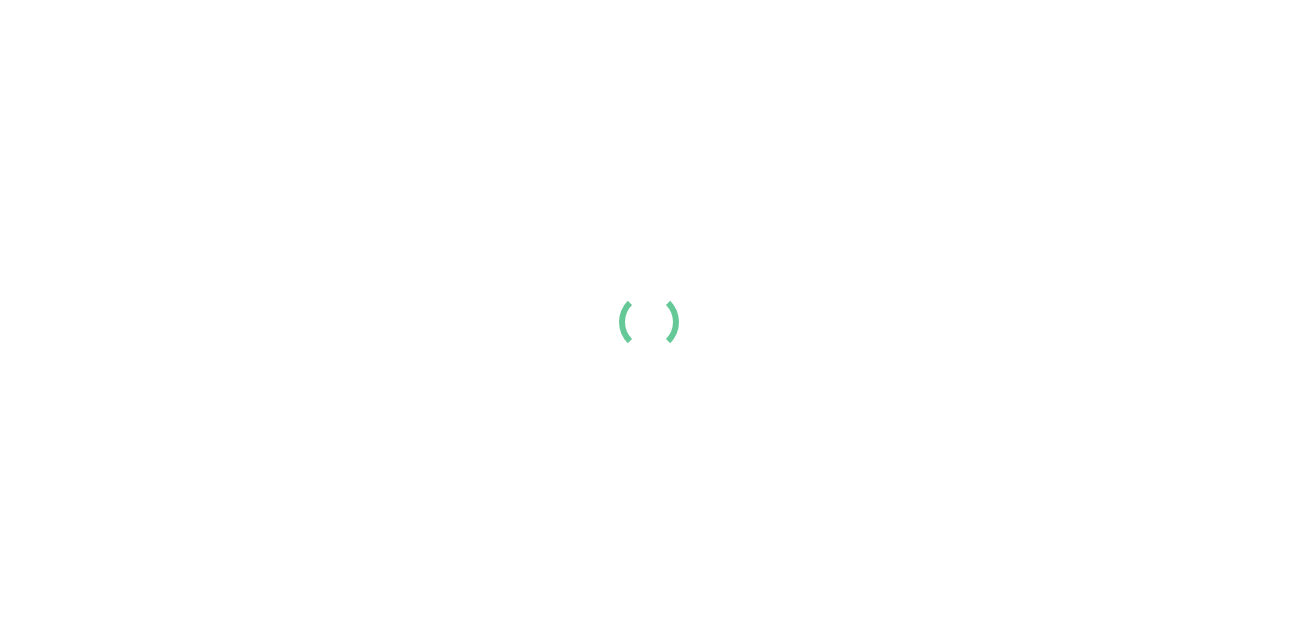 scroll, scrollTop: 0, scrollLeft: 0, axis: both 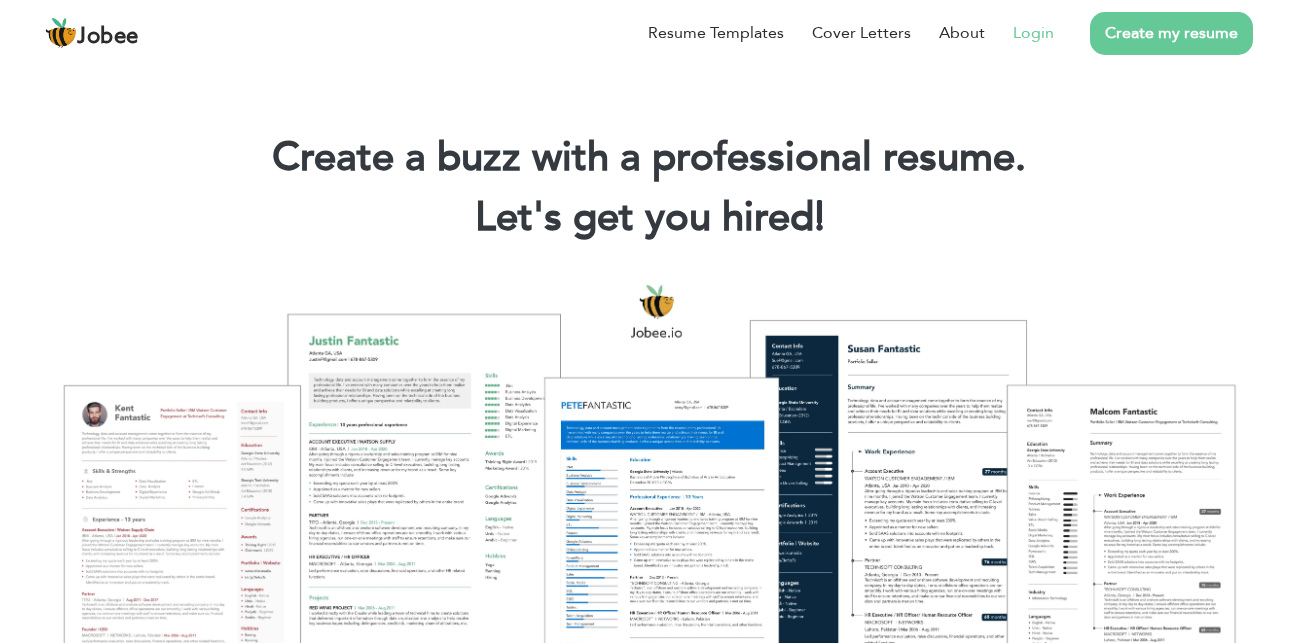 click on "Login" at bounding box center [1033, 33] 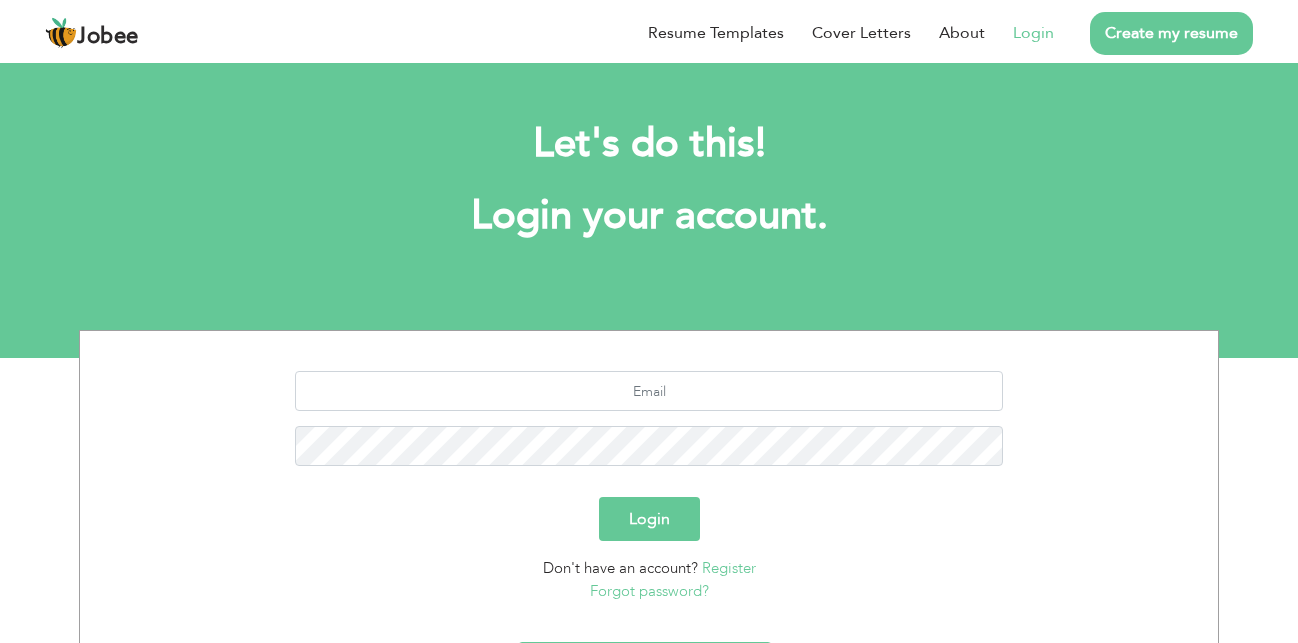 scroll, scrollTop: 0, scrollLeft: 0, axis: both 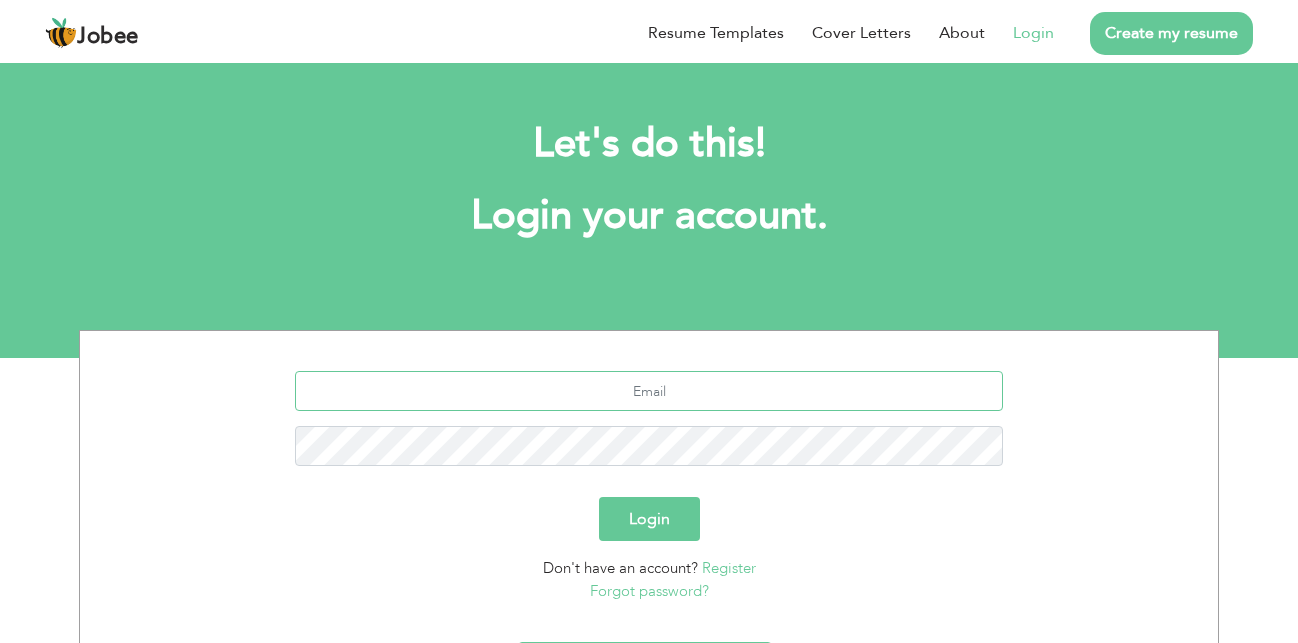 click at bounding box center (649, 391) 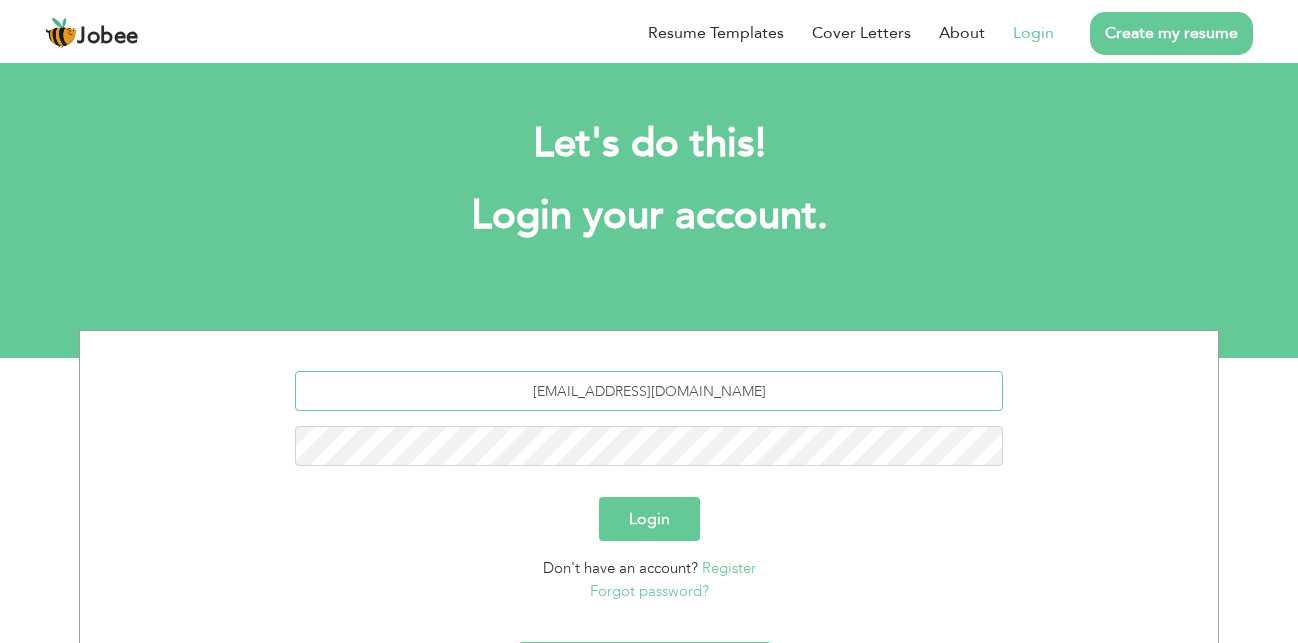 type on "[EMAIL_ADDRESS][DOMAIN_NAME]" 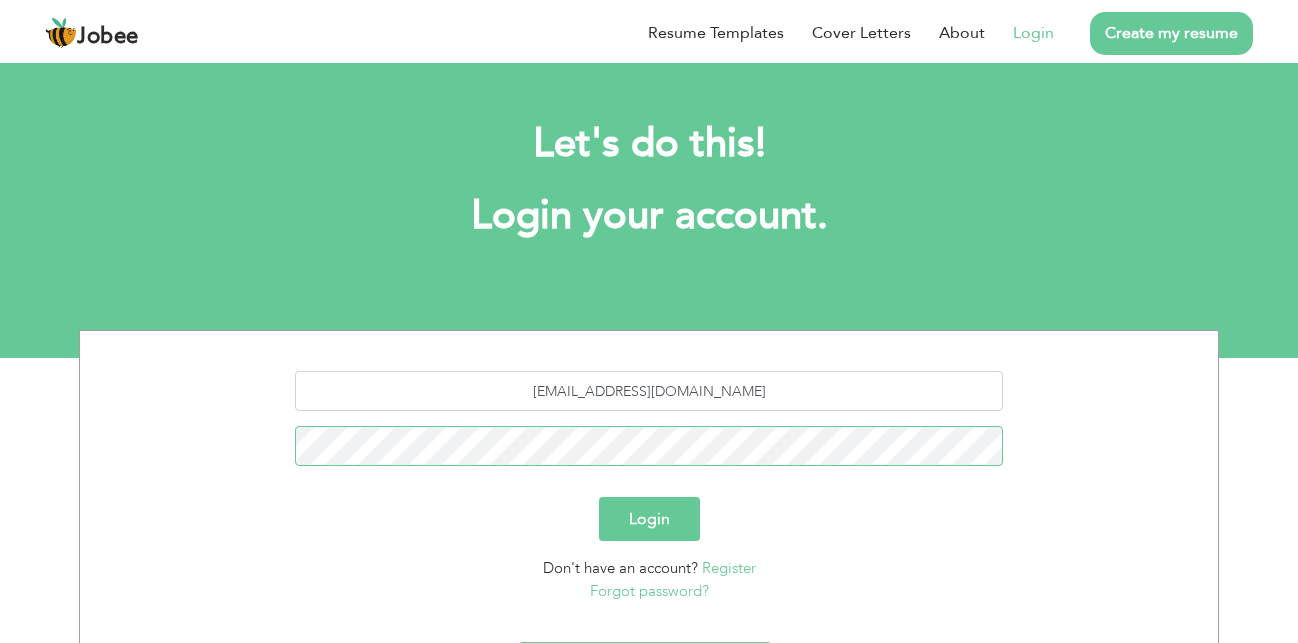 click on "Login" at bounding box center (649, 519) 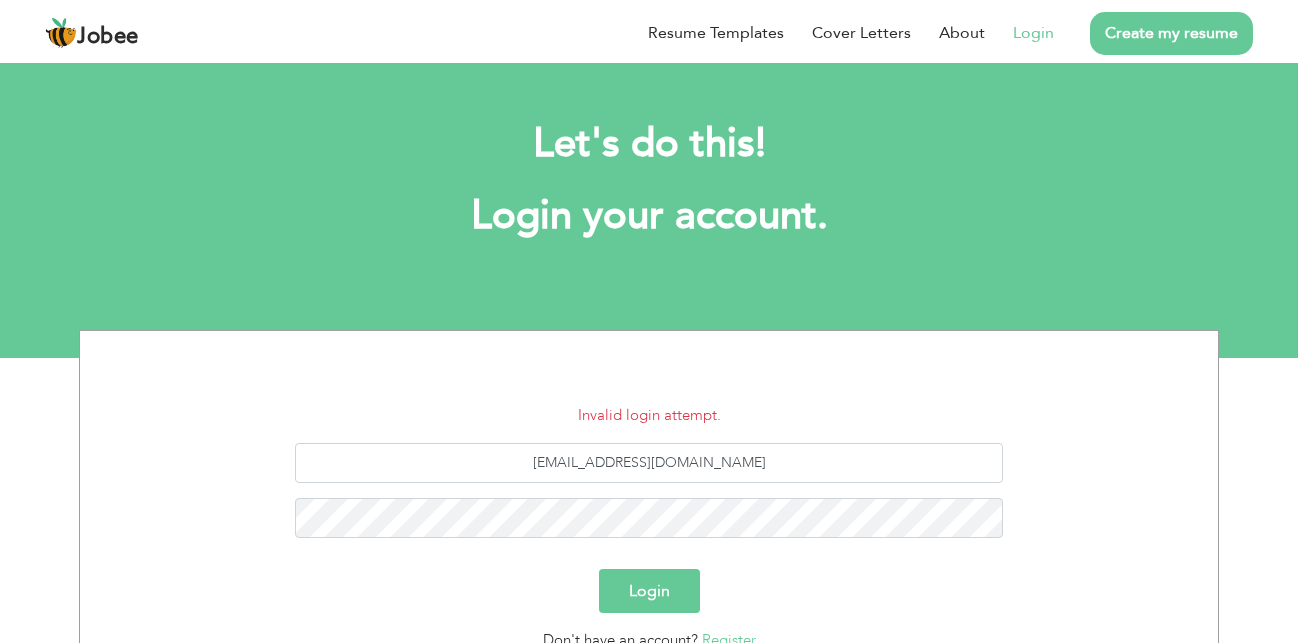 scroll, scrollTop: 0, scrollLeft: 0, axis: both 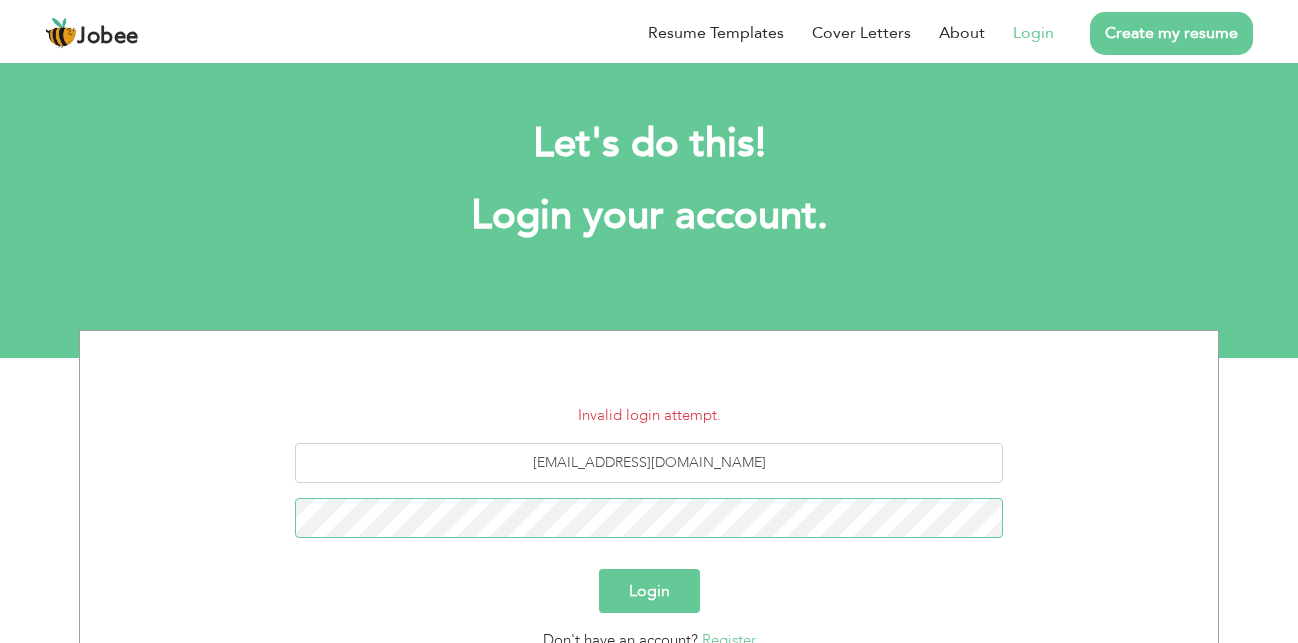 click on "Login" at bounding box center (649, 591) 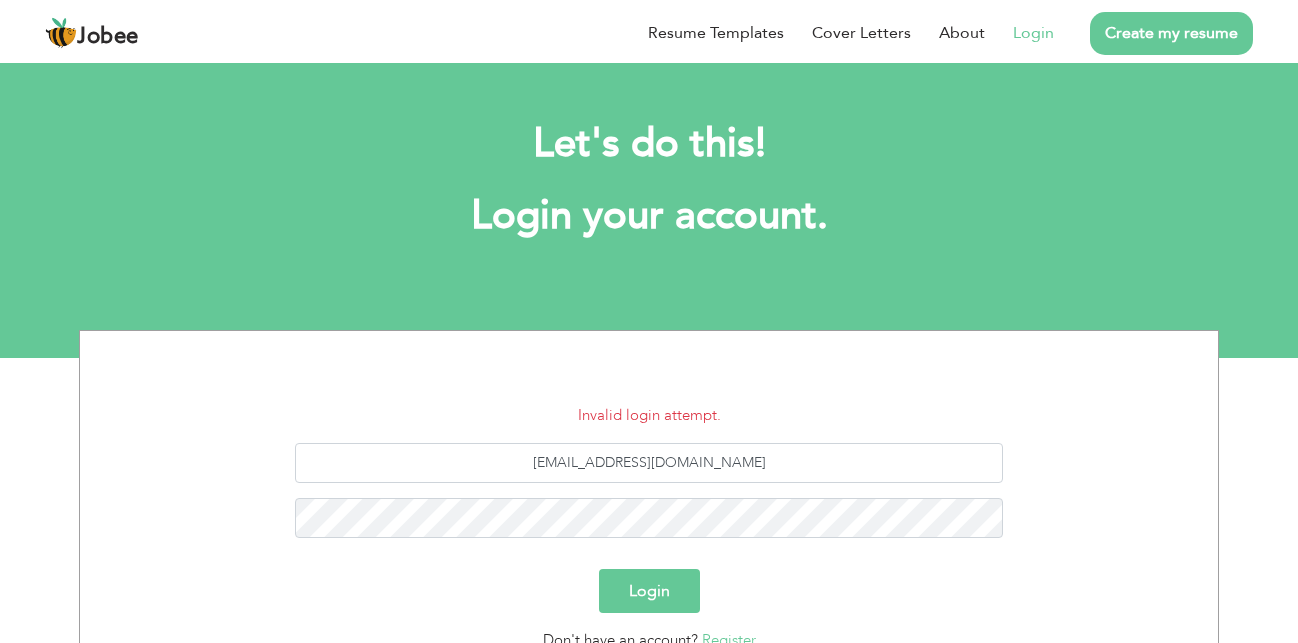 scroll, scrollTop: 0, scrollLeft: 0, axis: both 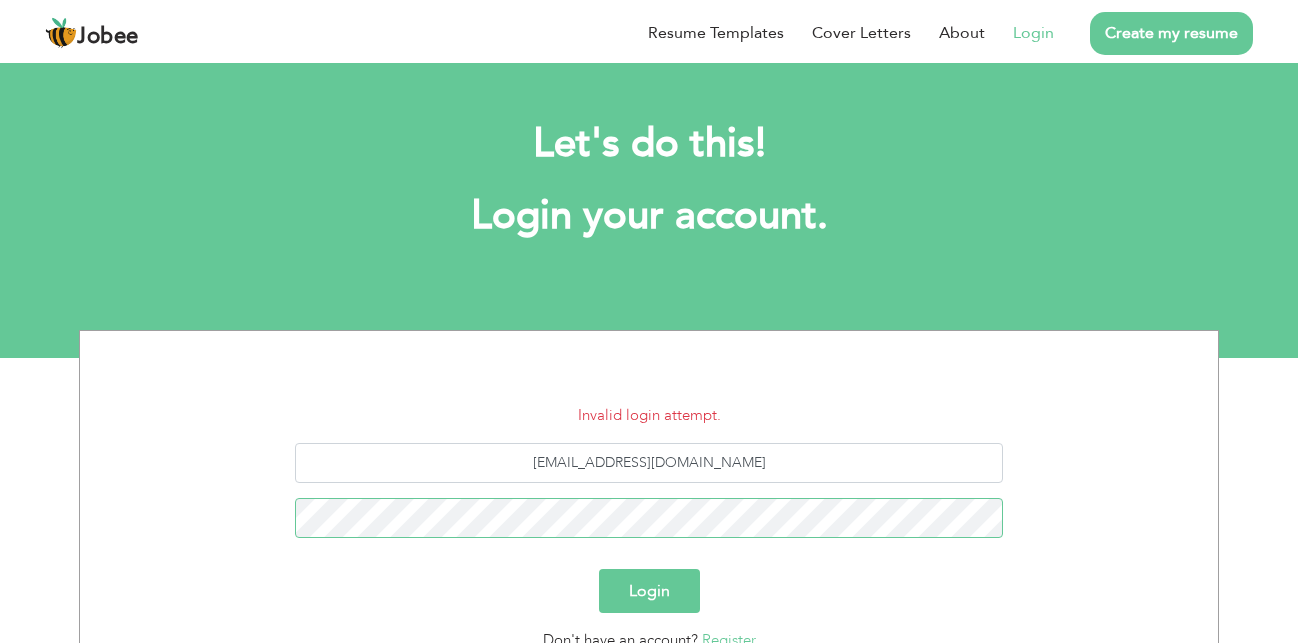 click on "Login" at bounding box center (649, 591) 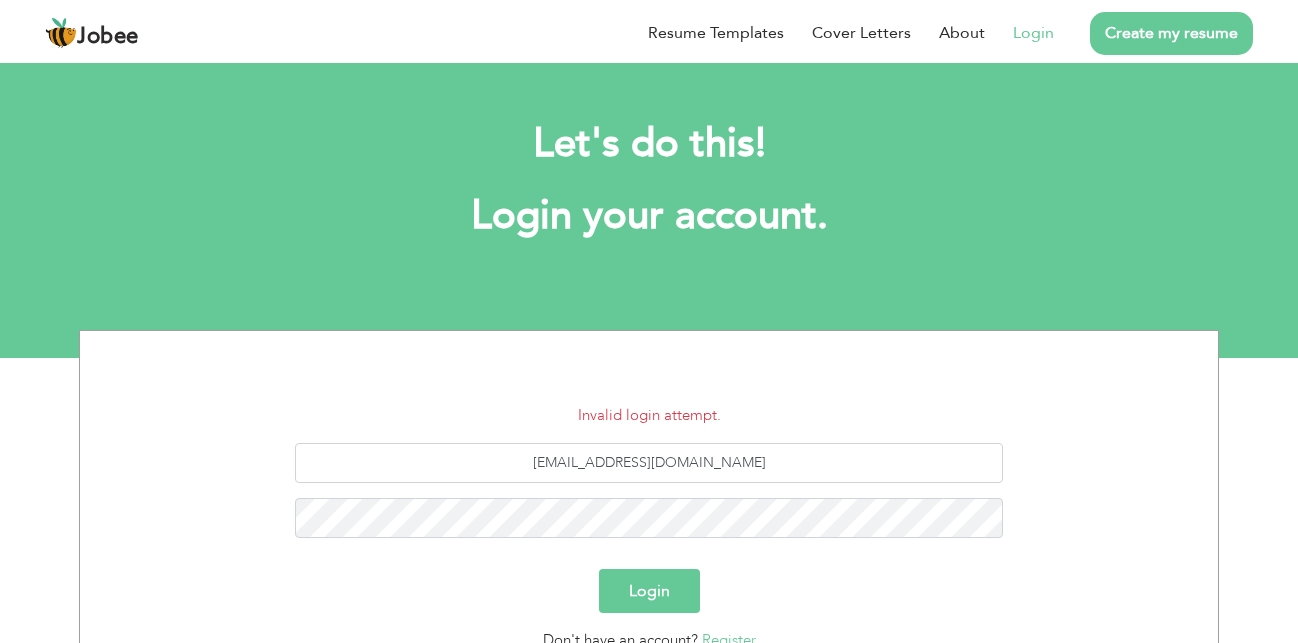 scroll, scrollTop: 0, scrollLeft: 0, axis: both 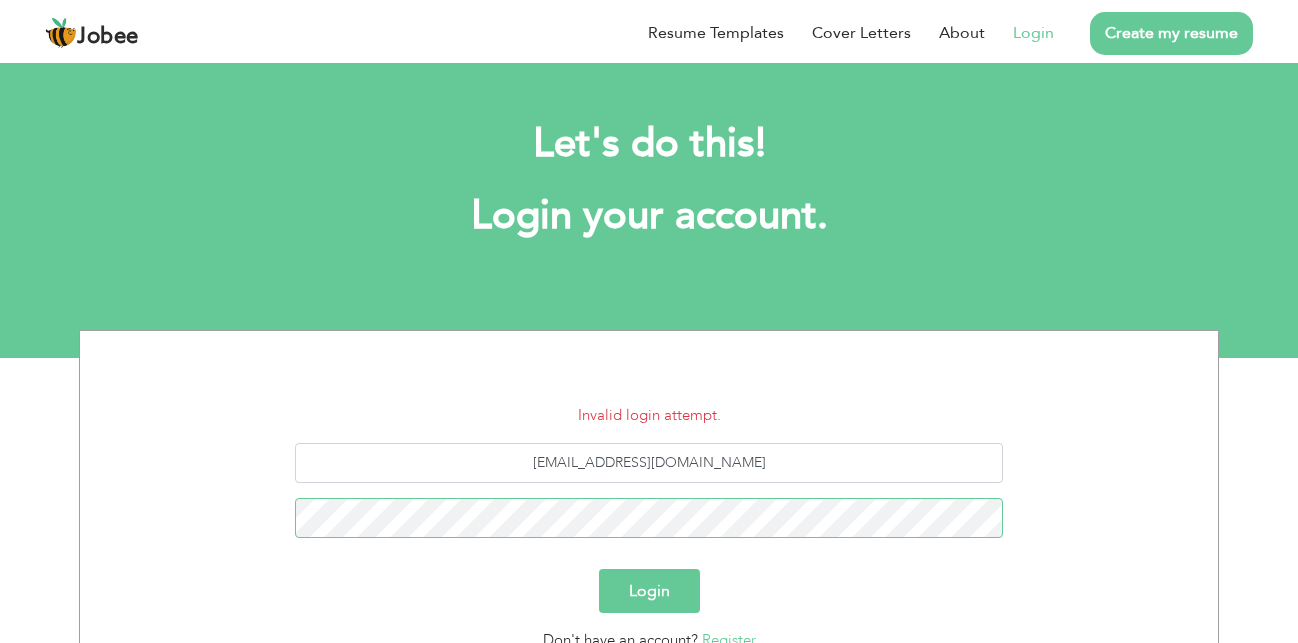 click at bounding box center (295, 538) 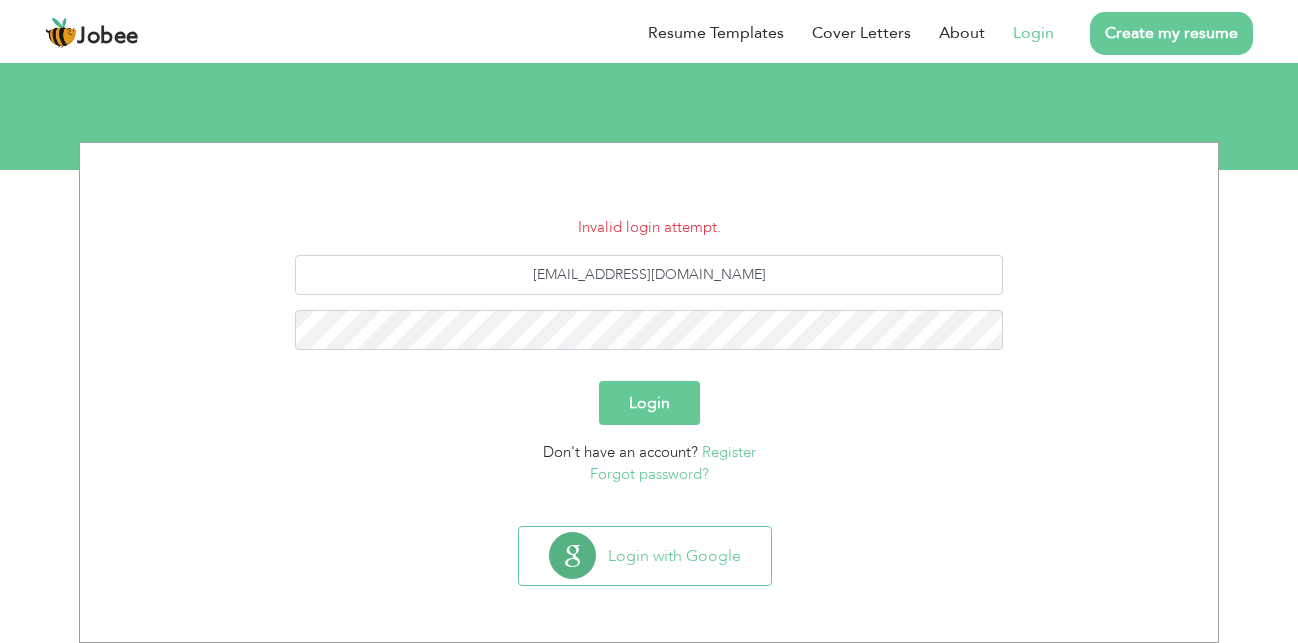 scroll, scrollTop: 188, scrollLeft: 0, axis: vertical 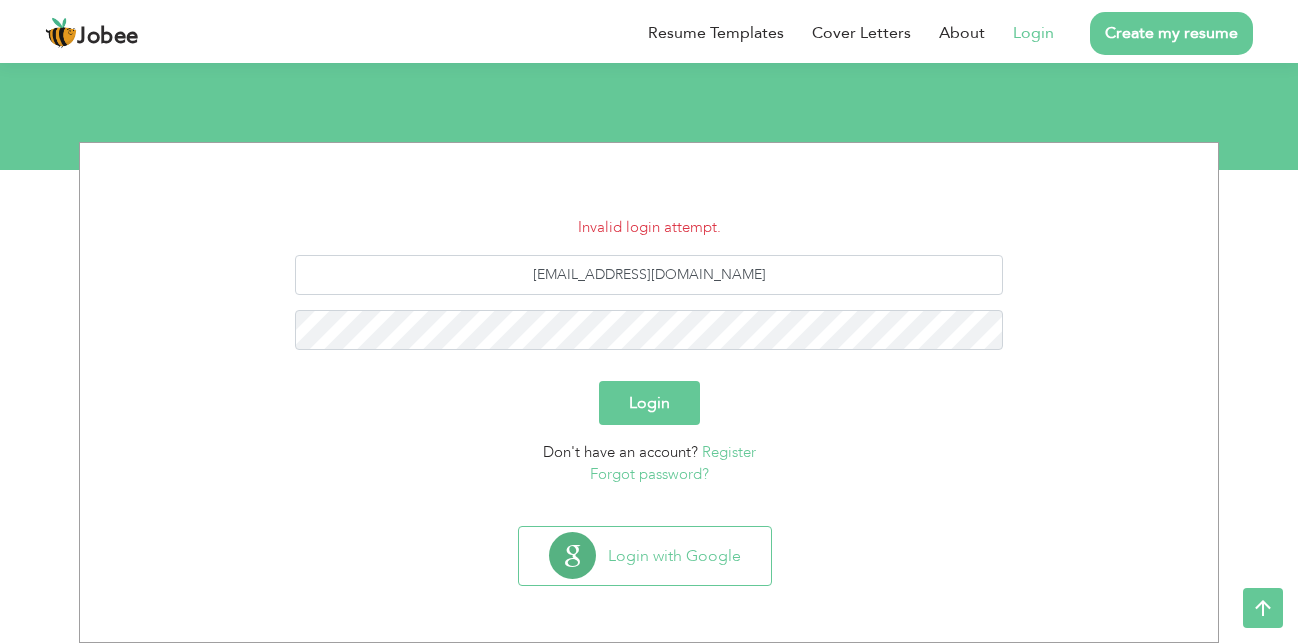 click on "Forgot password?" at bounding box center (649, 474) 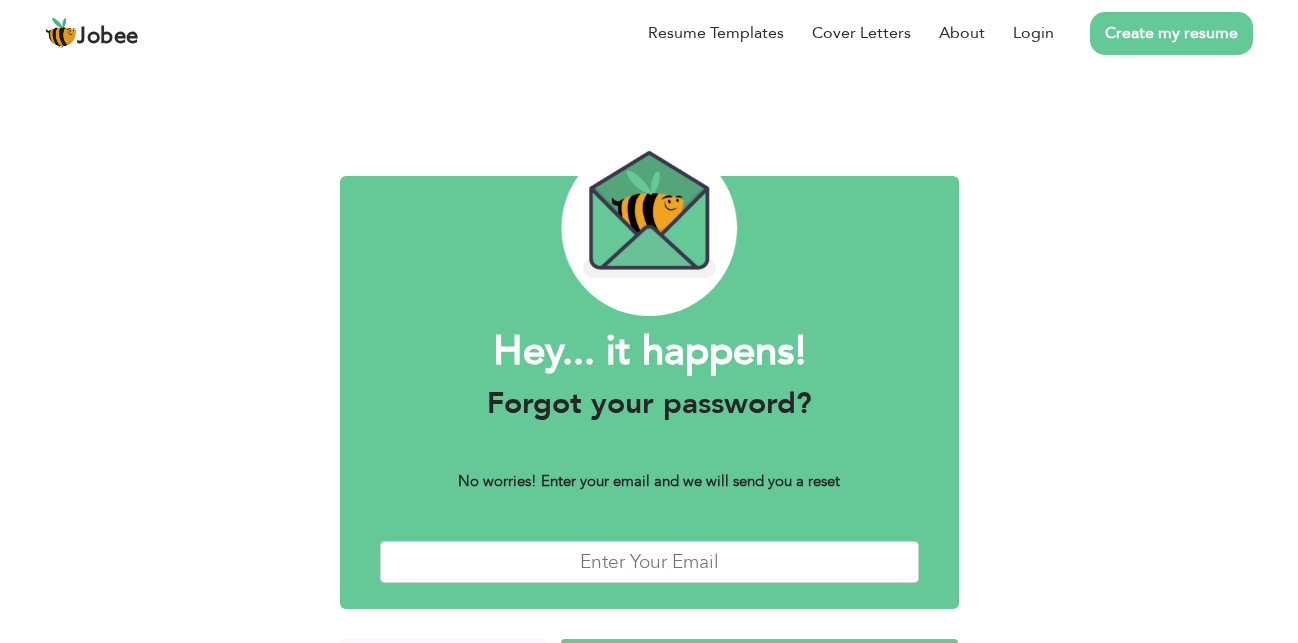 scroll, scrollTop: 0, scrollLeft: 0, axis: both 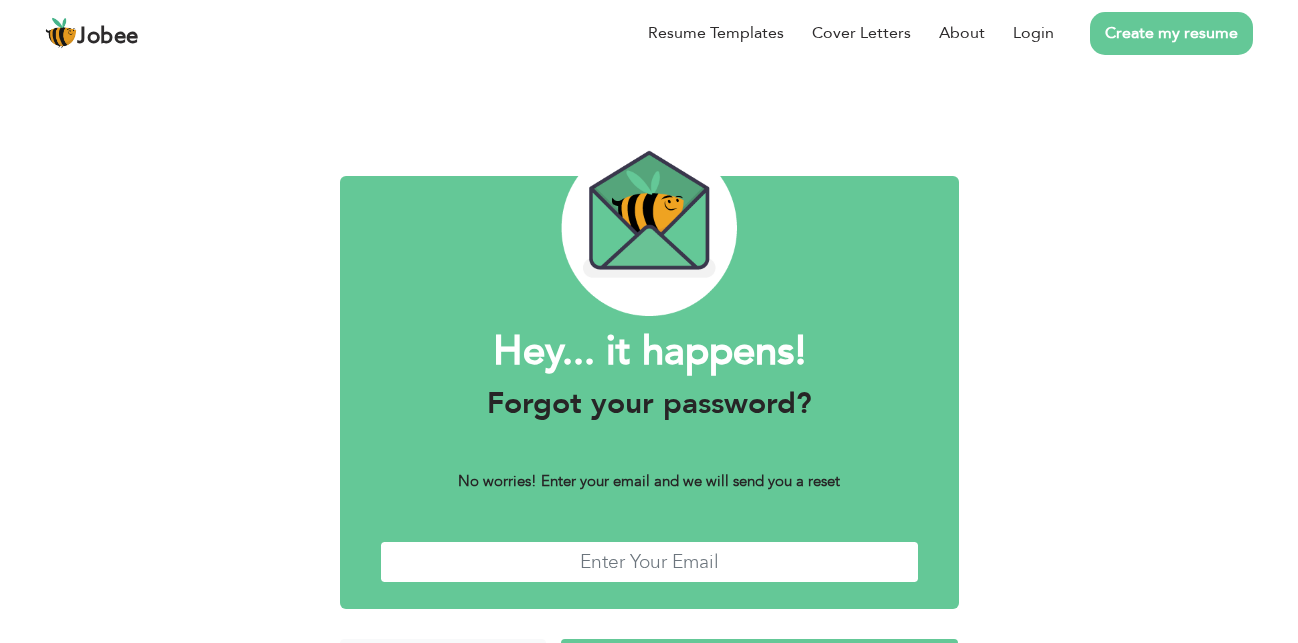 click at bounding box center [649, 562] 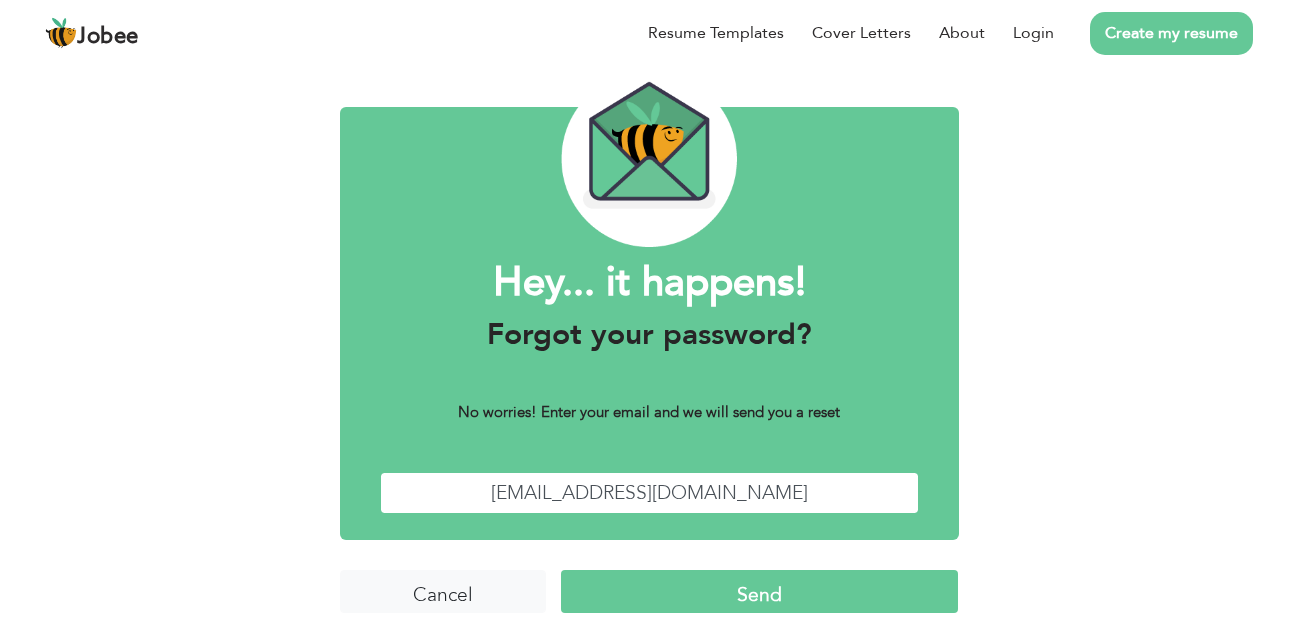 type on "[EMAIL_ADDRESS][DOMAIN_NAME]" 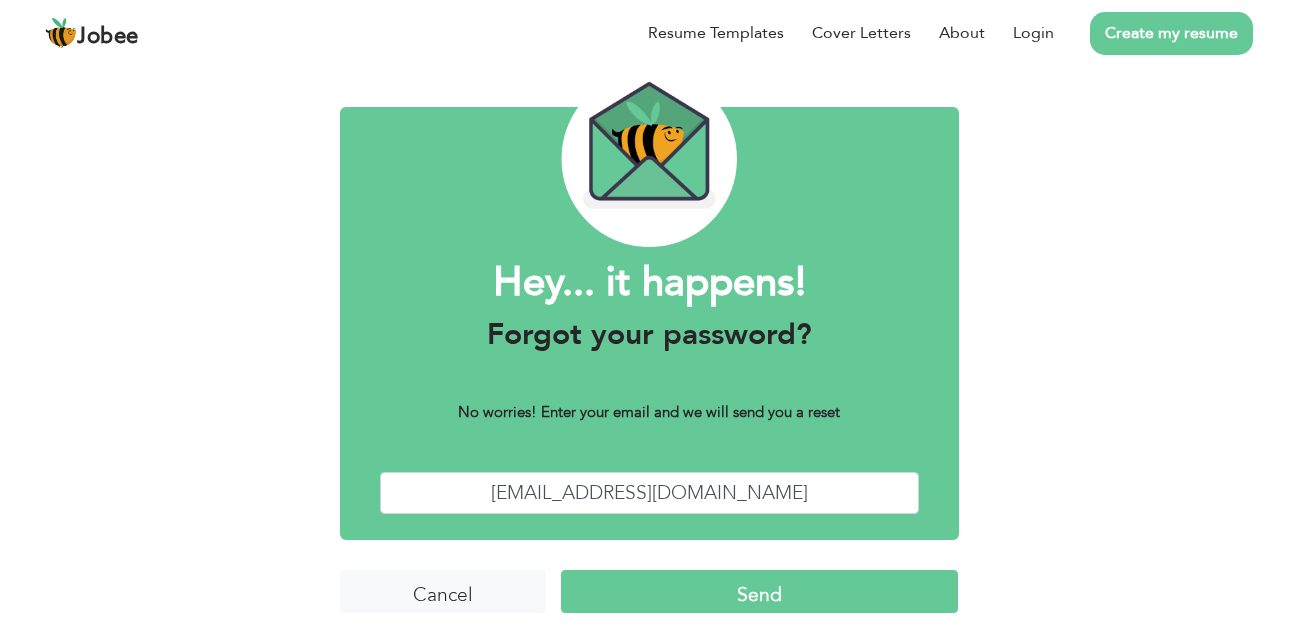 click on "Send" at bounding box center [760, 591] 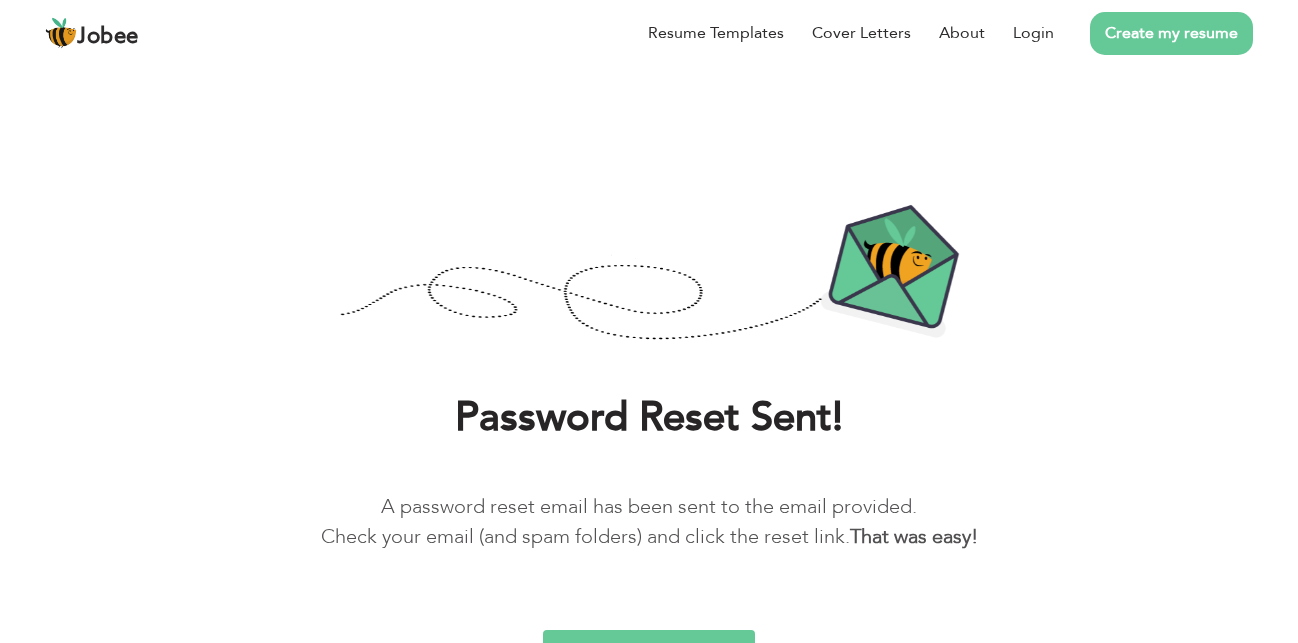 scroll, scrollTop: 0, scrollLeft: 0, axis: both 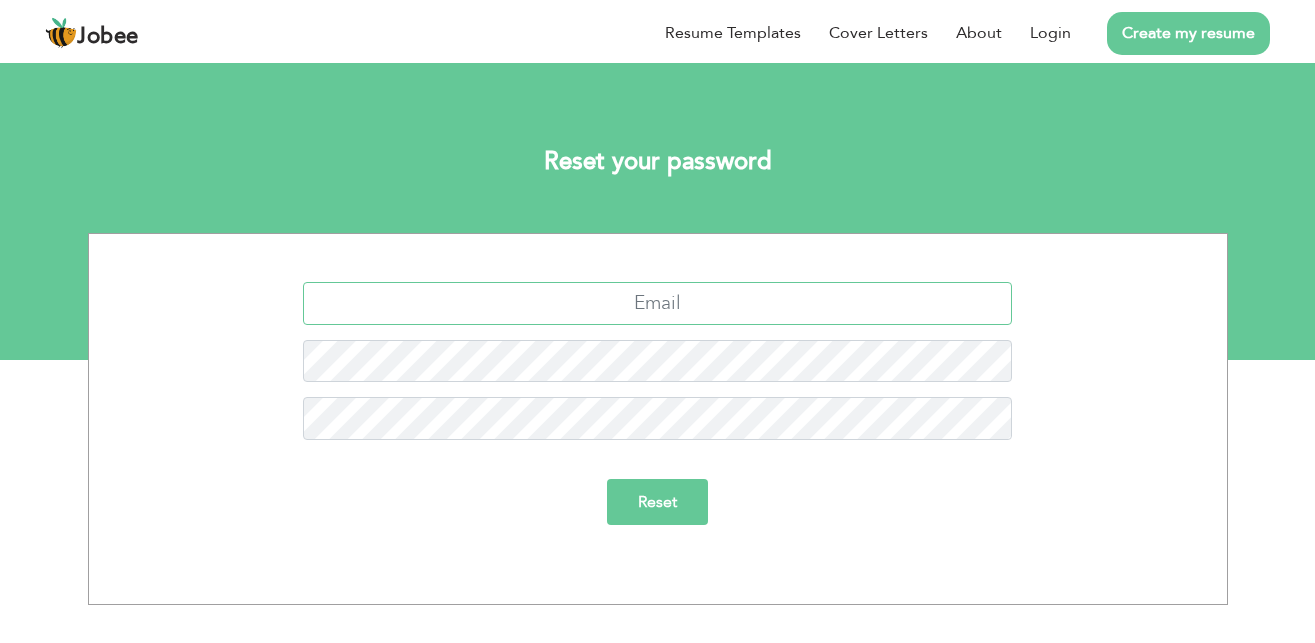 click at bounding box center (657, 303) 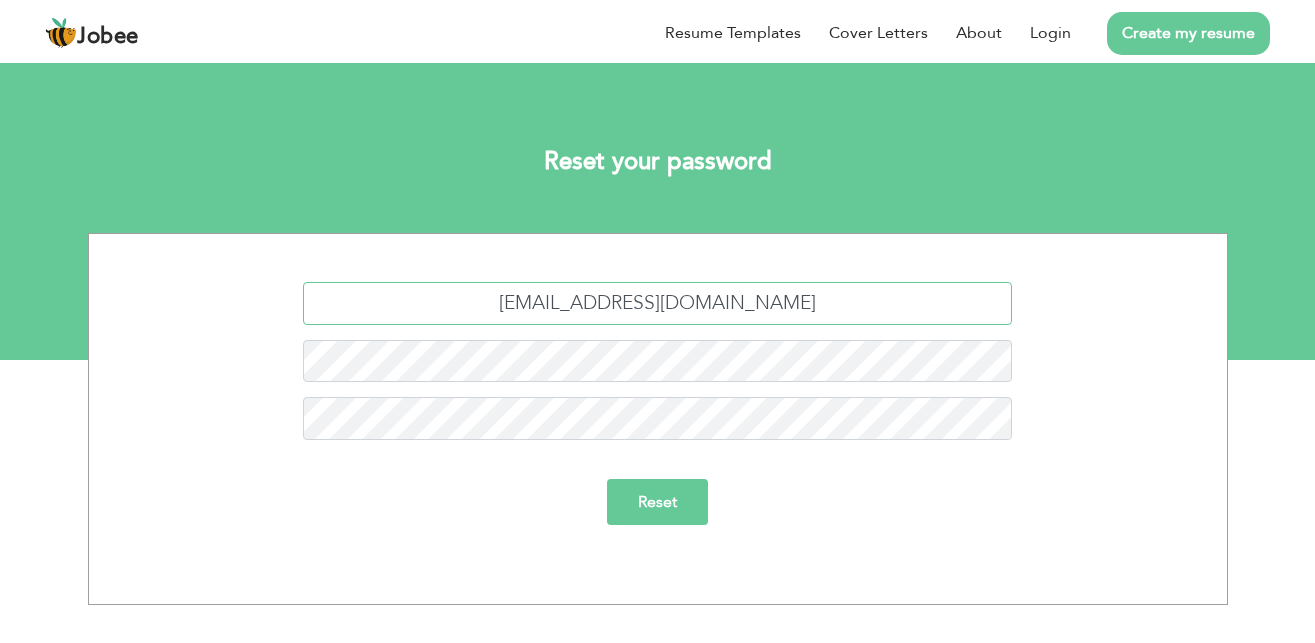 type on "[EMAIL_ADDRESS][DOMAIN_NAME]" 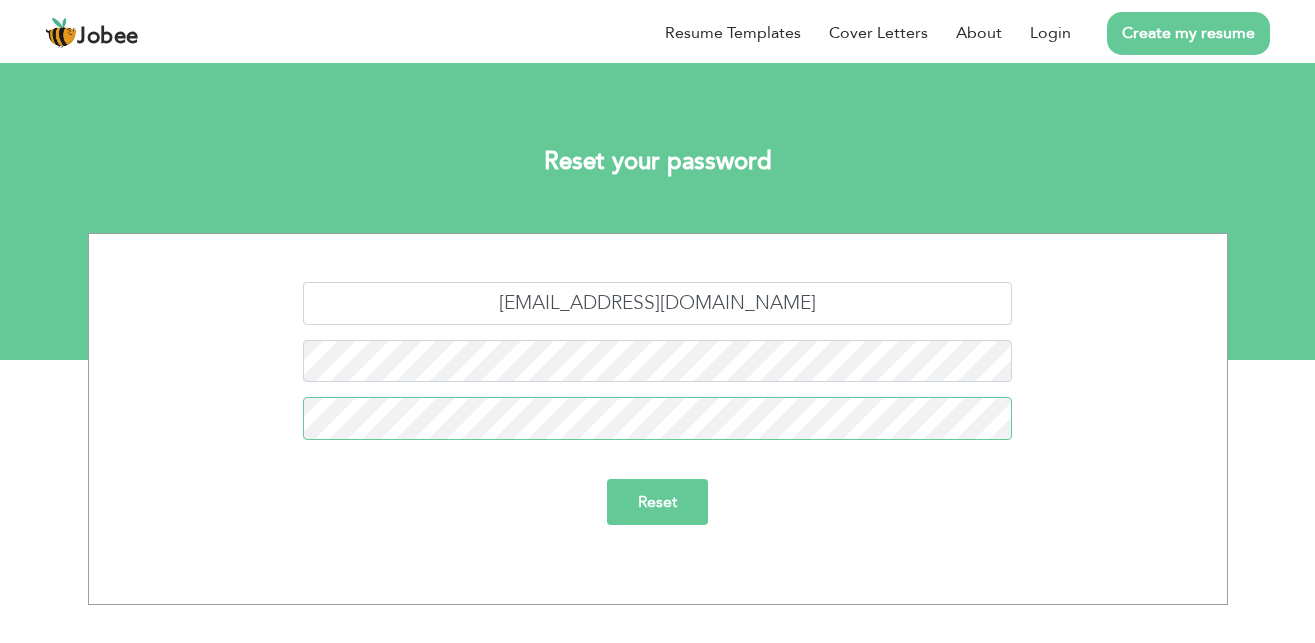 click on "Reset" at bounding box center (657, 502) 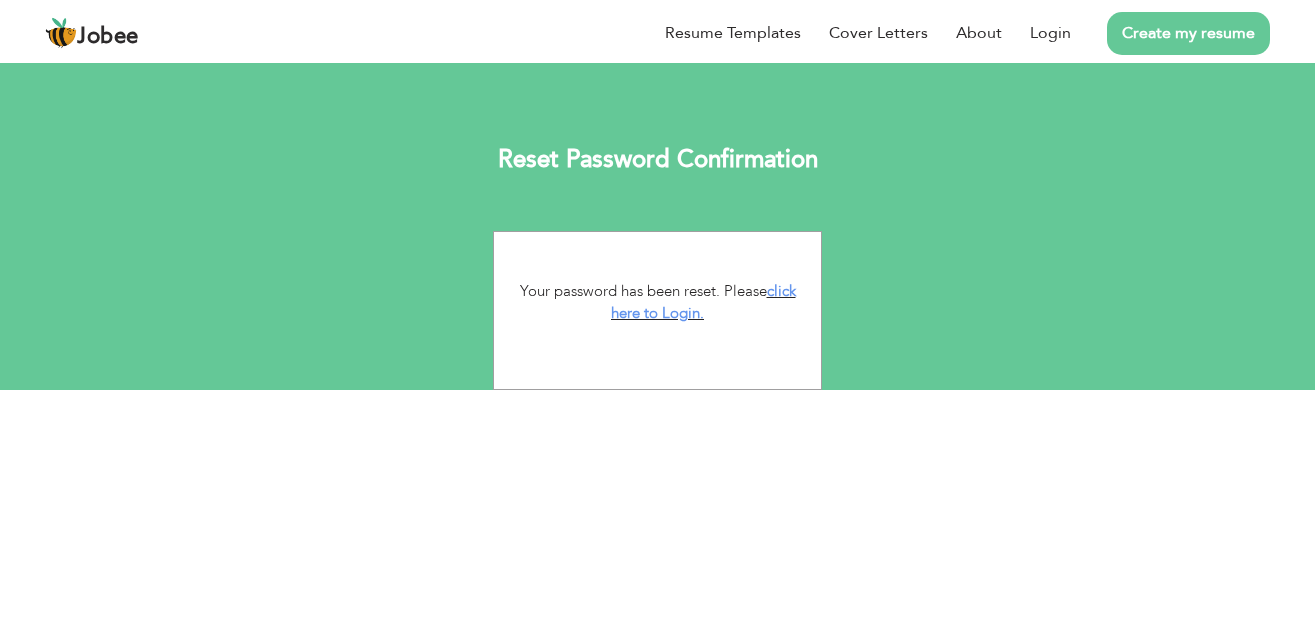 scroll, scrollTop: 0, scrollLeft: 0, axis: both 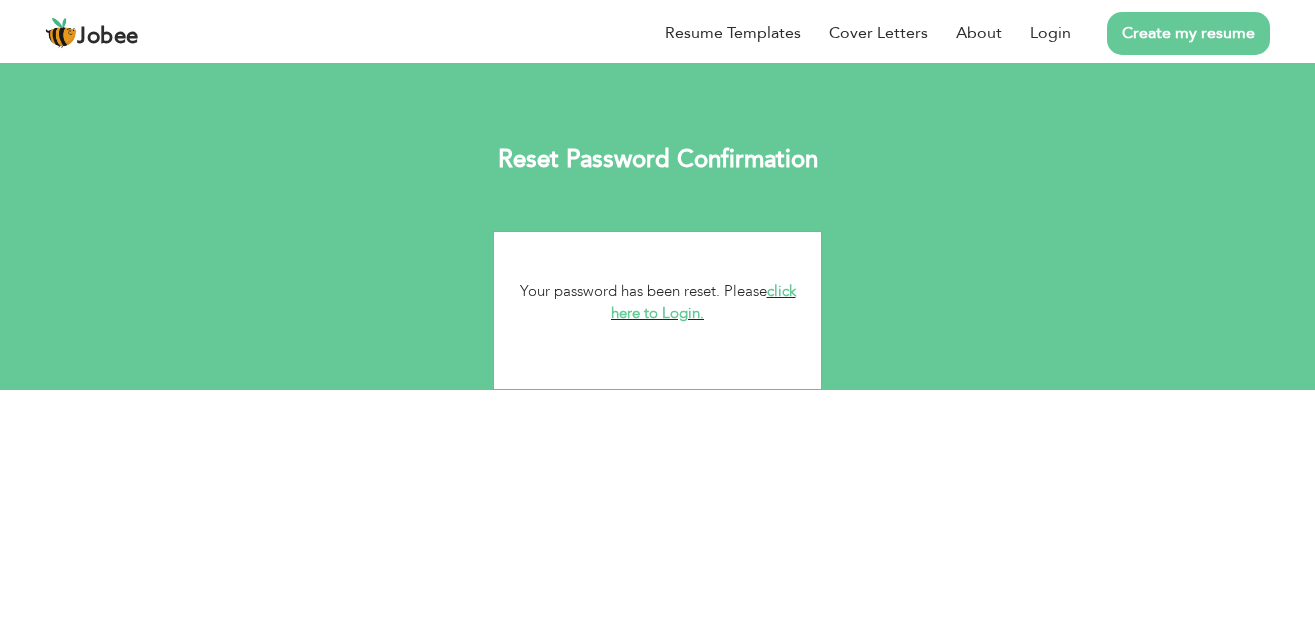 click on "click here to Login." at bounding box center (703, 302) 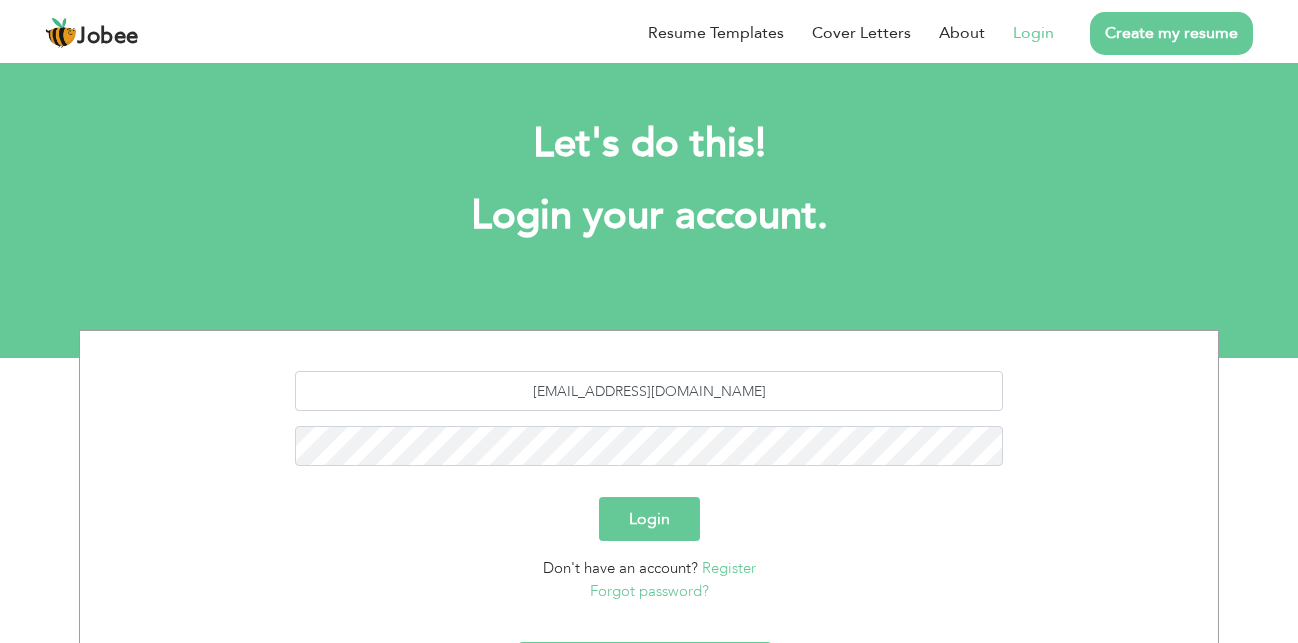 scroll, scrollTop: 0, scrollLeft: 0, axis: both 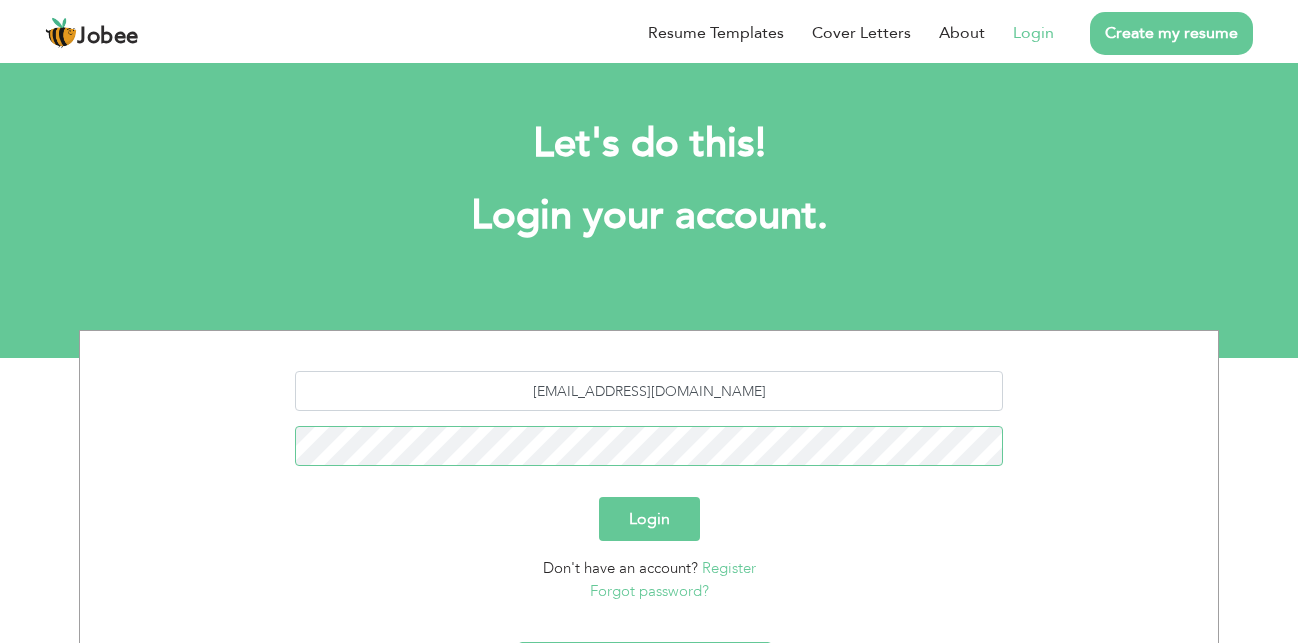 click on "Login" at bounding box center [649, 519] 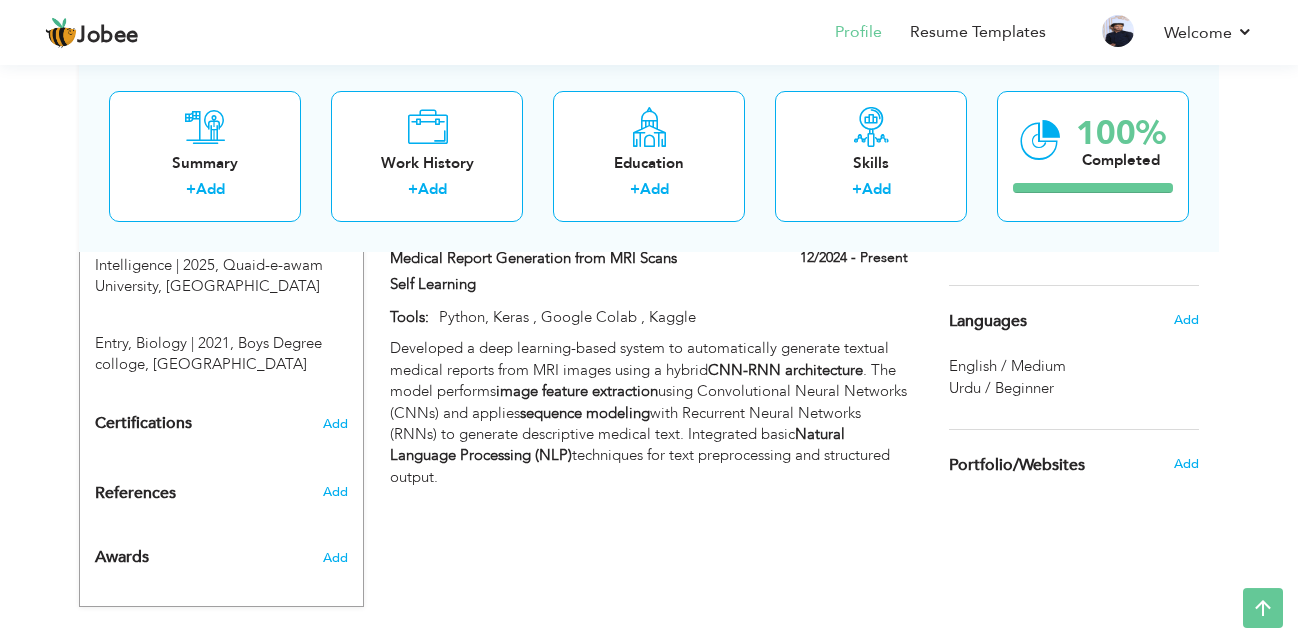 scroll, scrollTop: 915, scrollLeft: 0, axis: vertical 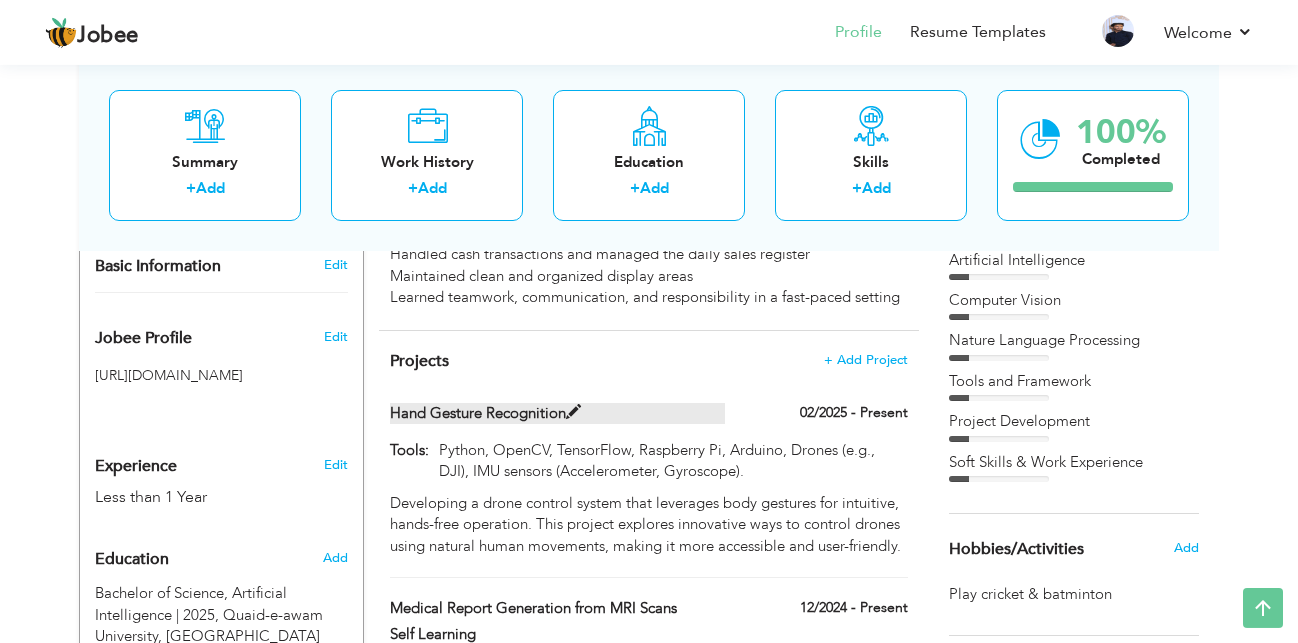click at bounding box center [573, 412] 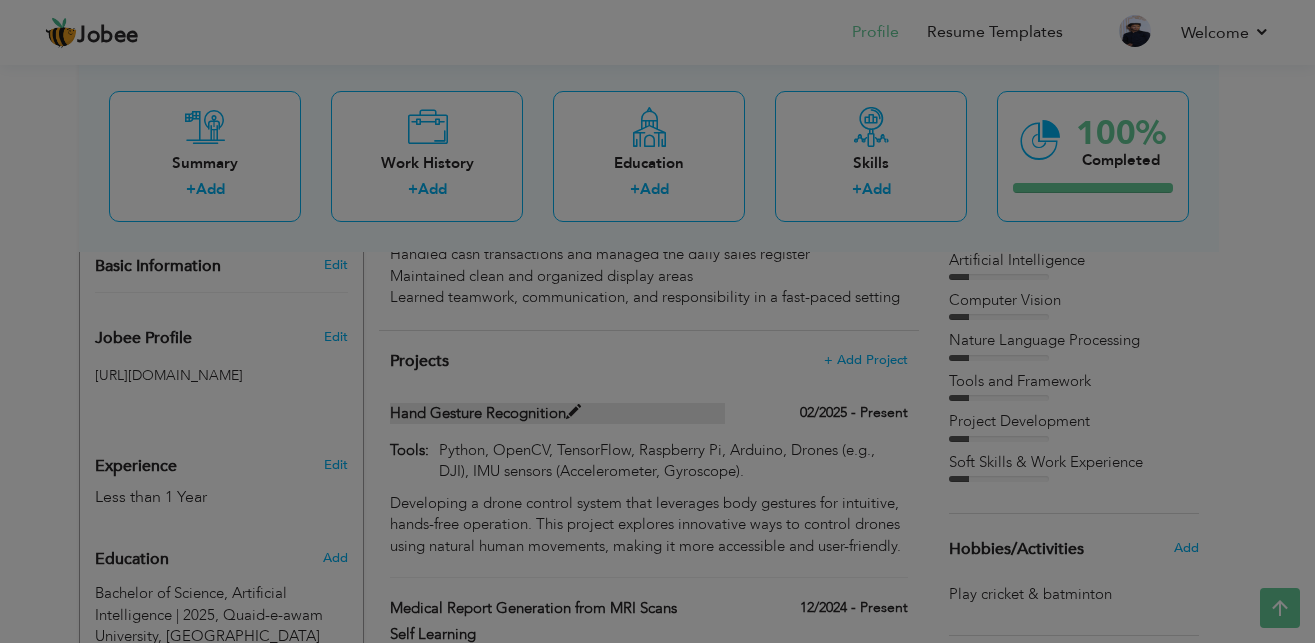 scroll, scrollTop: 0, scrollLeft: 0, axis: both 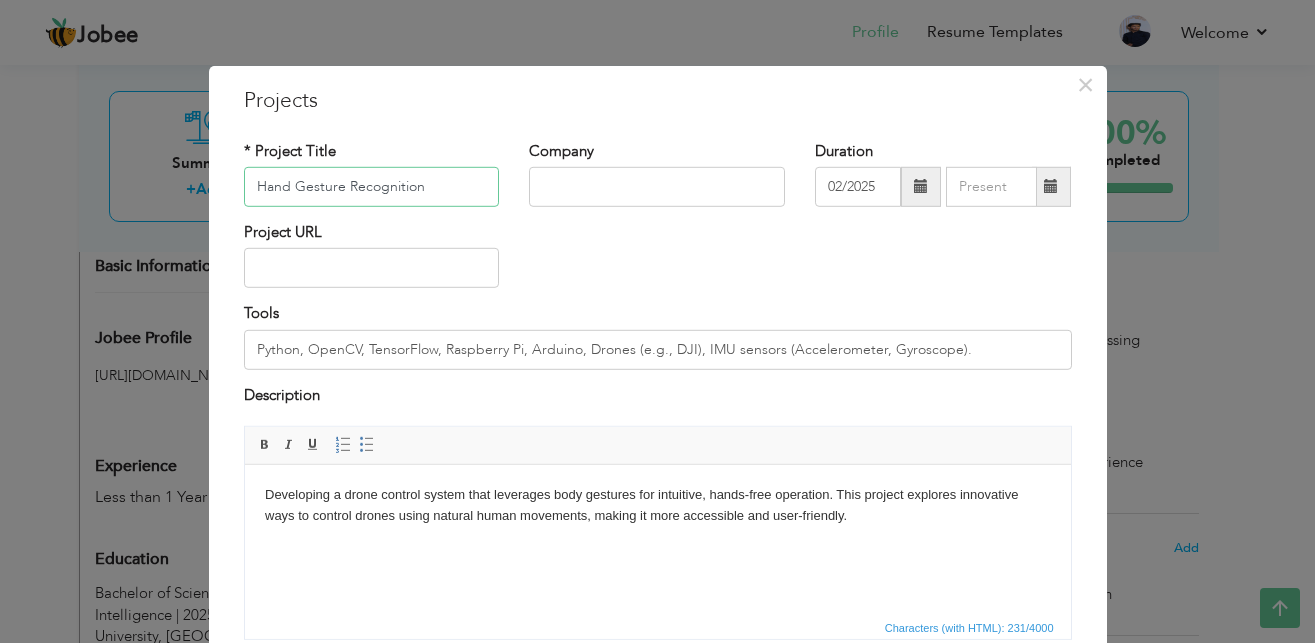 click on "Hand Gesture Recognition" at bounding box center (372, 187) 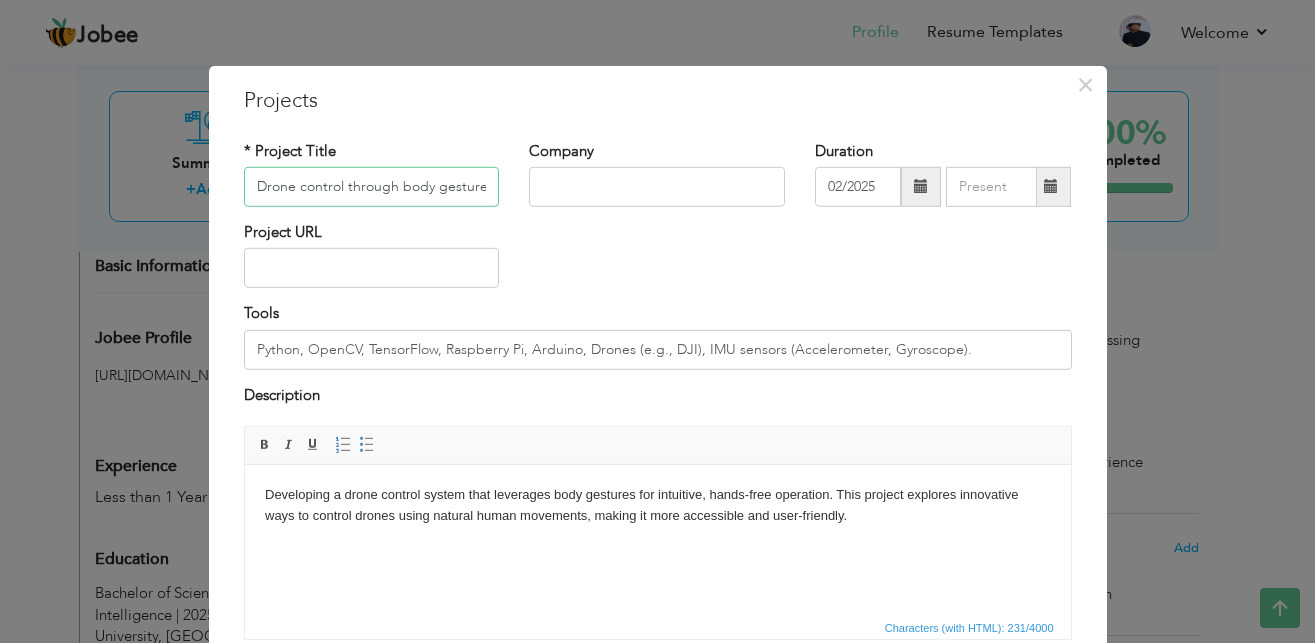 click on "Drone control through body gesture" at bounding box center [372, 187] 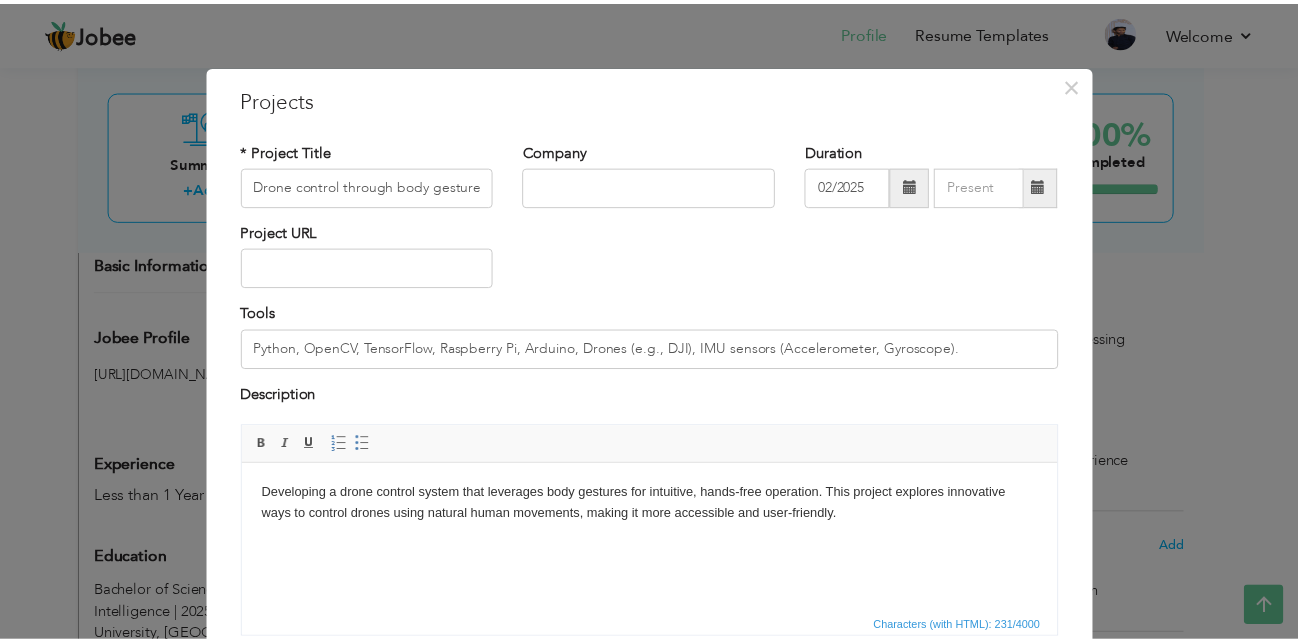 scroll, scrollTop: 160, scrollLeft: 0, axis: vertical 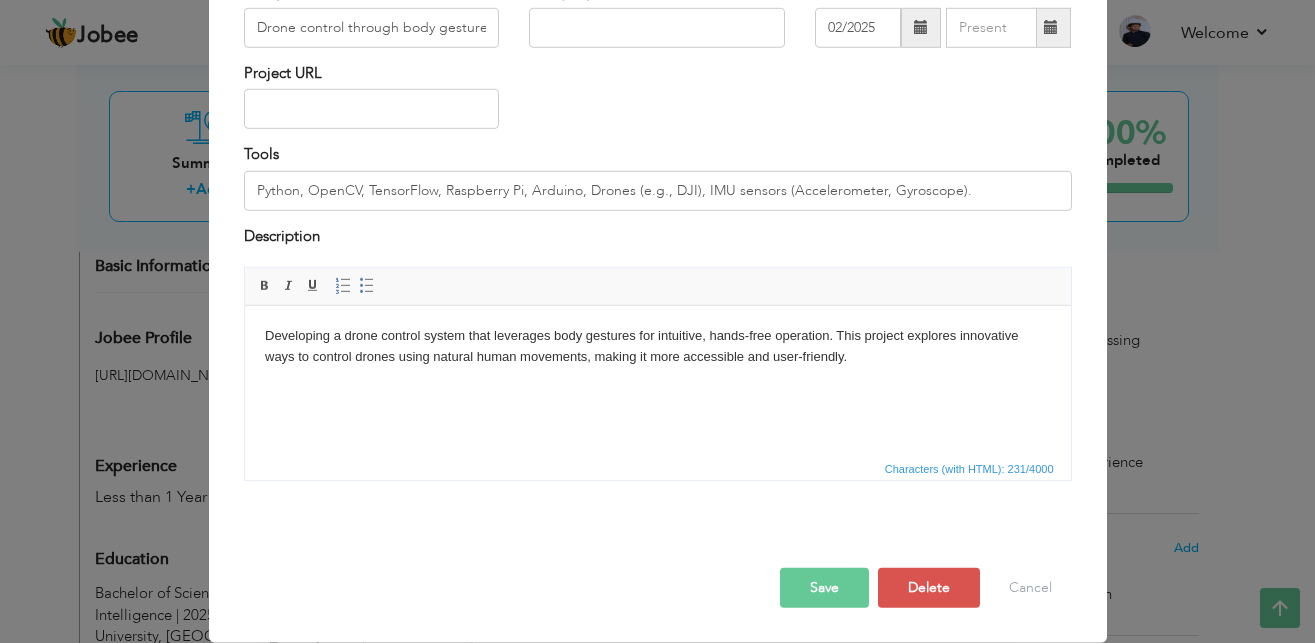 click on "Save" at bounding box center (824, 588) 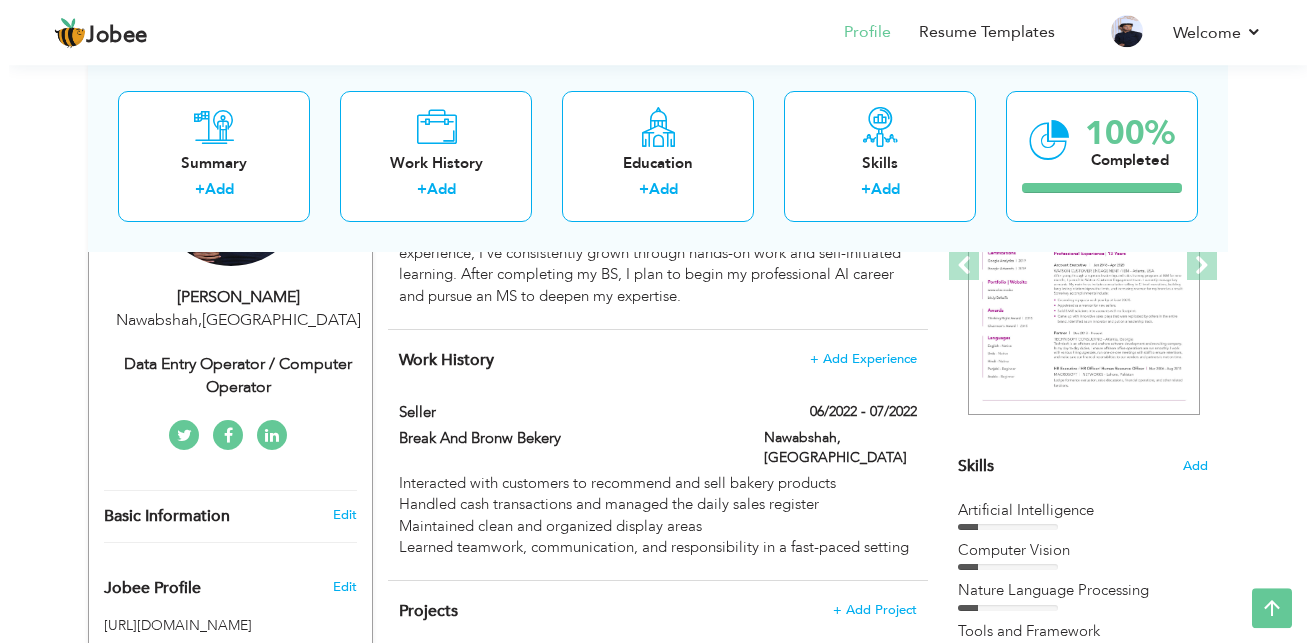 scroll, scrollTop: 313, scrollLeft: 0, axis: vertical 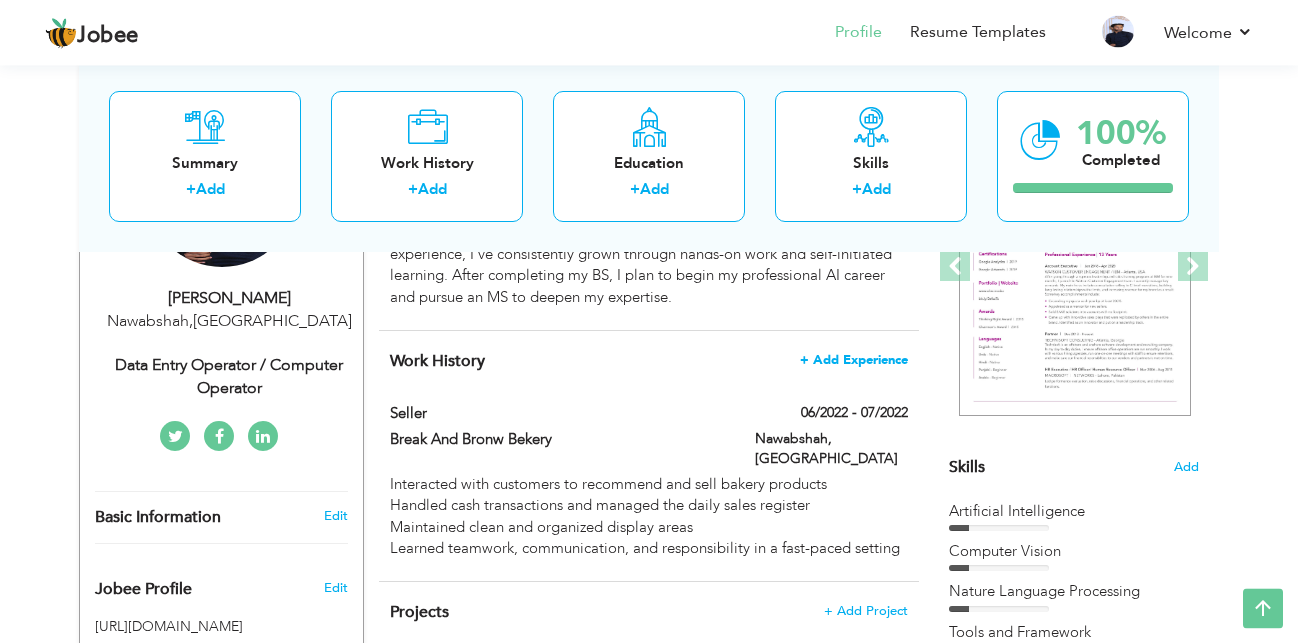 click on "+ Add Experience" at bounding box center (854, 360) 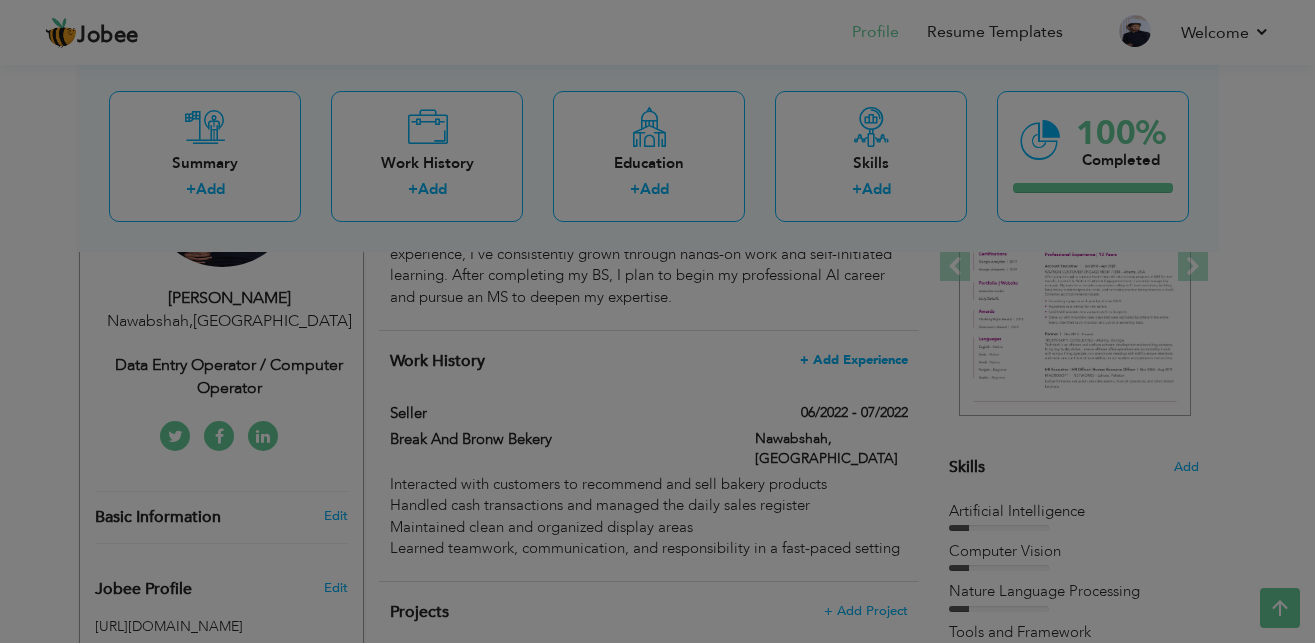 scroll, scrollTop: 0, scrollLeft: 0, axis: both 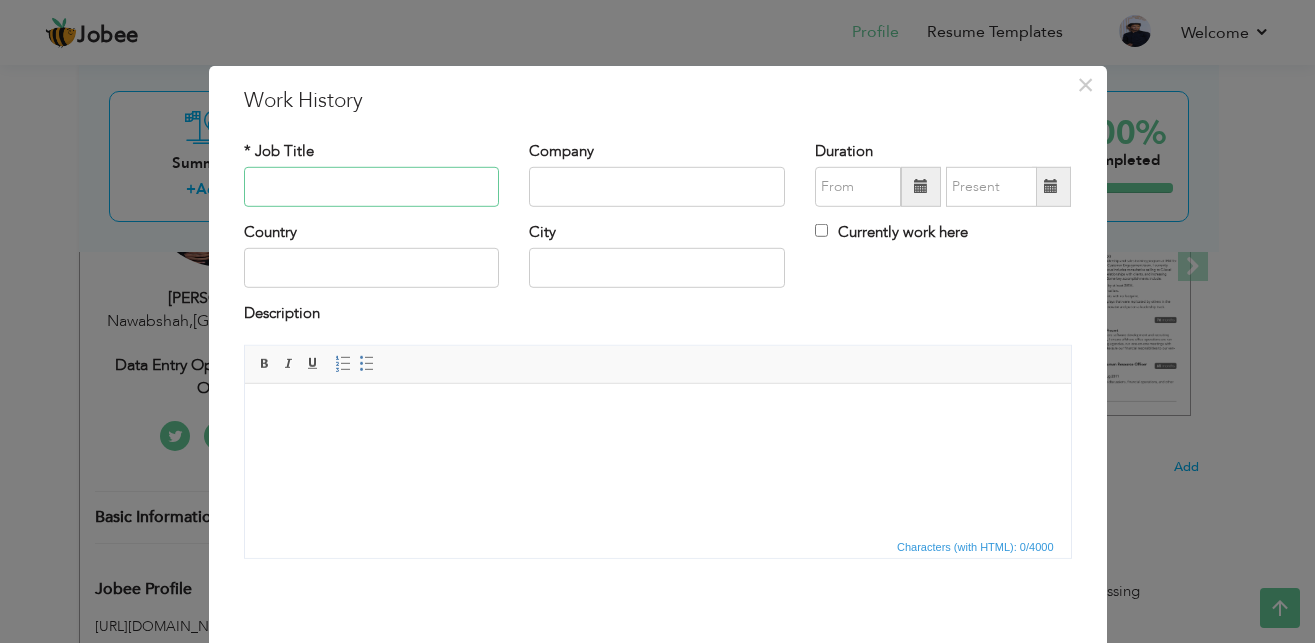 click at bounding box center (372, 187) 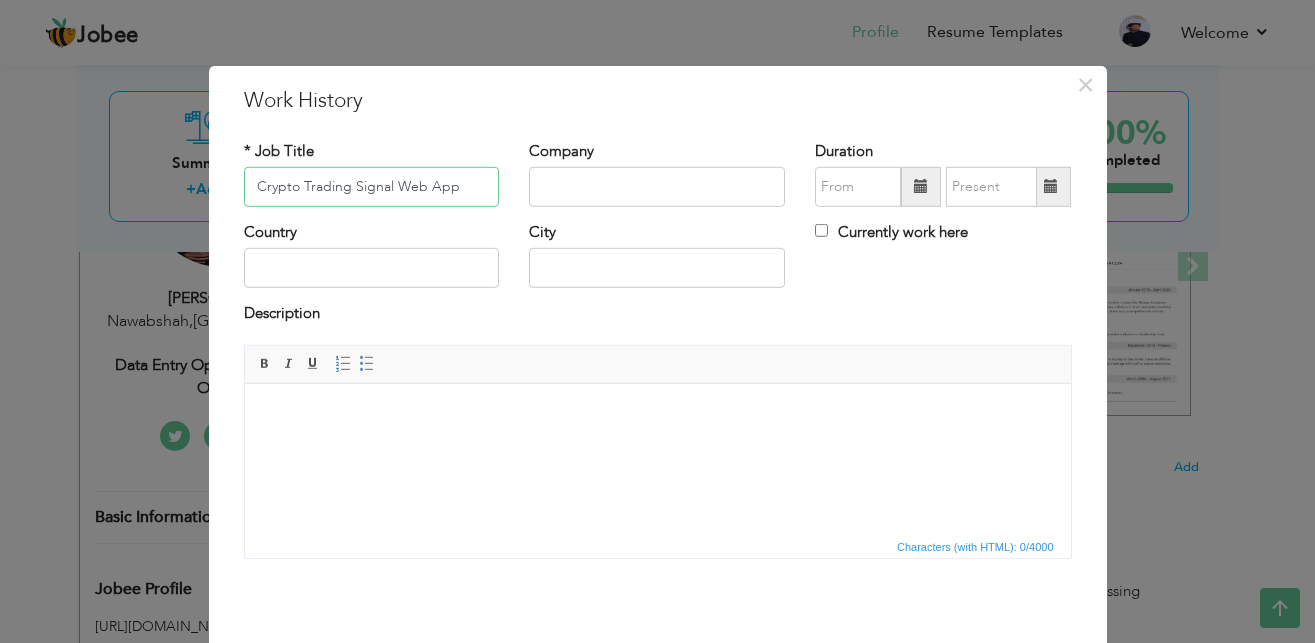 type on "Crypto Trading Signal Web App" 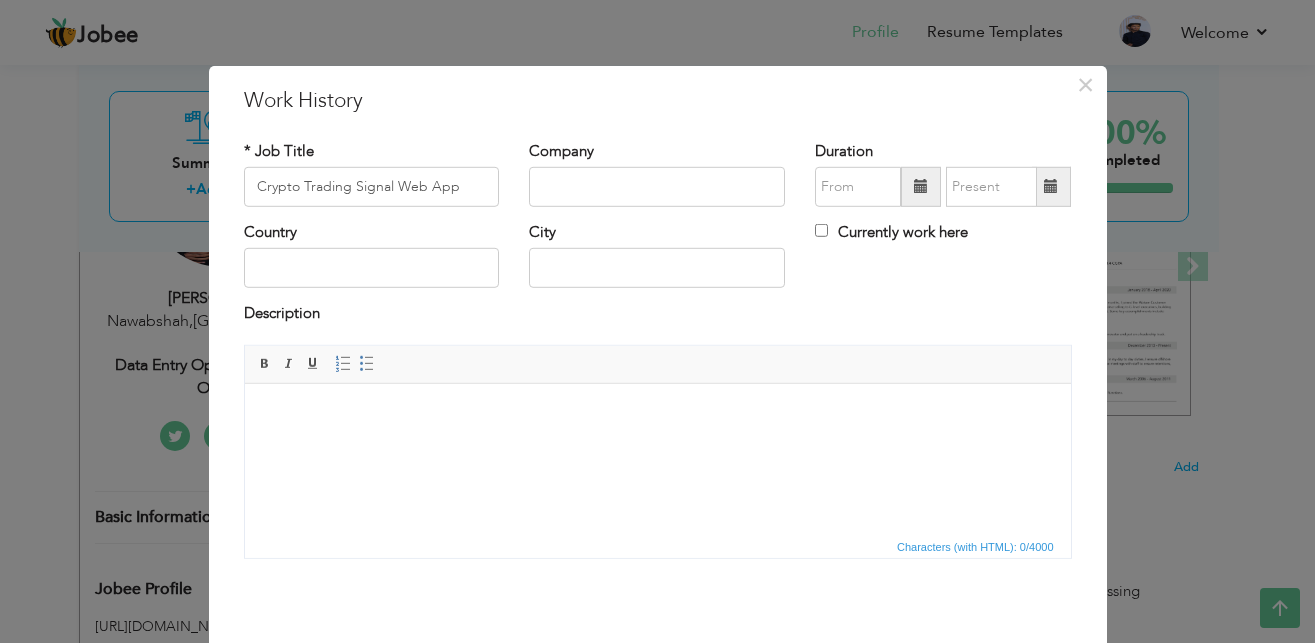 click at bounding box center (921, 187) 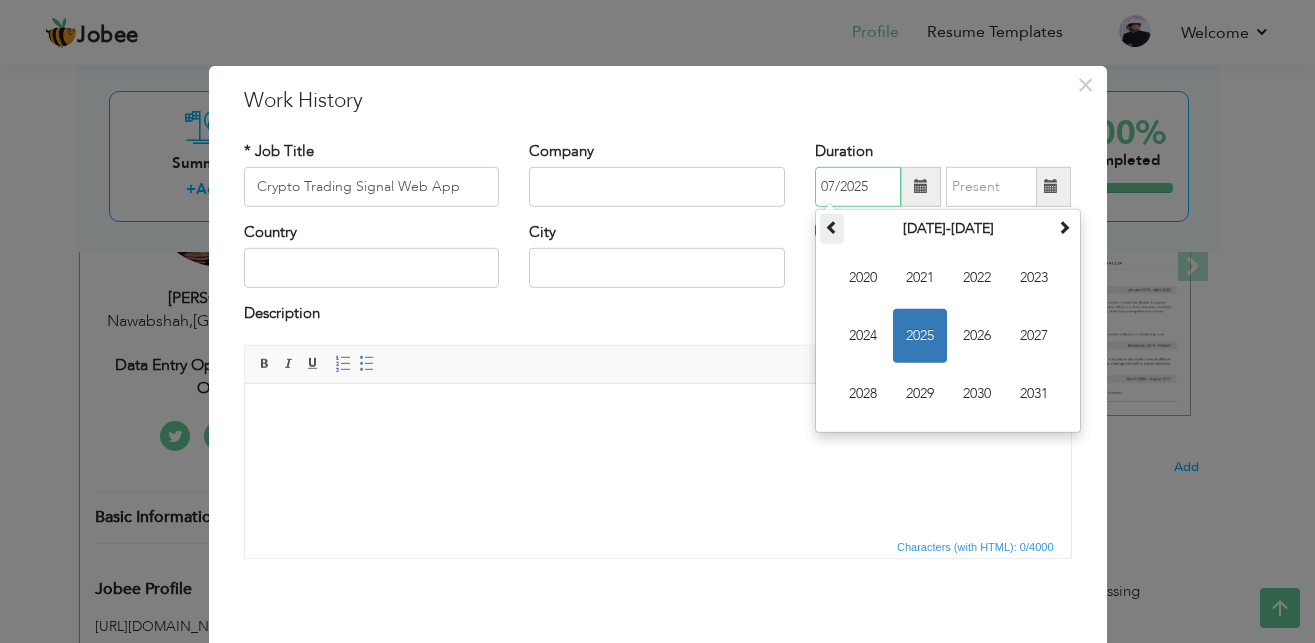 click at bounding box center [832, 227] 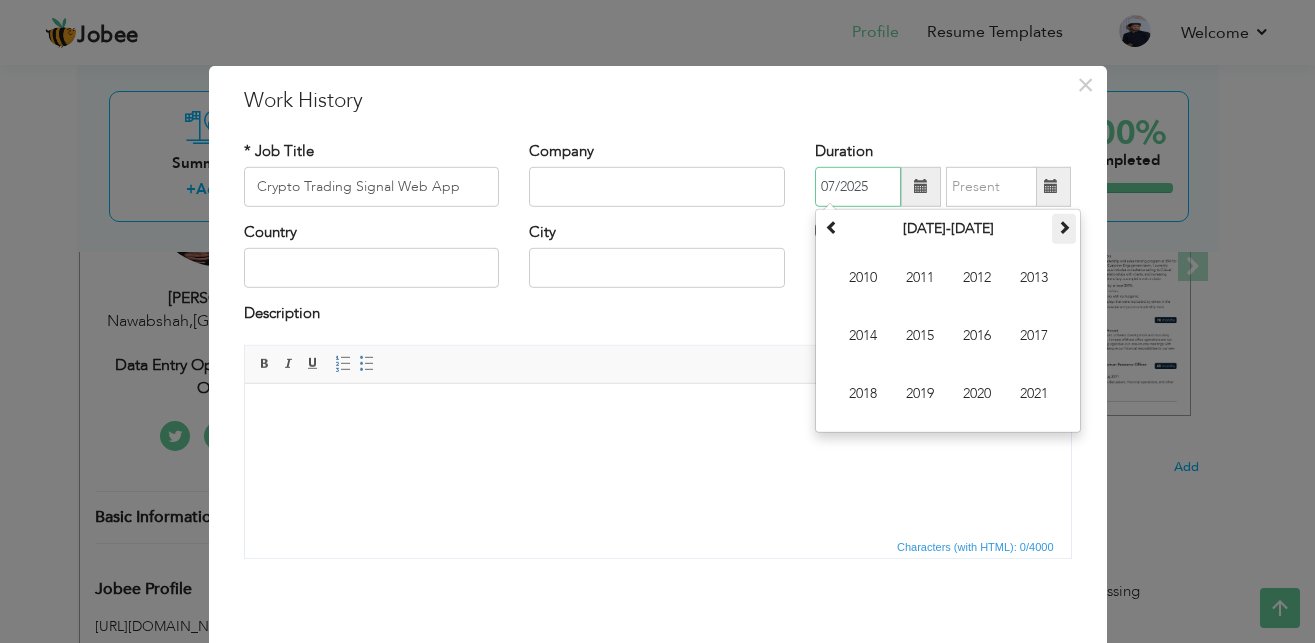 click at bounding box center [1064, 227] 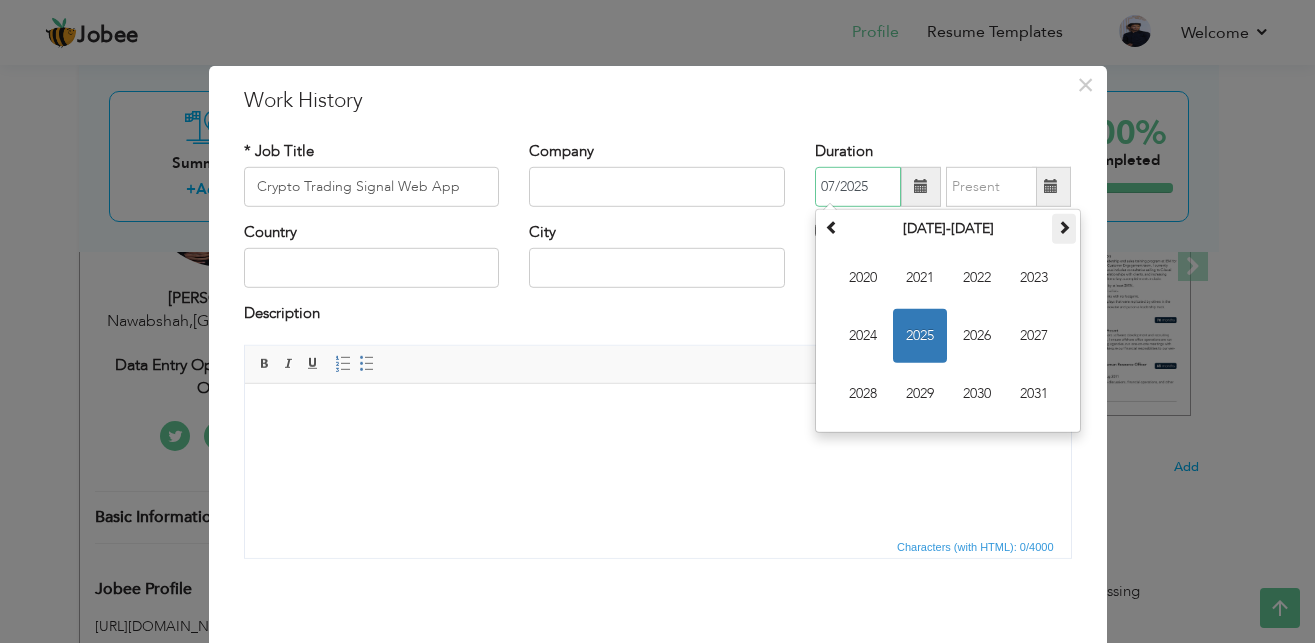 click at bounding box center (1064, 227) 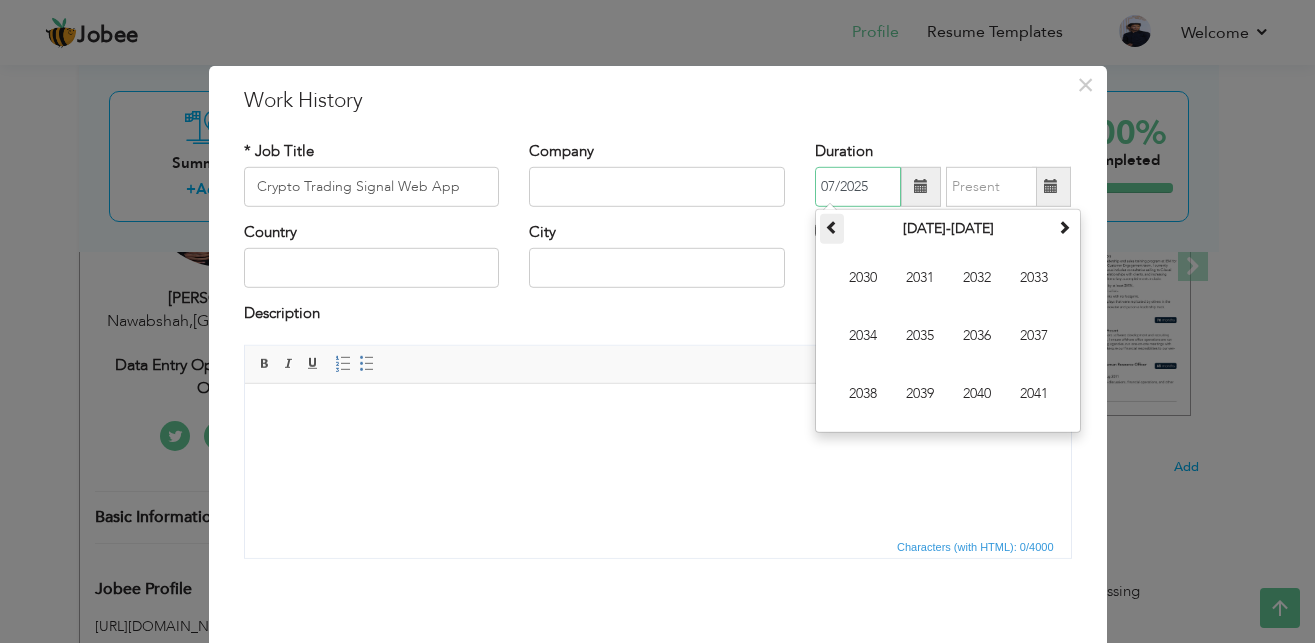 click at bounding box center [832, 227] 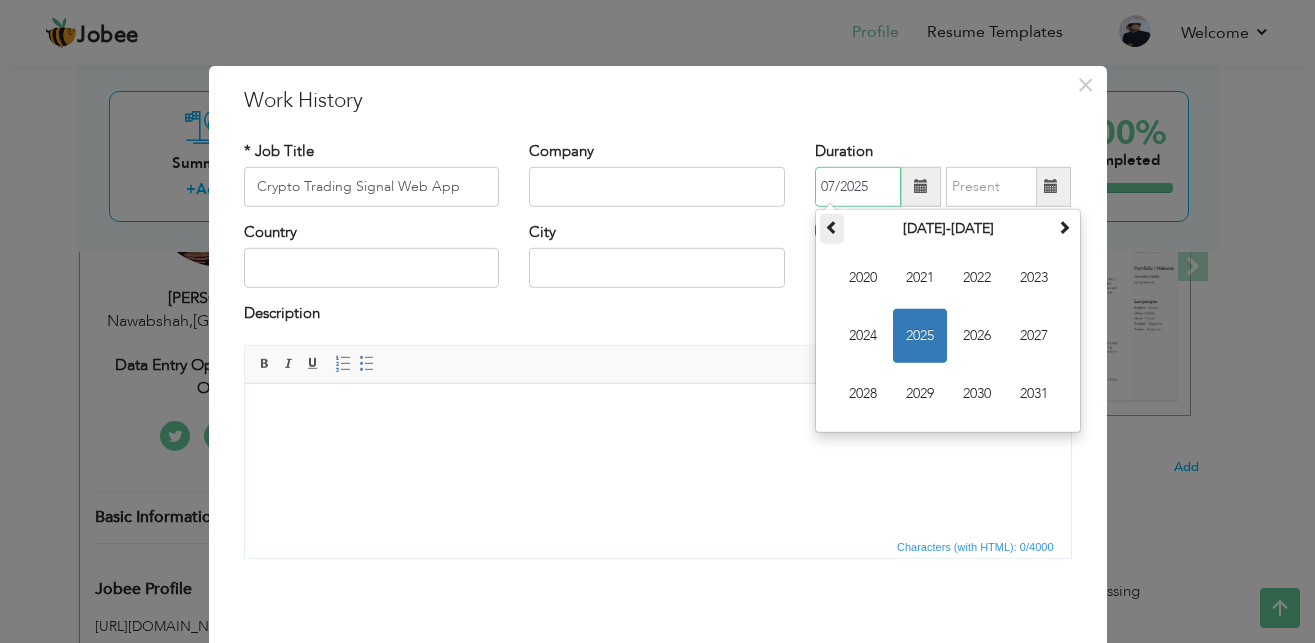 click at bounding box center (832, 227) 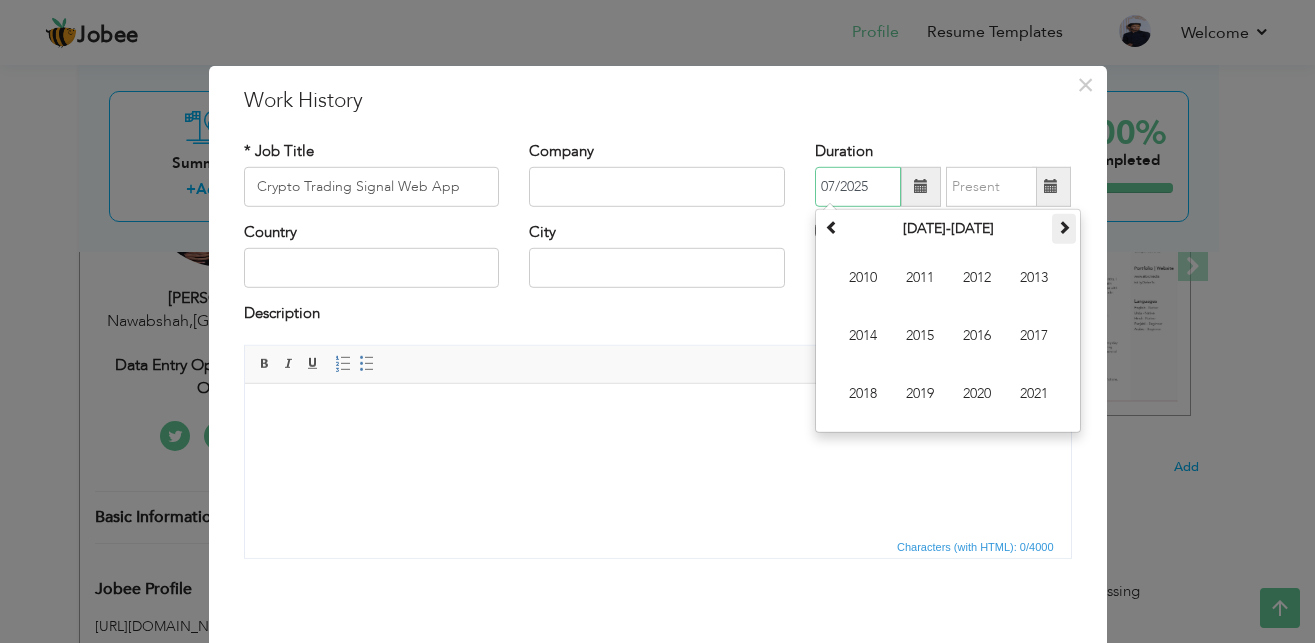 click at bounding box center [1064, 227] 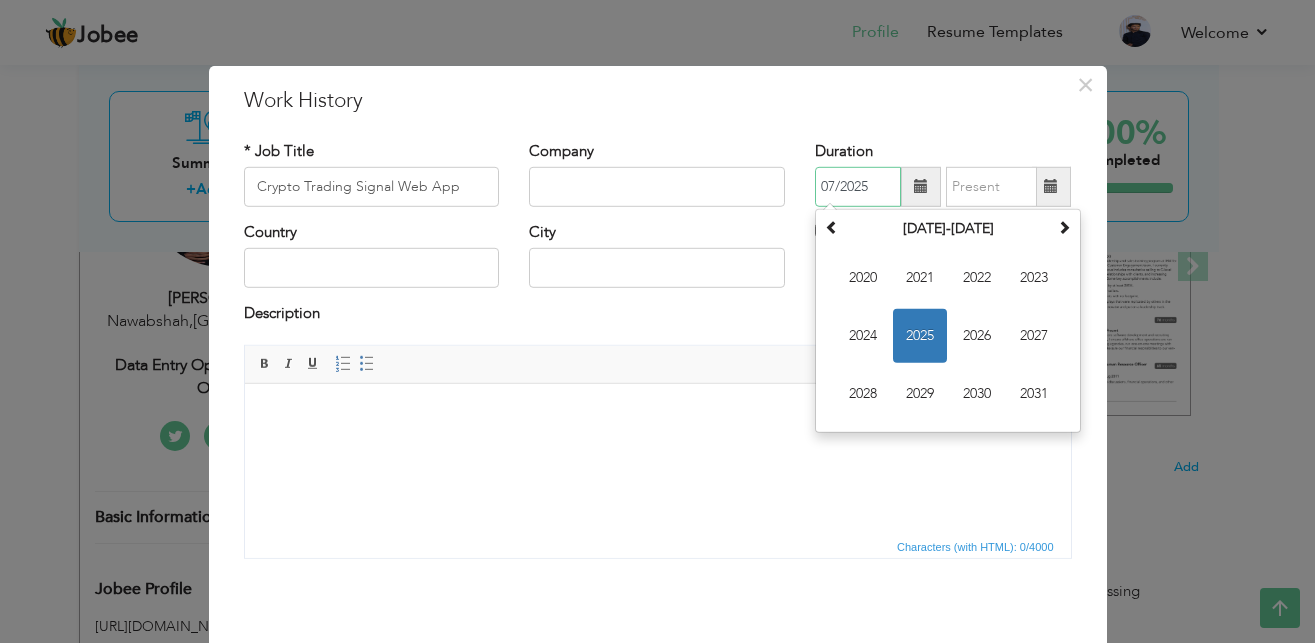 click on "07/2025" at bounding box center (858, 187) 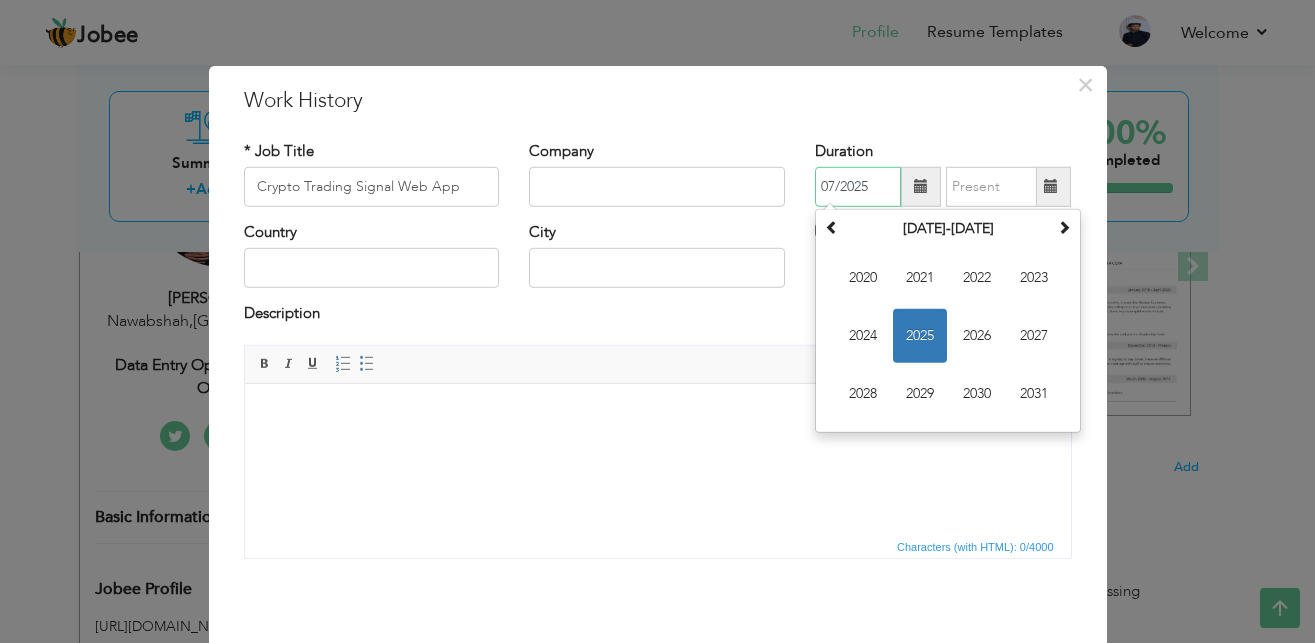 click on "07/2025" at bounding box center [858, 187] 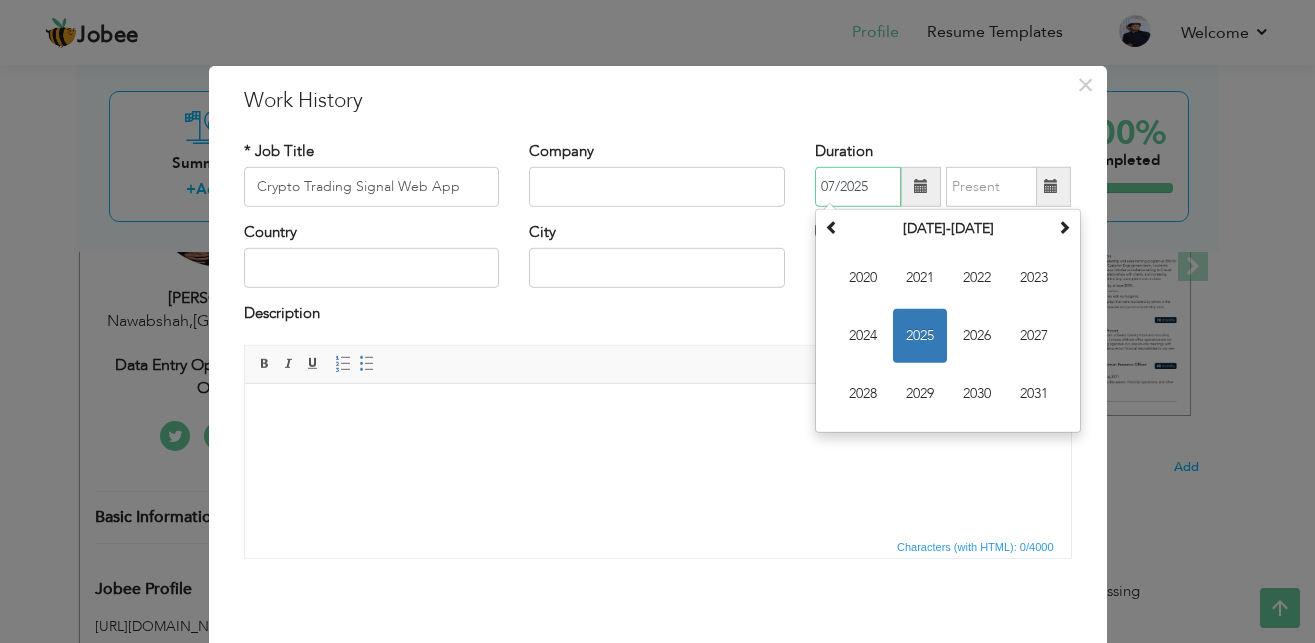 click on "2025" at bounding box center (920, 336) 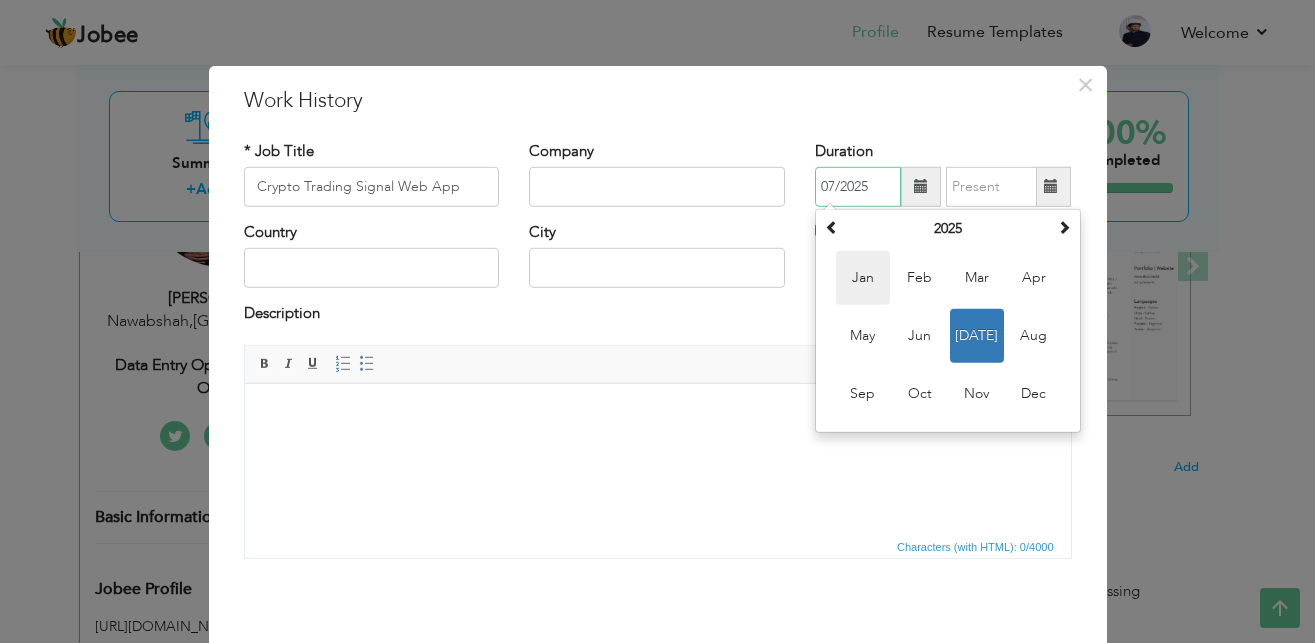 click on "Jan" at bounding box center (863, 278) 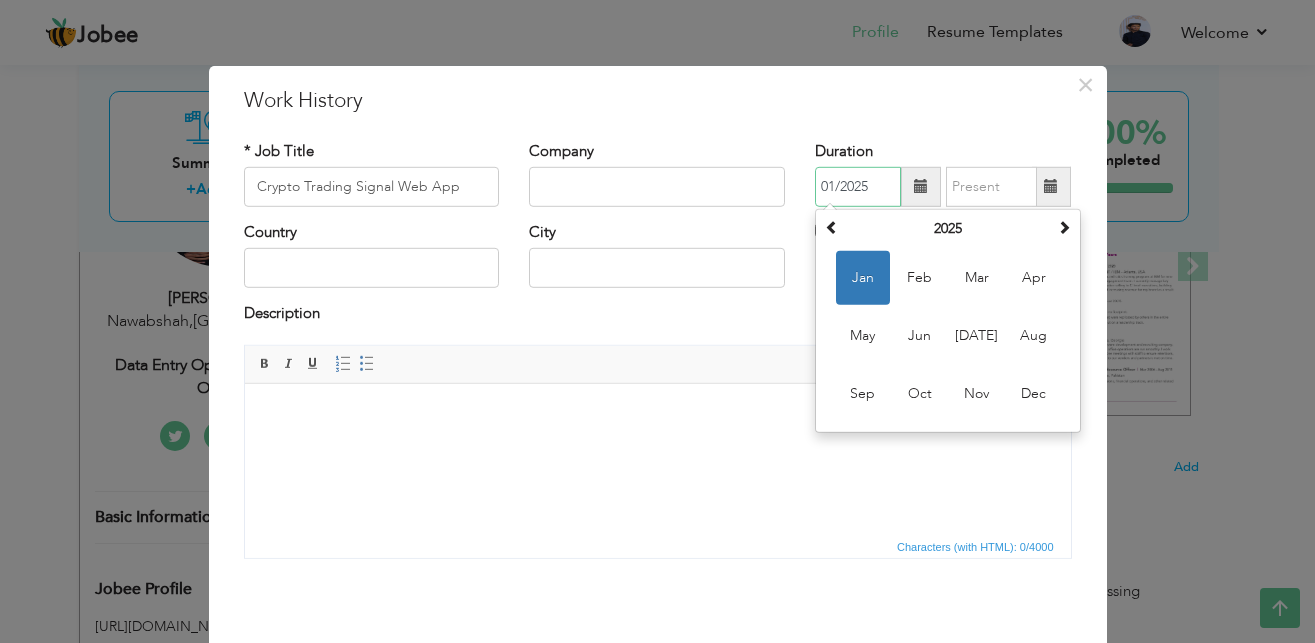 click on "01/2025" at bounding box center (858, 187) 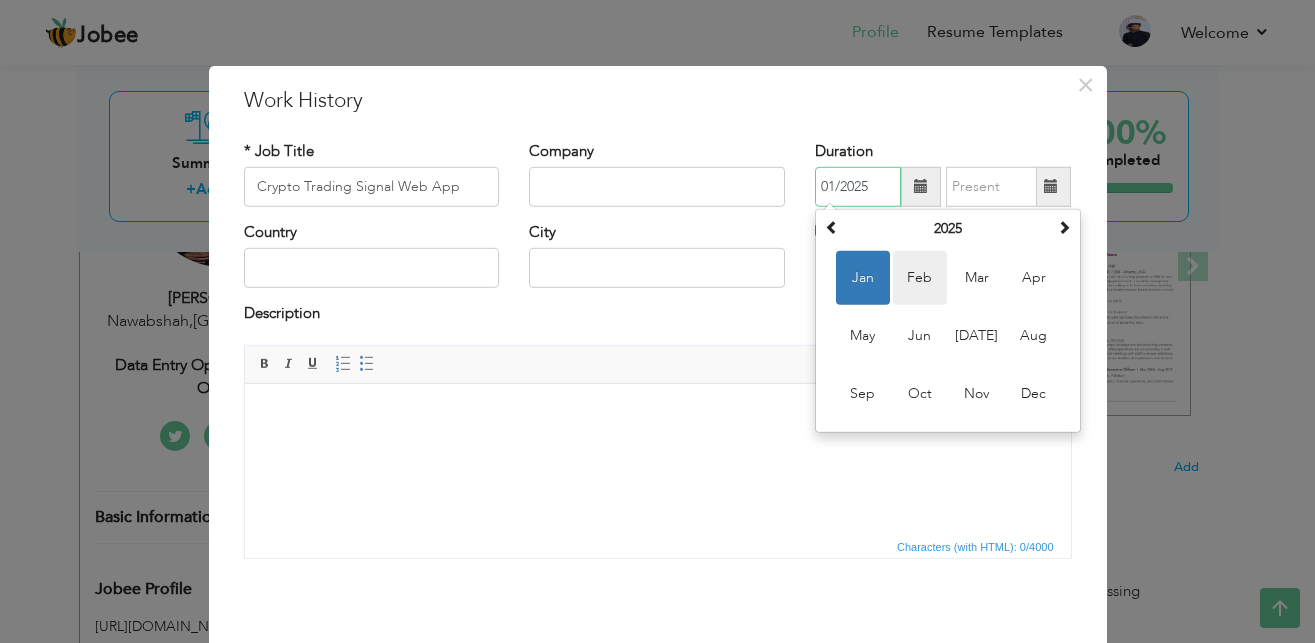 click on "Feb" at bounding box center [920, 278] 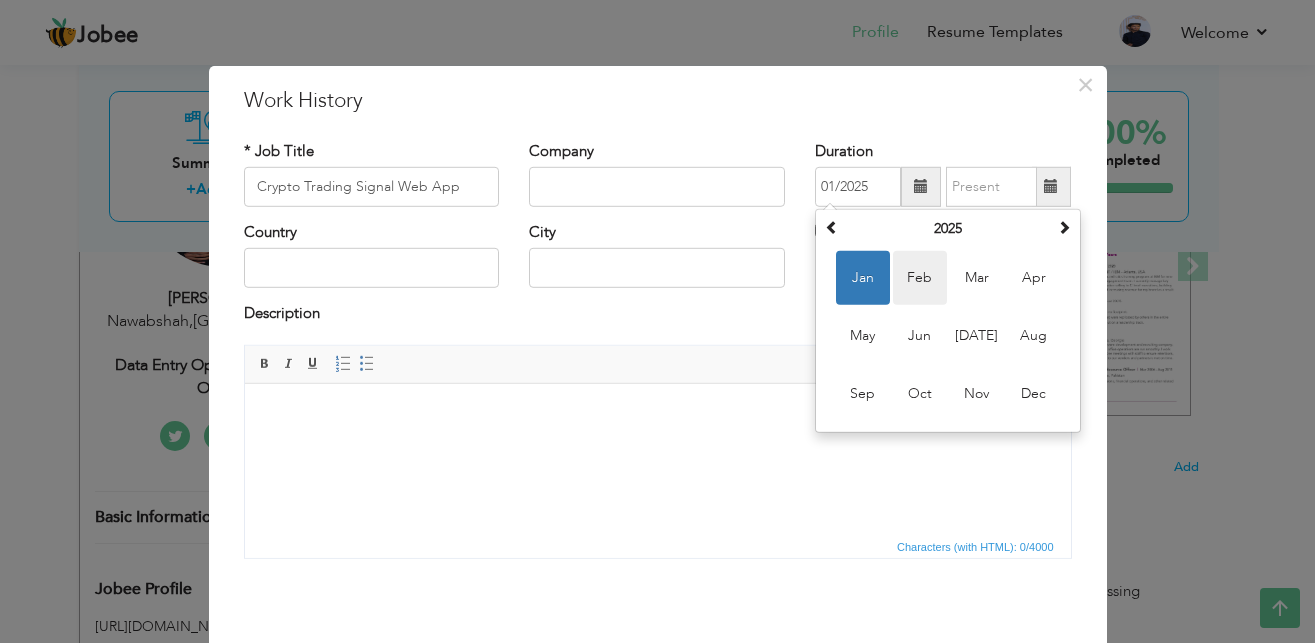 type on "02/2025" 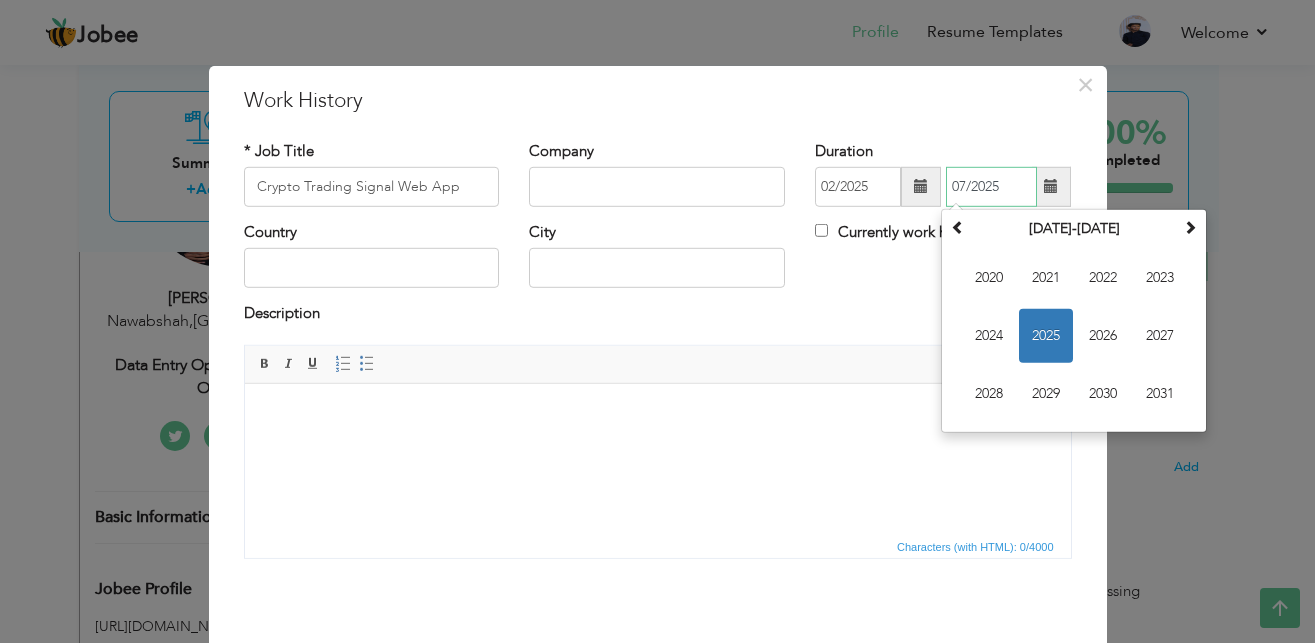 click on "07/2025" at bounding box center (991, 187) 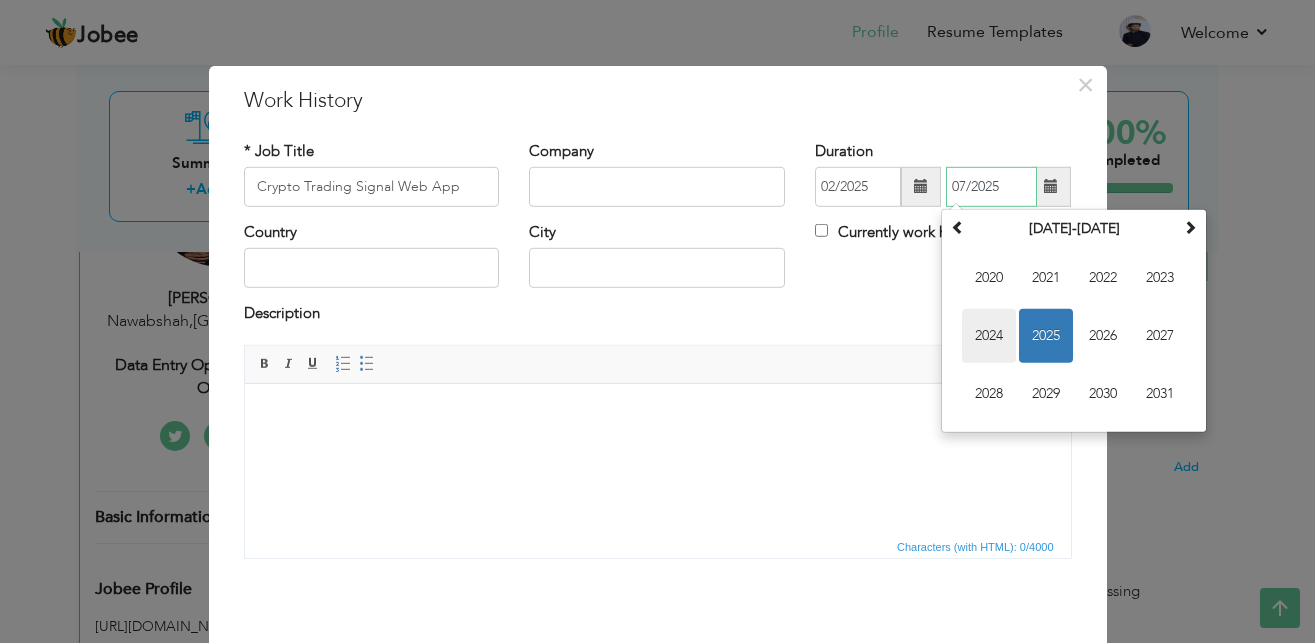 click on "2024" at bounding box center [989, 336] 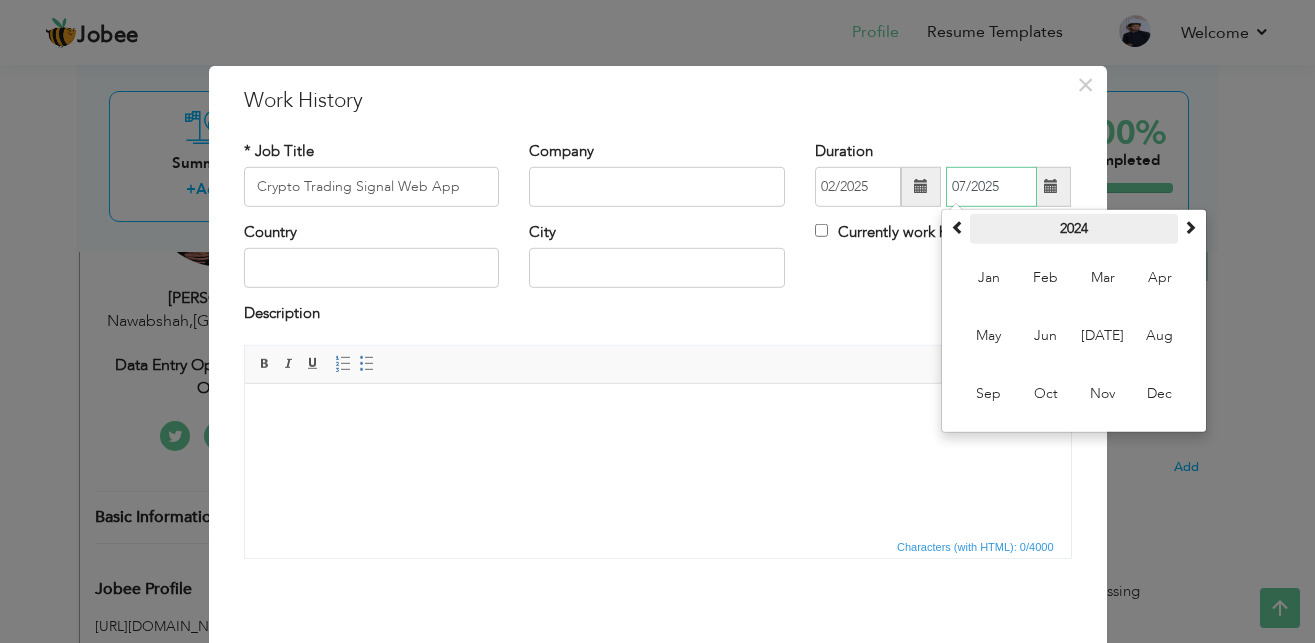 click on "2024" at bounding box center (1074, 229) 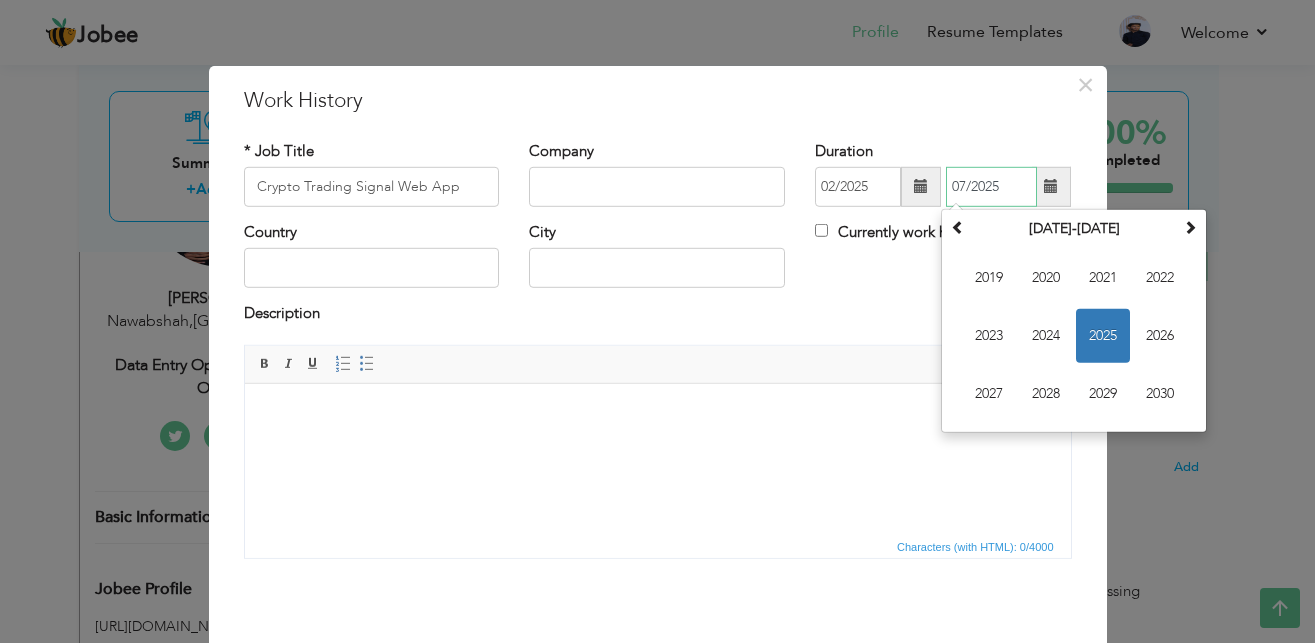 click on "2025" at bounding box center [1103, 336] 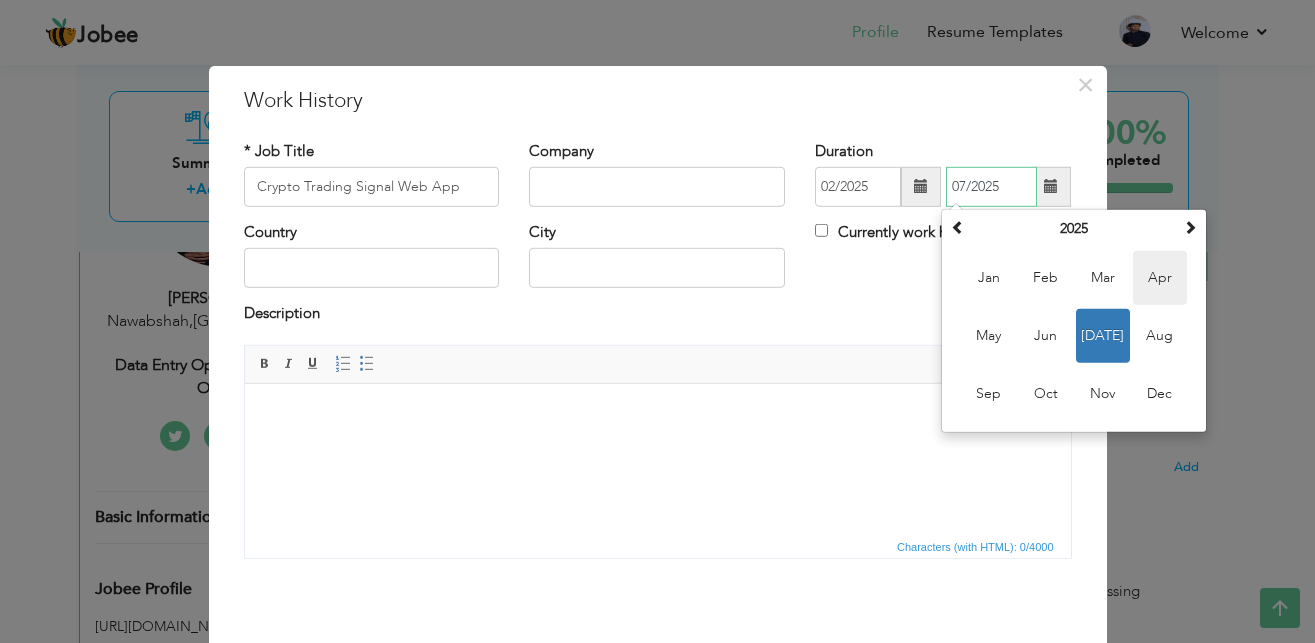 click on "Apr" at bounding box center [1160, 278] 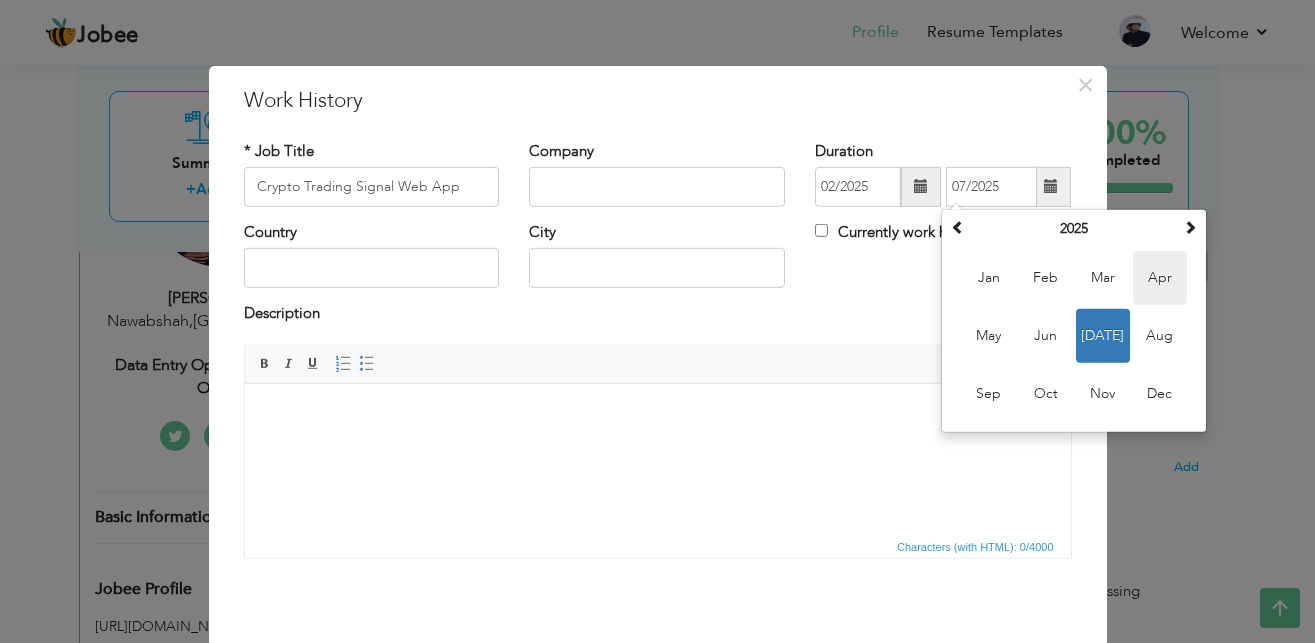 type on "04/2025" 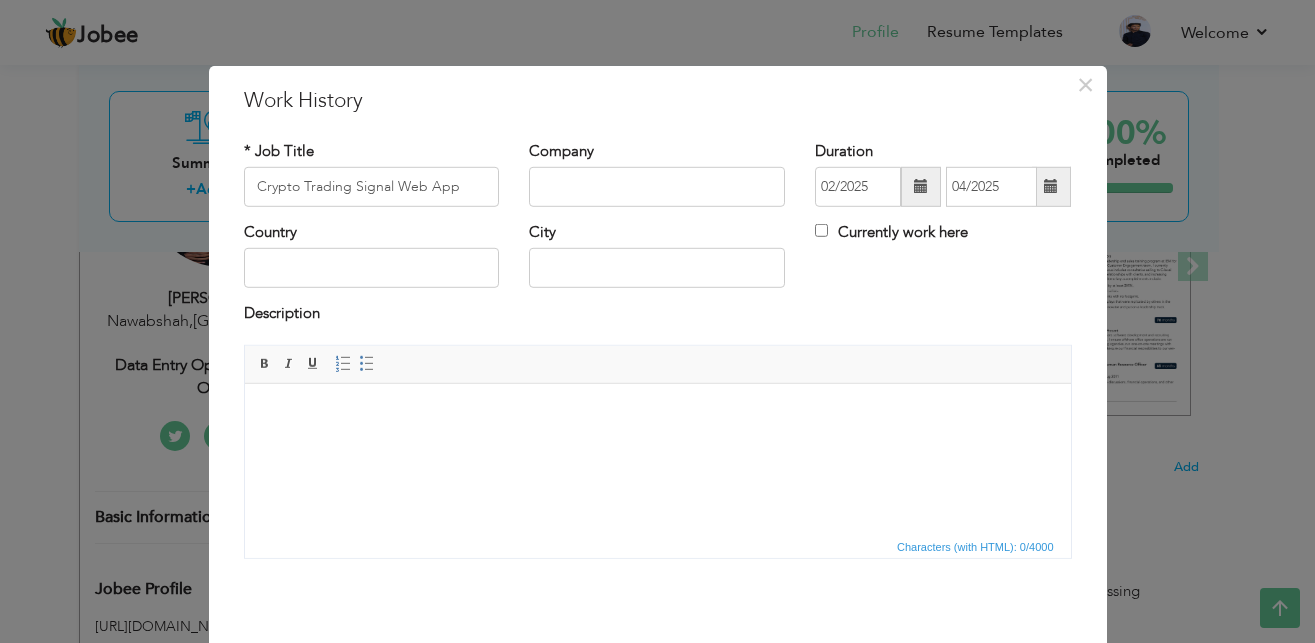 click at bounding box center (657, 458) 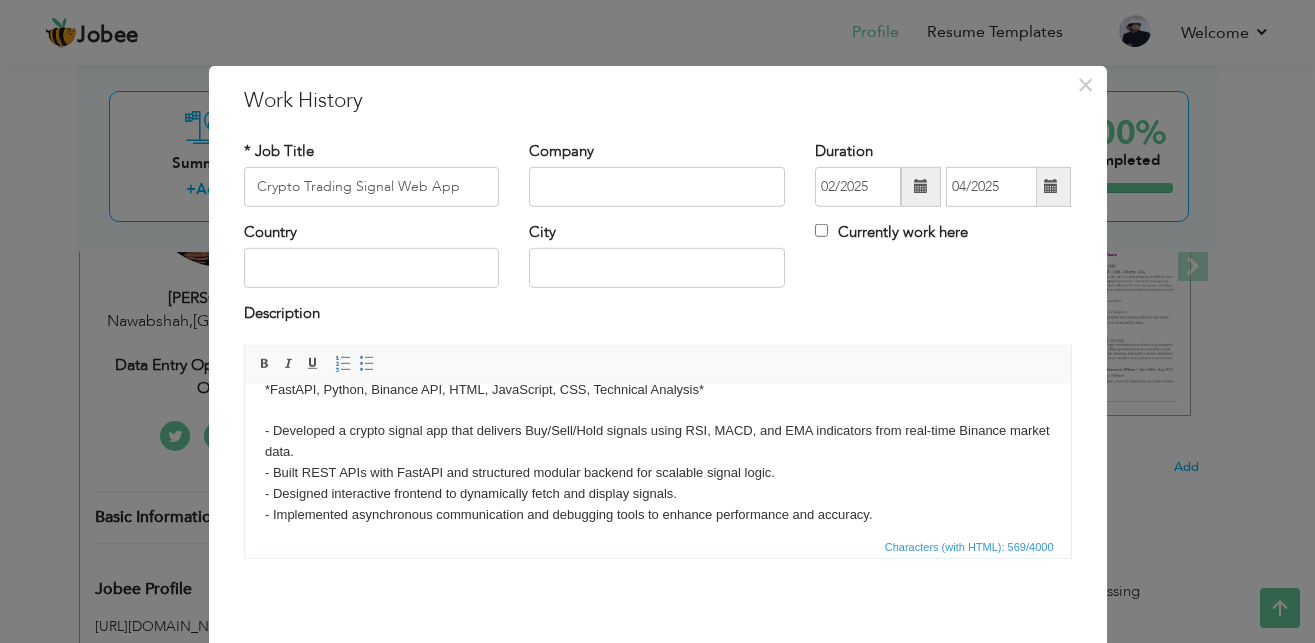 scroll, scrollTop: 0, scrollLeft: 0, axis: both 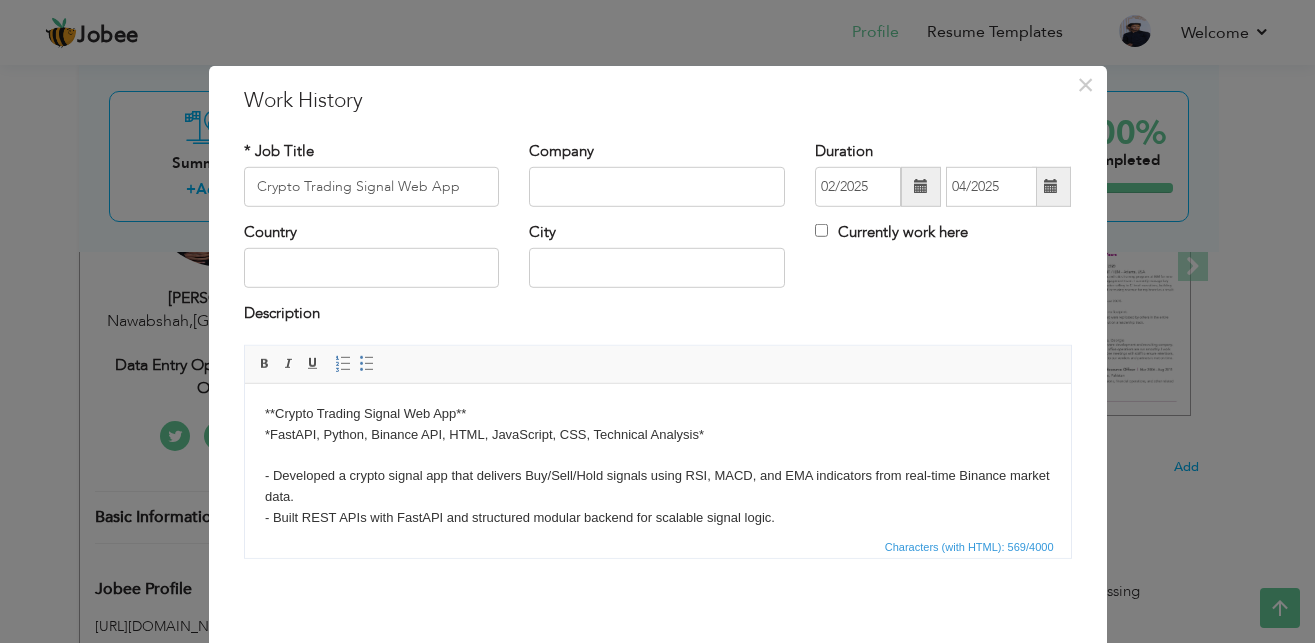 click on "**Crypto Trading Signal Web App**   *FastAPI, Python, Binance API, HTML, JavaScript, CSS, Technical Analysis* - Developed a crypto signal app that delivers Buy/Sell/Hold signals using RSI, MACD, and EMA indicators from real-time Binance market data. - Built REST APIs with FastAPI and structured modular backend for scalable signal logic. - Designed interactive frontend to dynamically fetch and display signals. - Implemented asynchronous communication and debugging tools to enhance performance and accuracy." at bounding box center (657, 507) 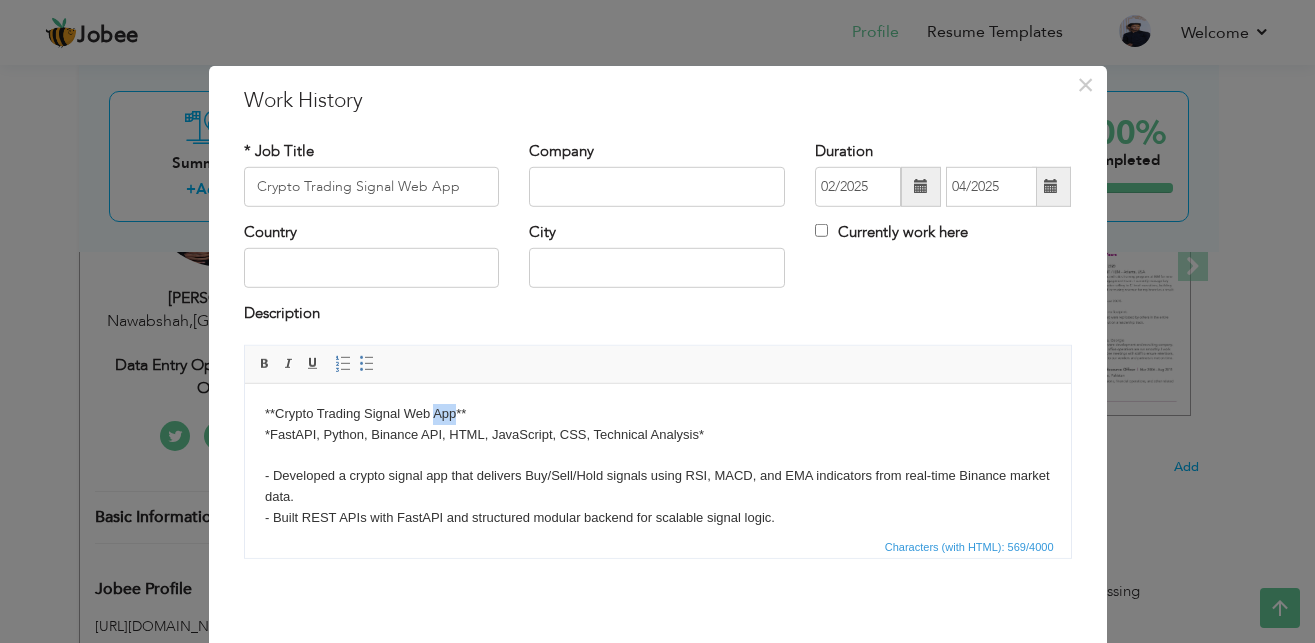 click on "**Crypto Trading Signal Web App**   *FastAPI, Python, Binance API, HTML, JavaScript, CSS, Technical Analysis* - Developed a crypto signal app that delivers Buy/Sell/Hold signals using RSI, MACD, and EMA indicators from real-time Binance market data. - Built REST APIs with FastAPI and structured modular backend for scalable signal logic. - Designed interactive frontend to dynamically fetch and display signals. - Implemented asynchronous communication and debugging tools to enhance performance and accuracy." at bounding box center [657, 507] 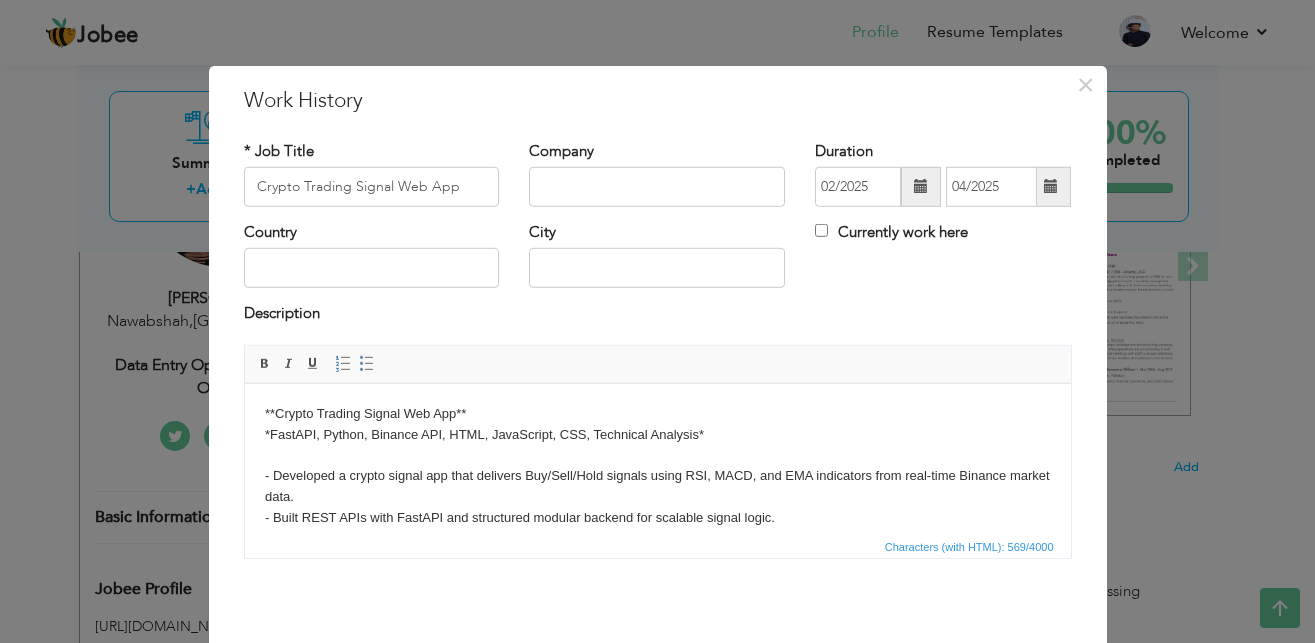 click on "**Crypto Trading Signal Web App**   *FastAPI, Python, Binance API, HTML, JavaScript, CSS, Technical Analysis* - Developed a crypto signal app that delivers Buy/Sell/Hold signals using RSI, MACD, and EMA indicators from real-time Binance market data. - Built REST APIs with FastAPI and structured modular backend for scalable signal logic. - Designed interactive frontend to dynamically fetch and display signals. - Implemented asynchronous communication and debugging tools to enhance performance and accuracy." at bounding box center (657, 507) 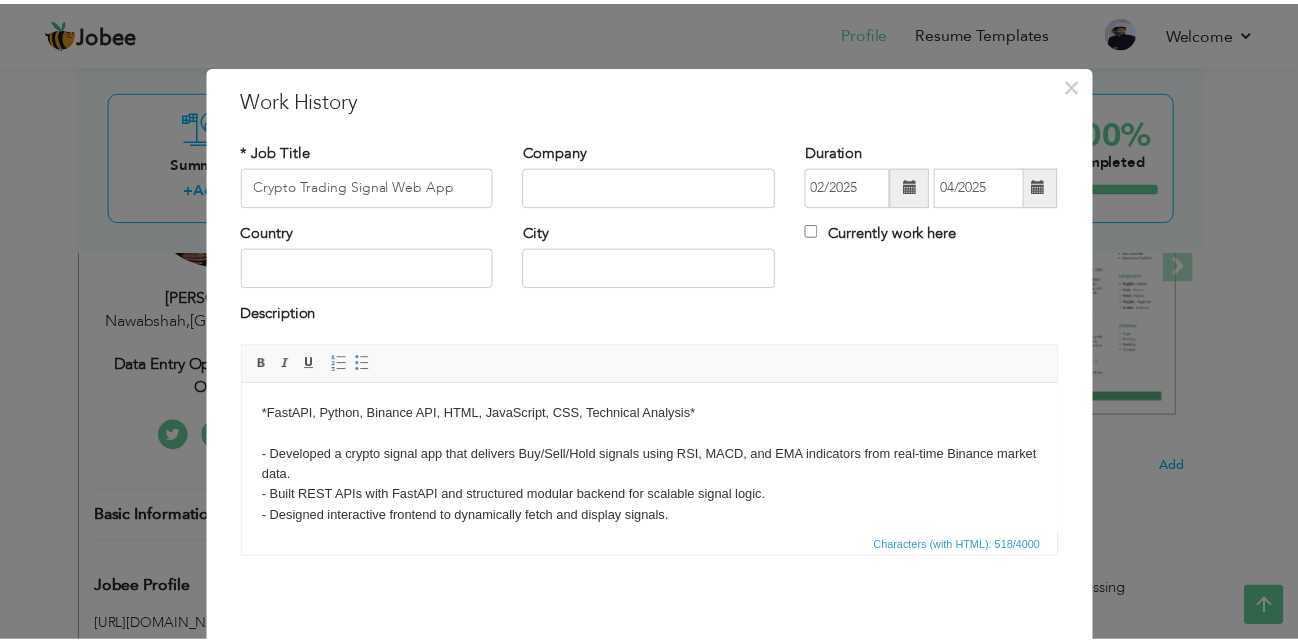 scroll, scrollTop: 79, scrollLeft: 0, axis: vertical 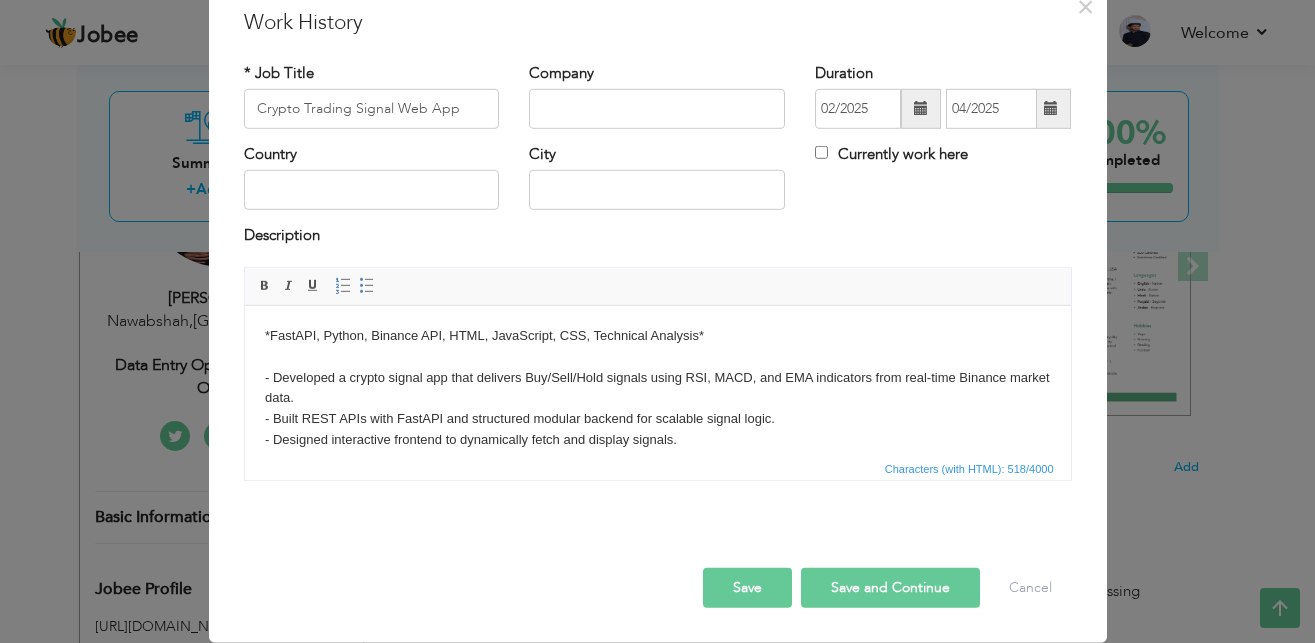 click on "Save and Continue" at bounding box center [890, 588] 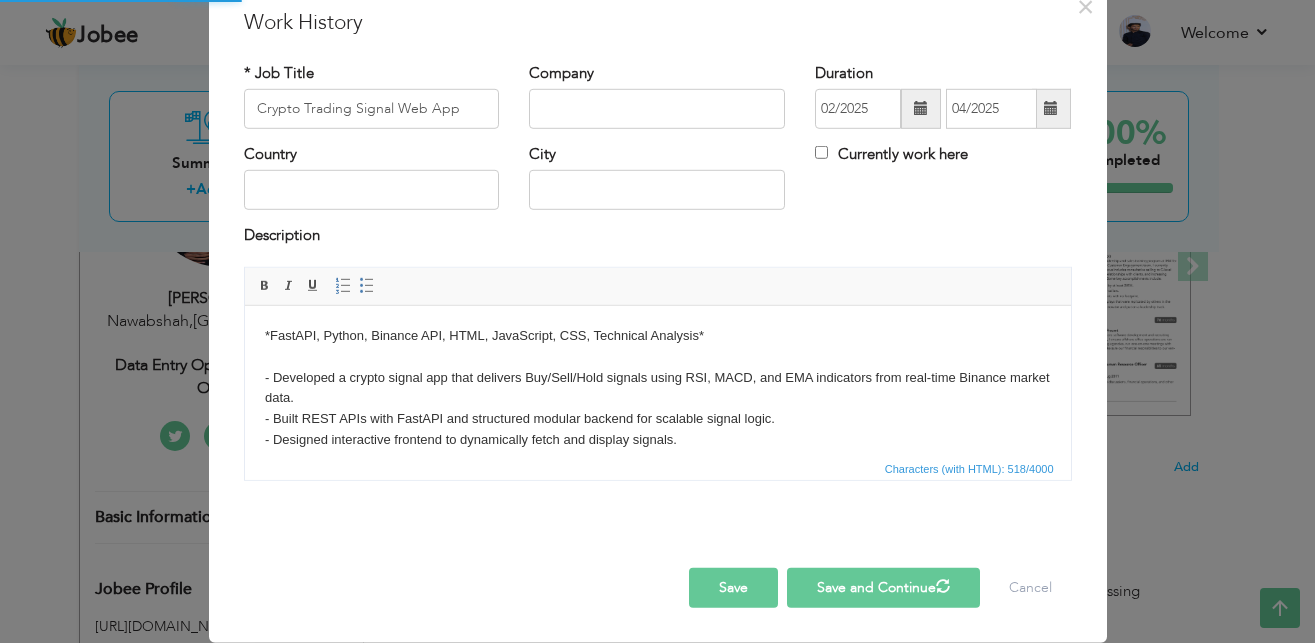 type 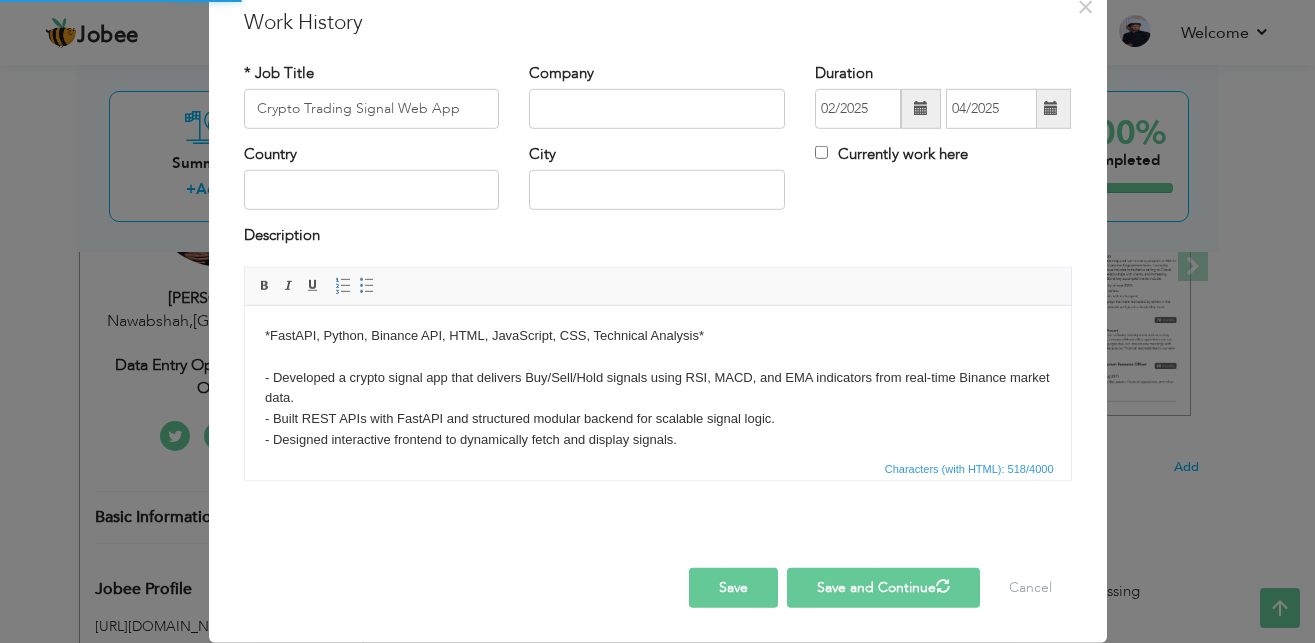 type 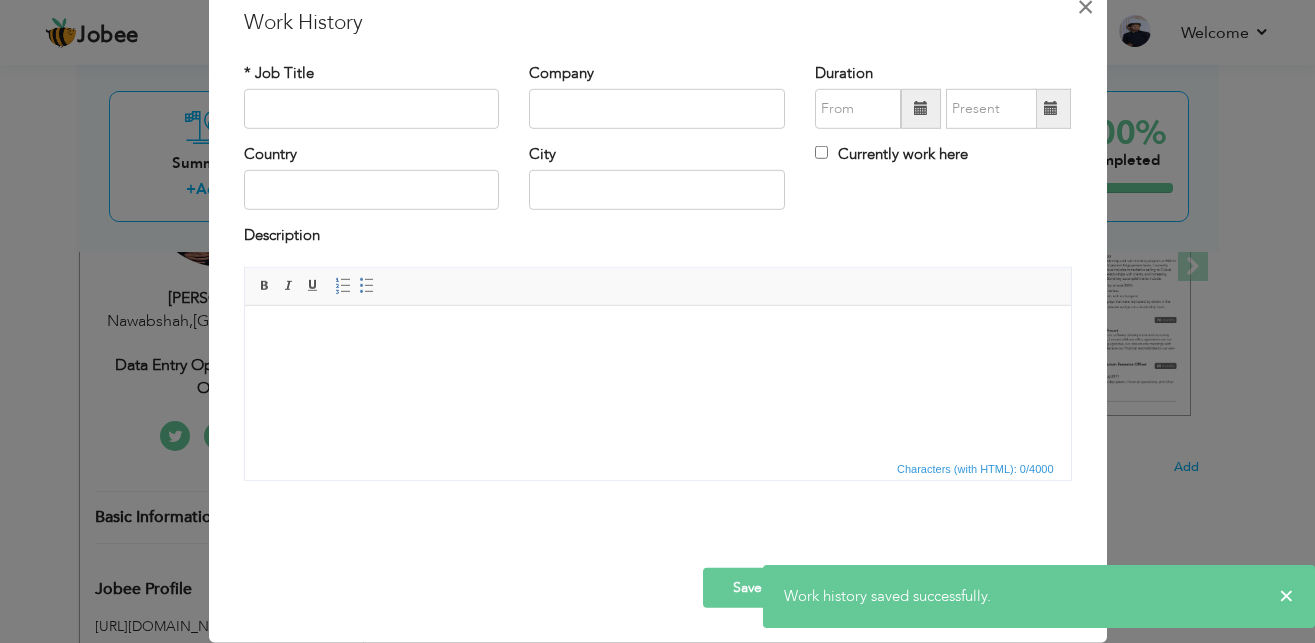 click on "×" at bounding box center [1085, 6] 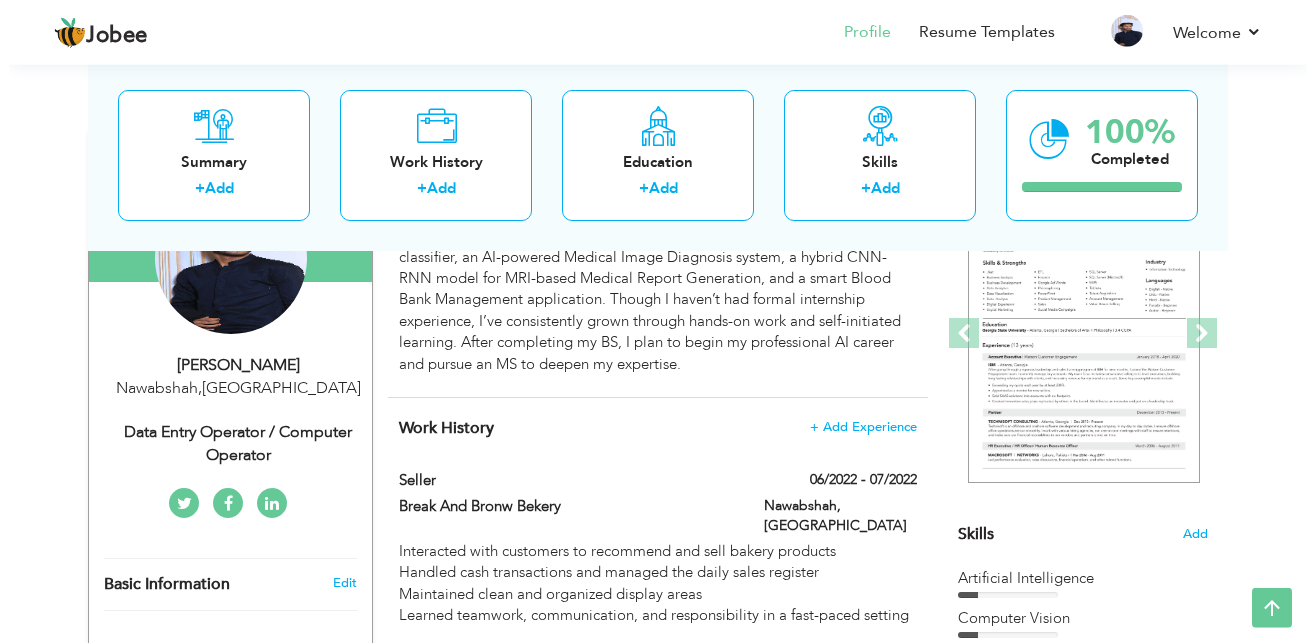scroll, scrollTop: 245, scrollLeft: 0, axis: vertical 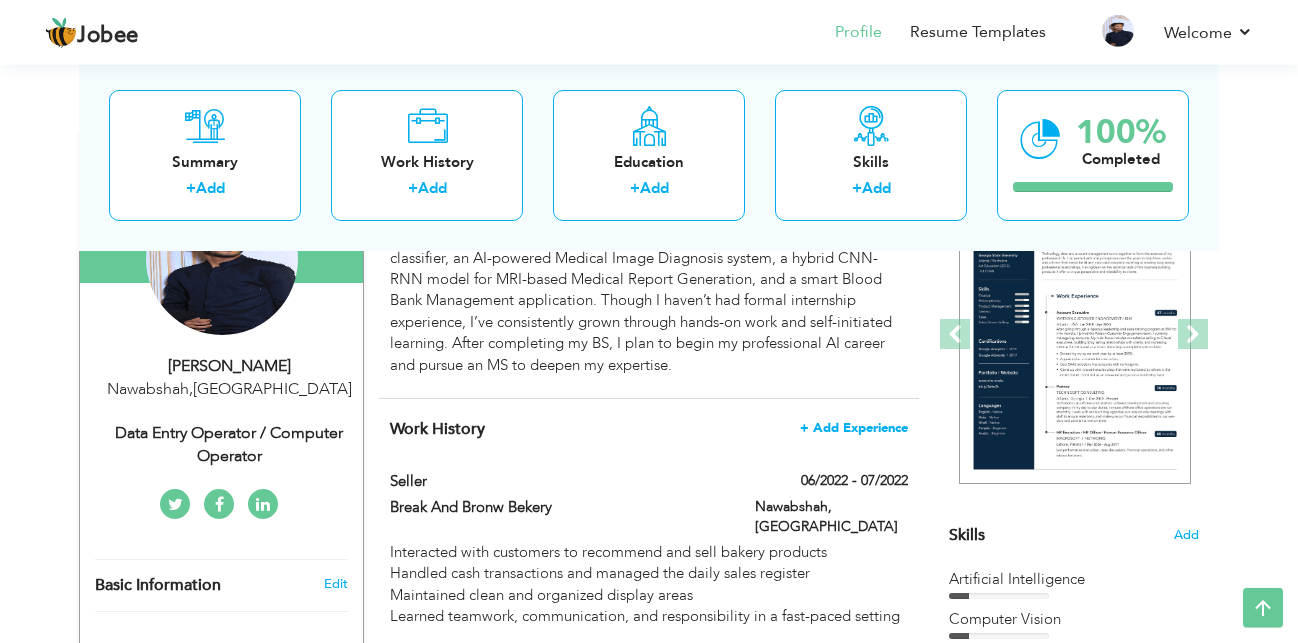 click on "+ Add Experience" at bounding box center (854, 428) 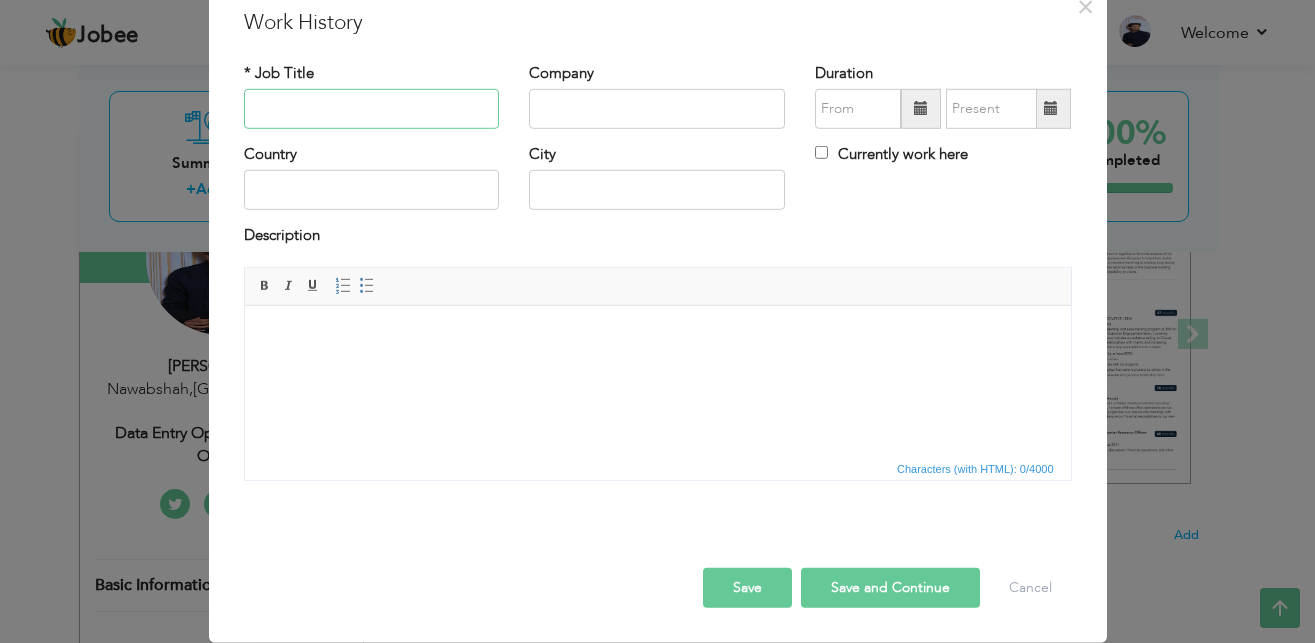 click at bounding box center (372, 109) 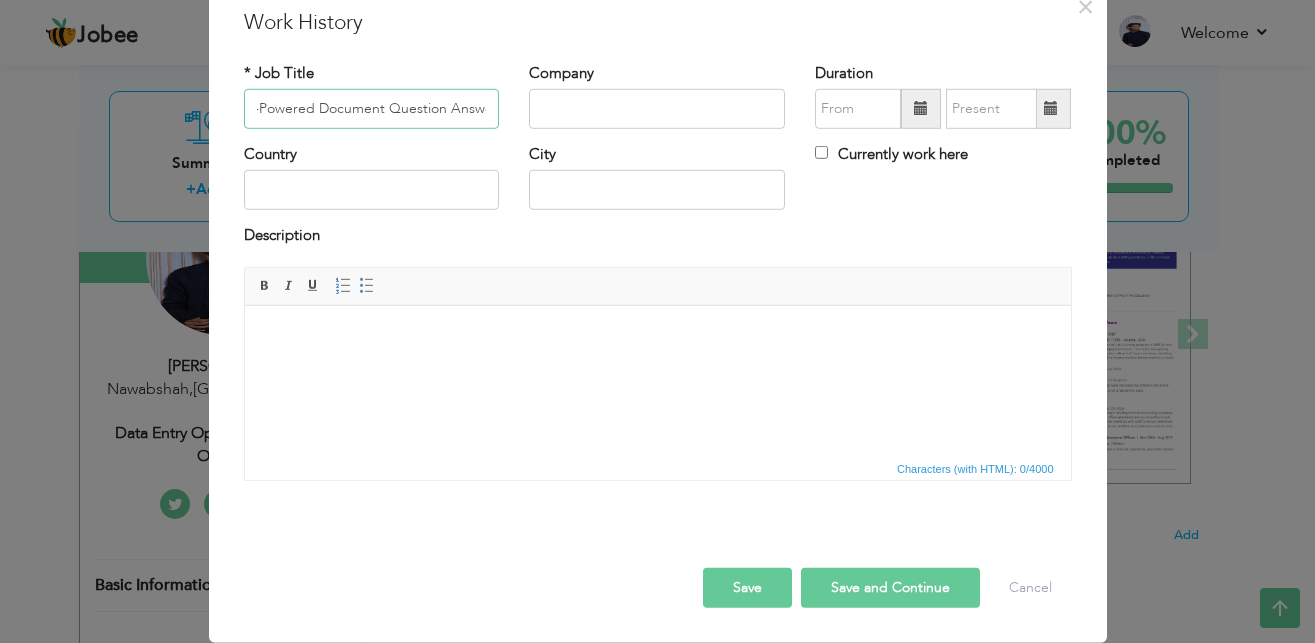 scroll, scrollTop: 0, scrollLeft: 0, axis: both 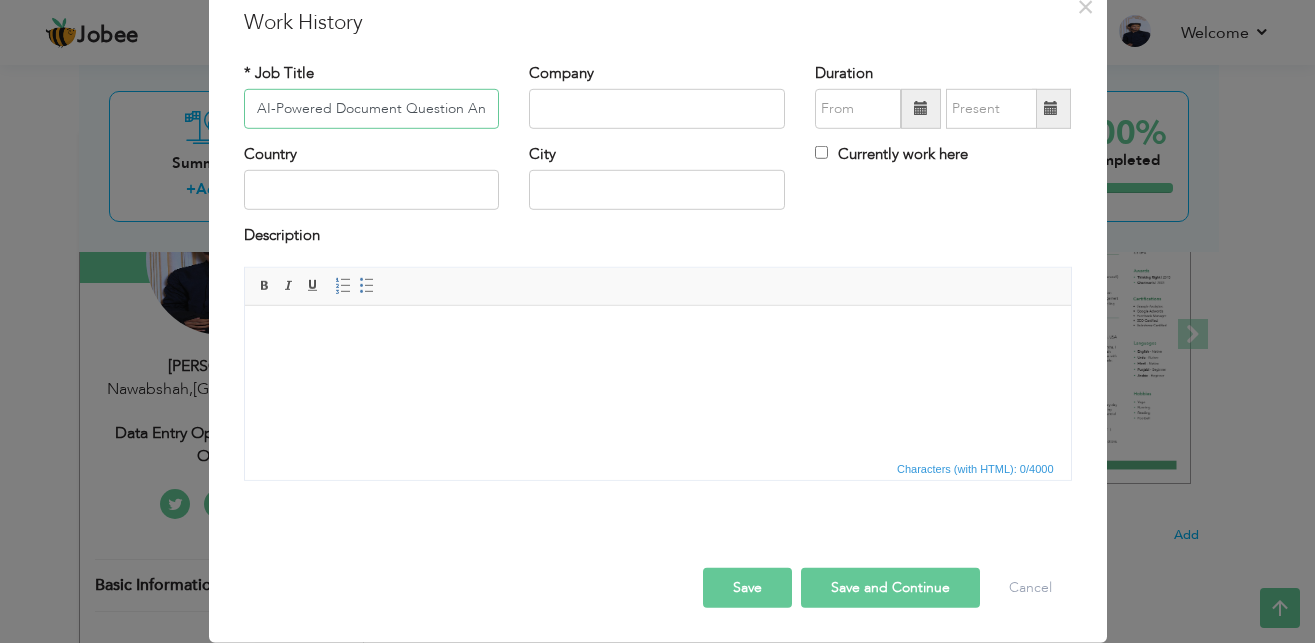 type on "AI-Powered Document Question Answering System" 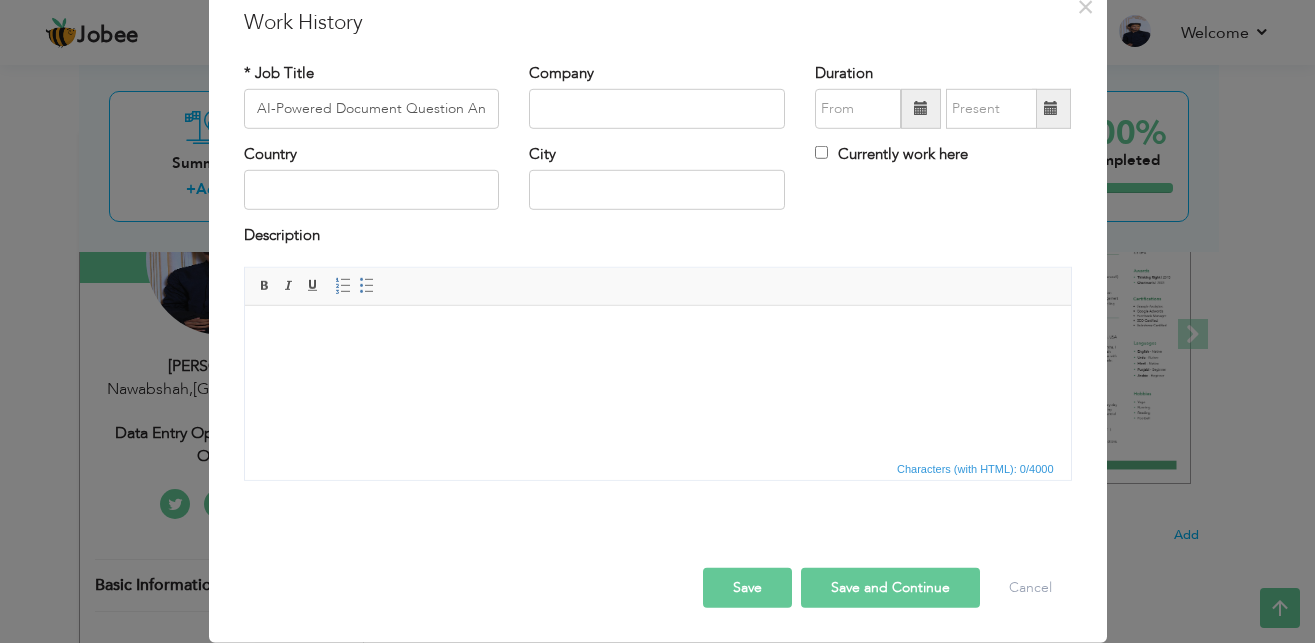 click on "Characters (with HTML): 0/4000" at bounding box center [658, 468] 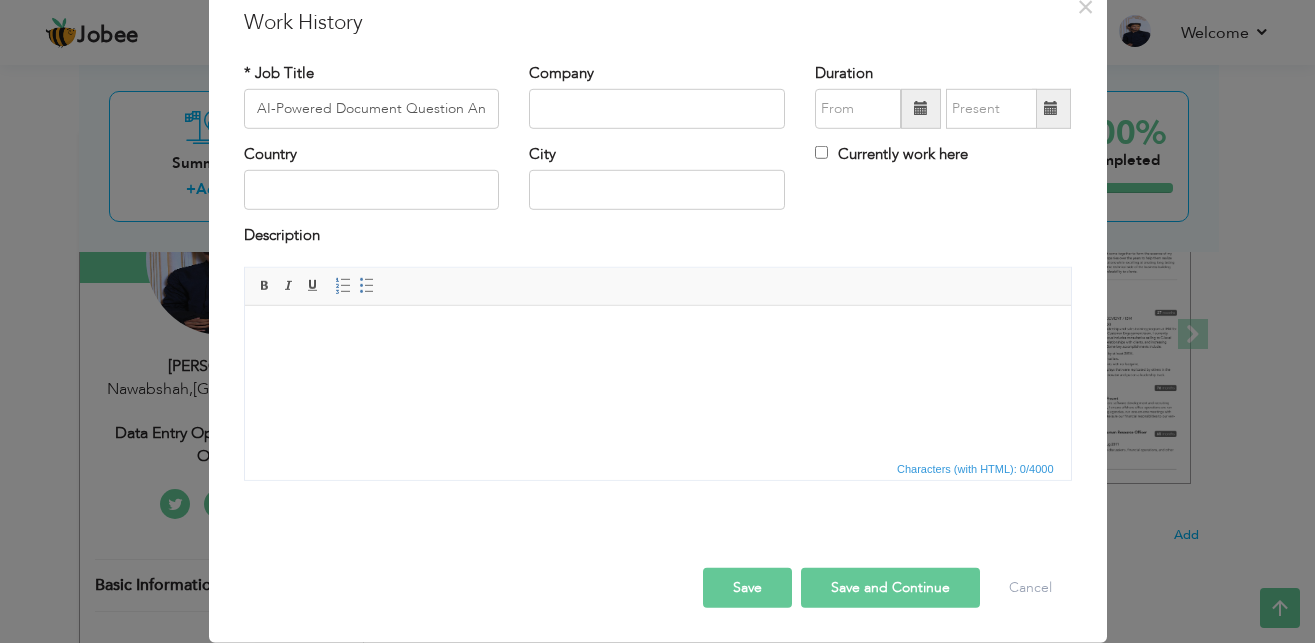 click at bounding box center (657, 380) 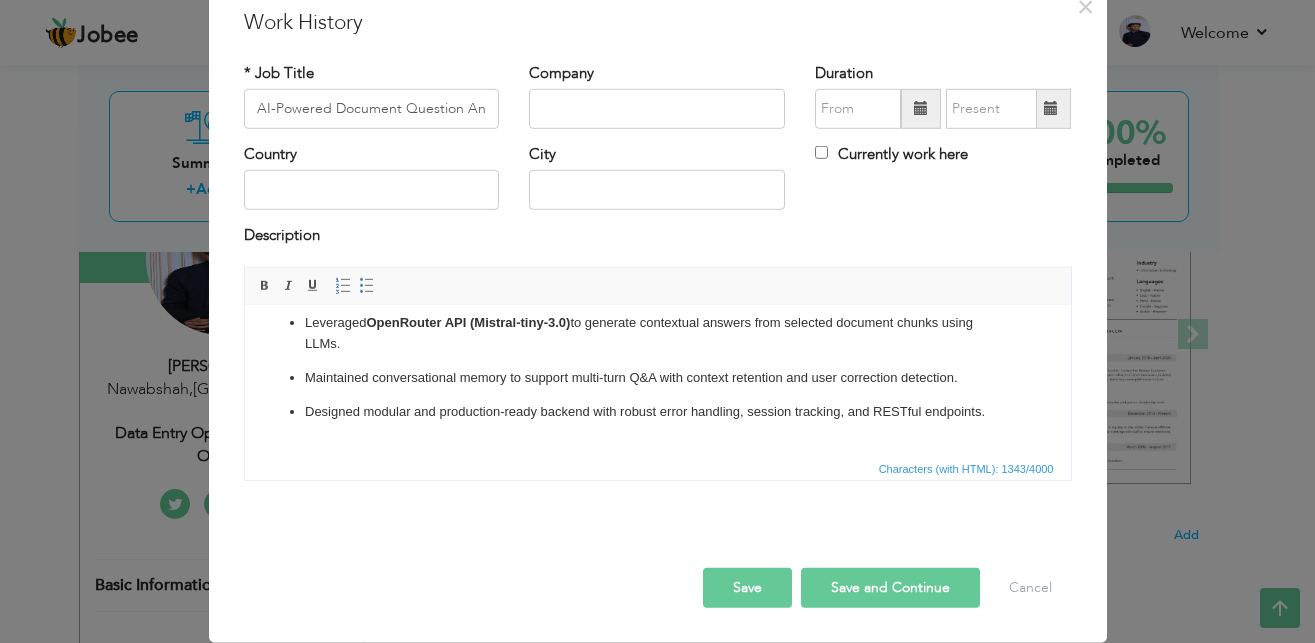 scroll, scrollTop: 0, scrollLeft: 0, axis: both 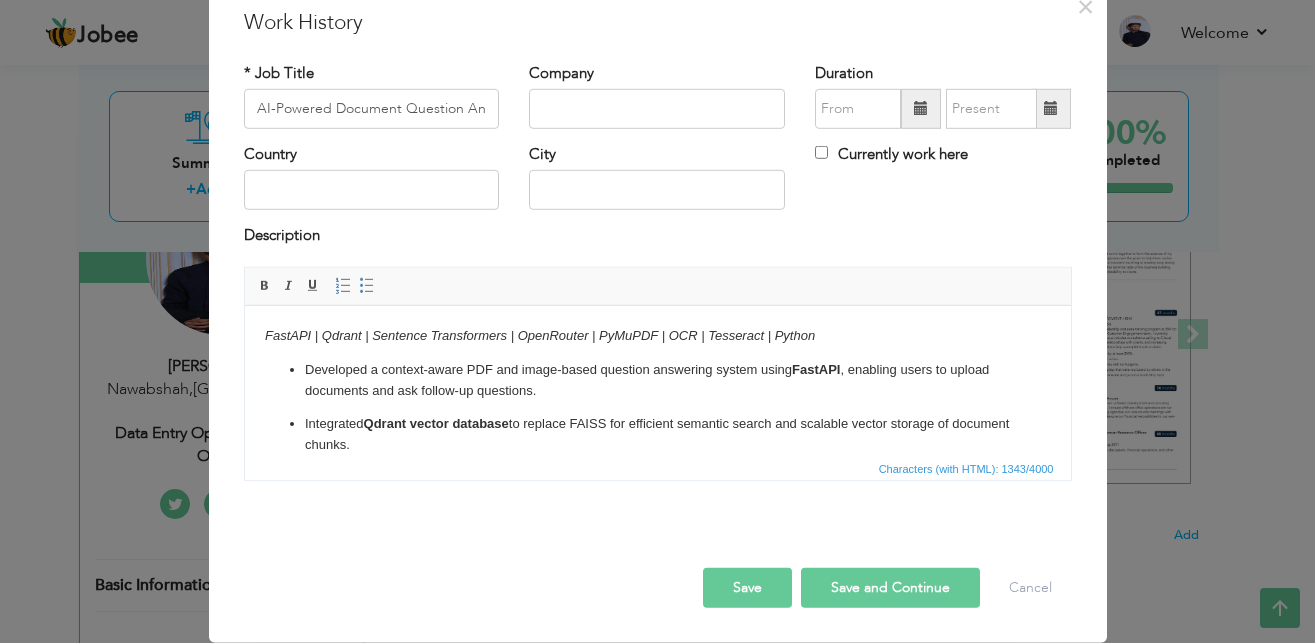 click on "FastAPI | Qdrant | Sentence Transformers | OpenRouter | PyMuPDF | OCR | Tesseract | Python" at bounding box center (539, 334) 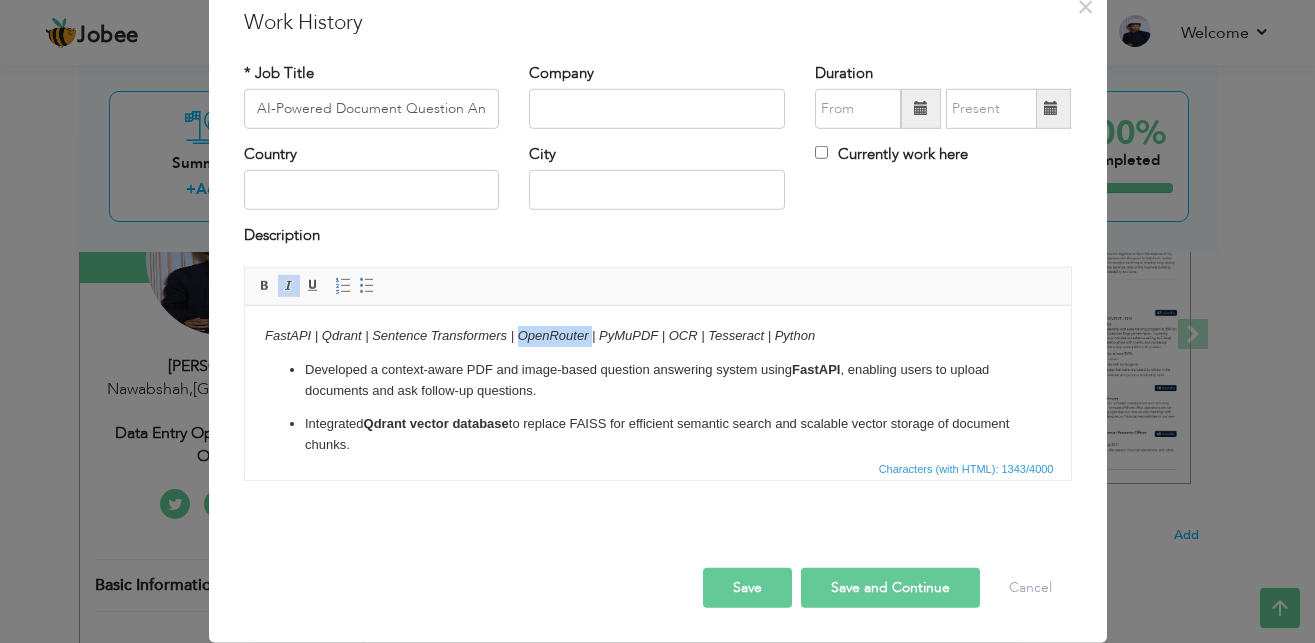 click on "FastAPI | Qdrant | Sentence Transformers | OpenRouter | PyMuPDF | OCR | Tesseract | Python" at bounding box center [539, 334] 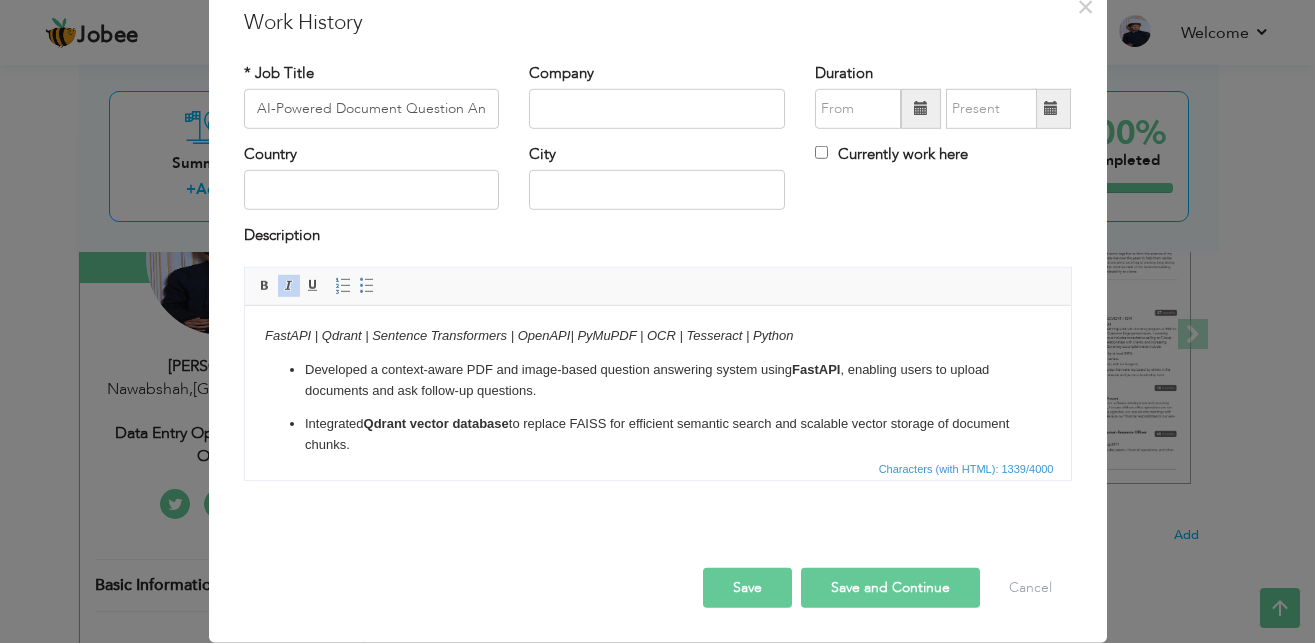 click on "FastAPI | Qdrant | Sentence Transformers | OpenAPI| PyMuPDF | OCR | Tesseract | Python" at bounding box center (528, 334) 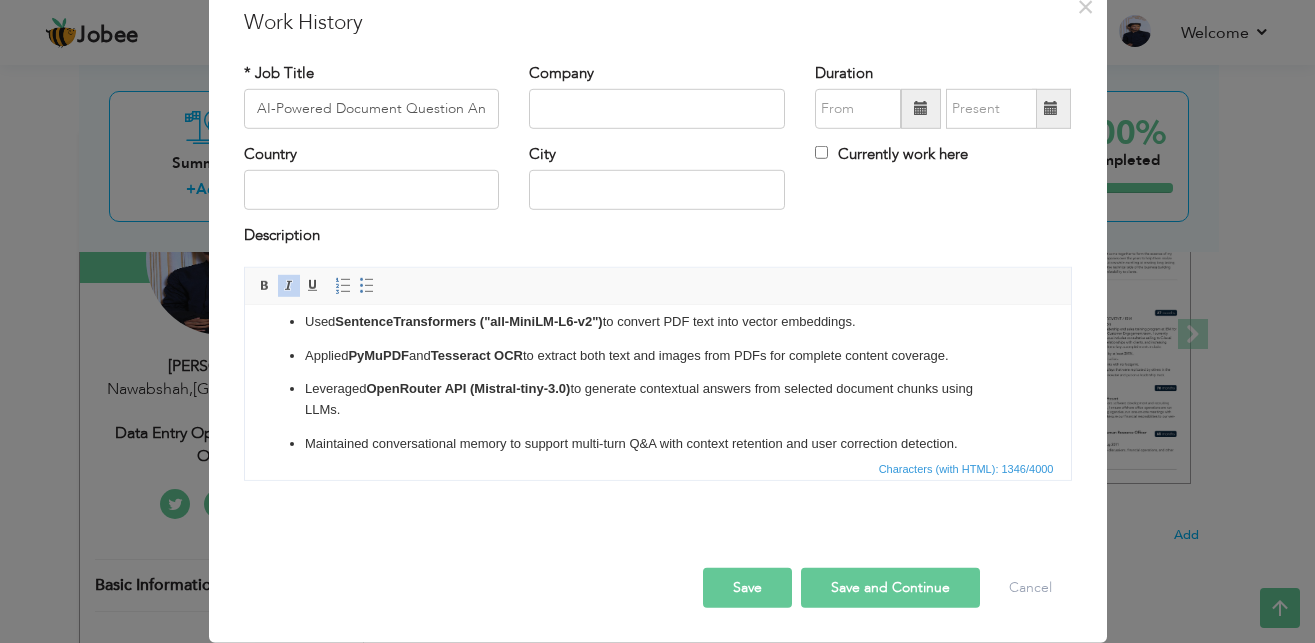 scroll, scrollTop: 193, scrollLeft: 0, axis: vertical 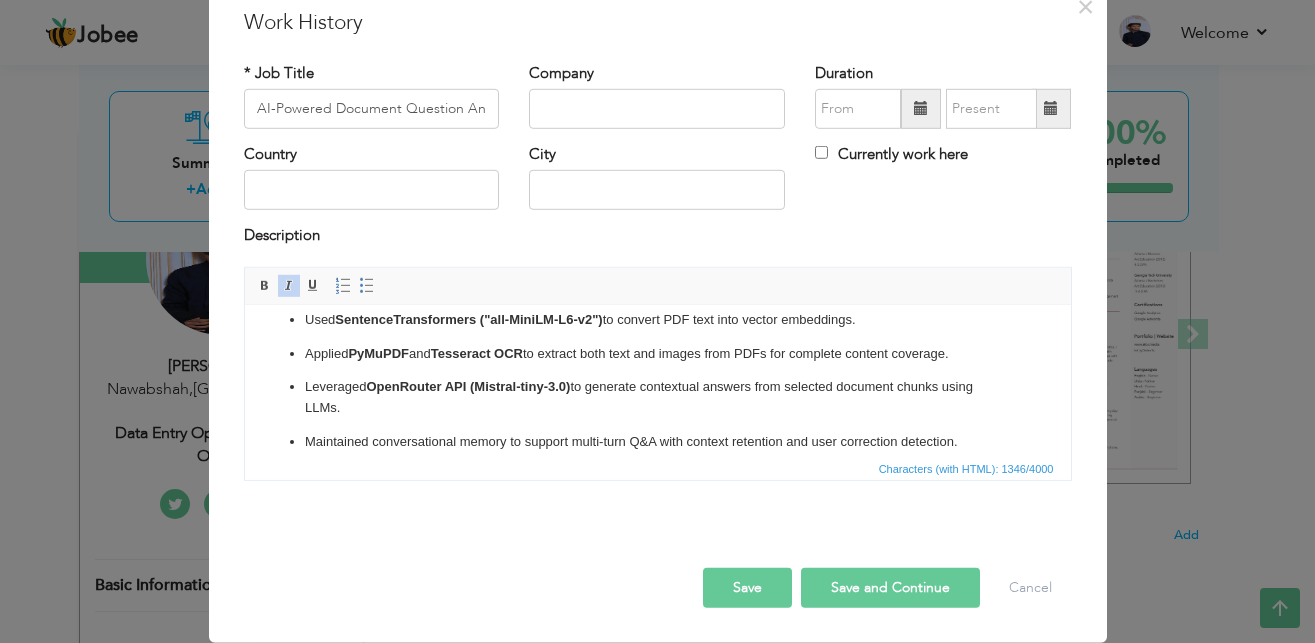 click on "OpenRouter API (Mistral-tiny-3.0)" at bounding box center (467, 385) 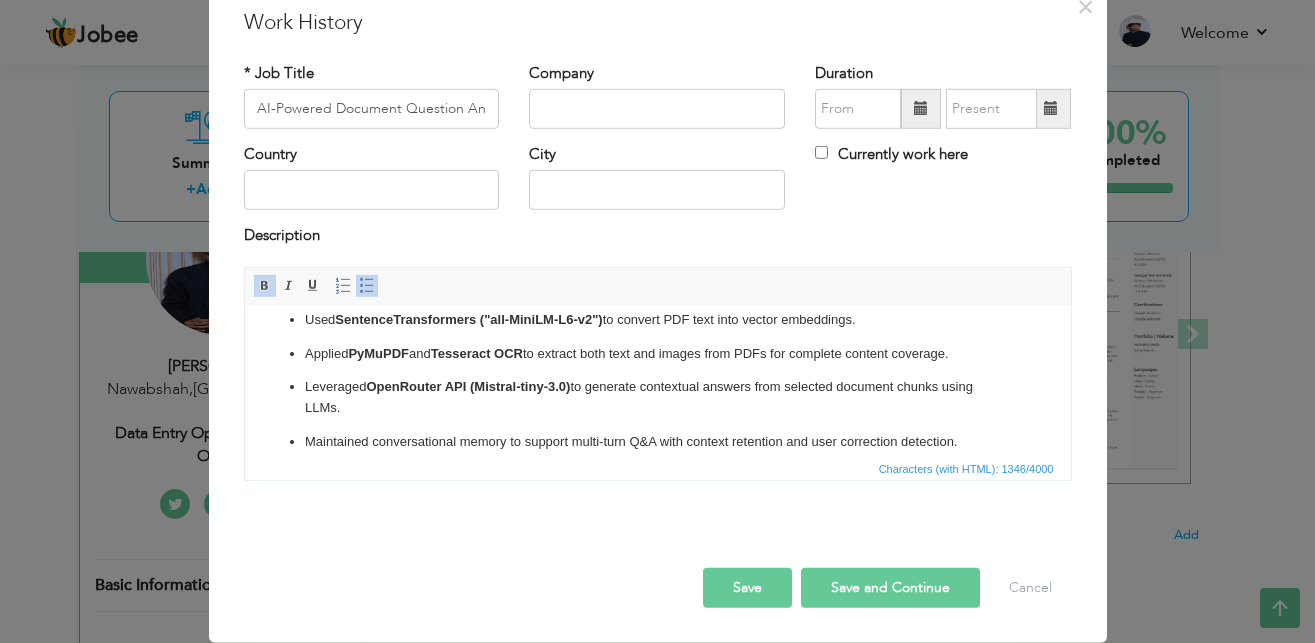 click on "OpenRouter API (Mistral-tiny-3.0)" at bounding box center [467, 385] 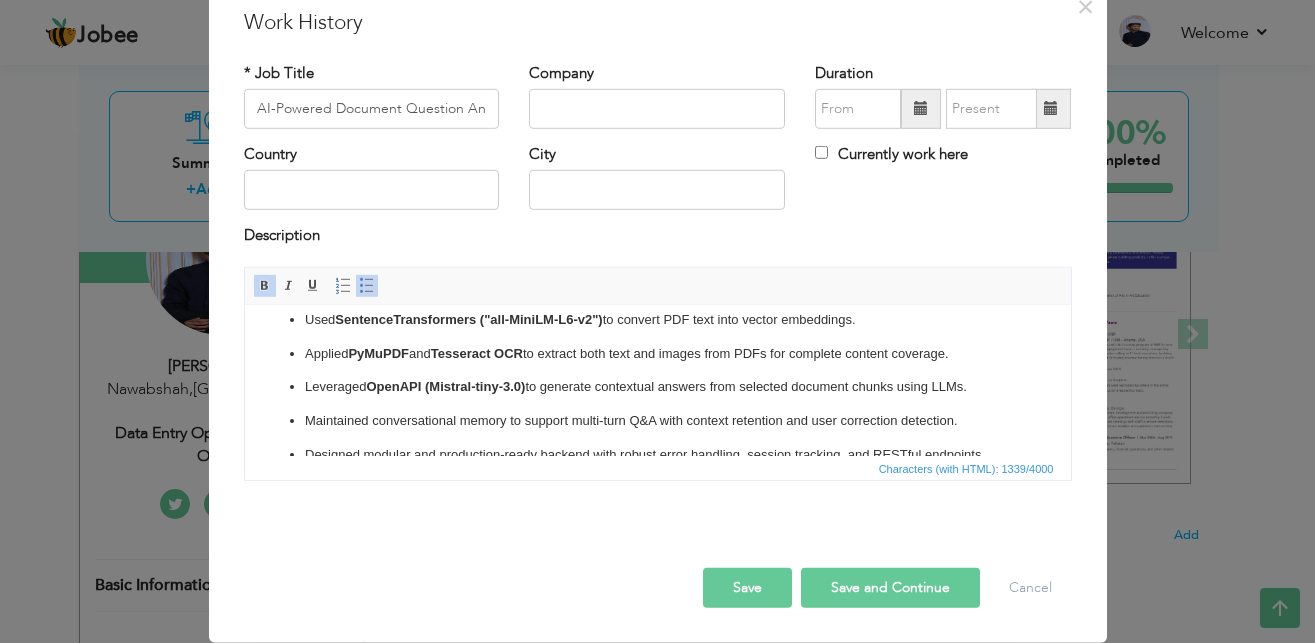 click on "Open API (Mistral-tiny-3.0)" at bounding box center (444, 385) 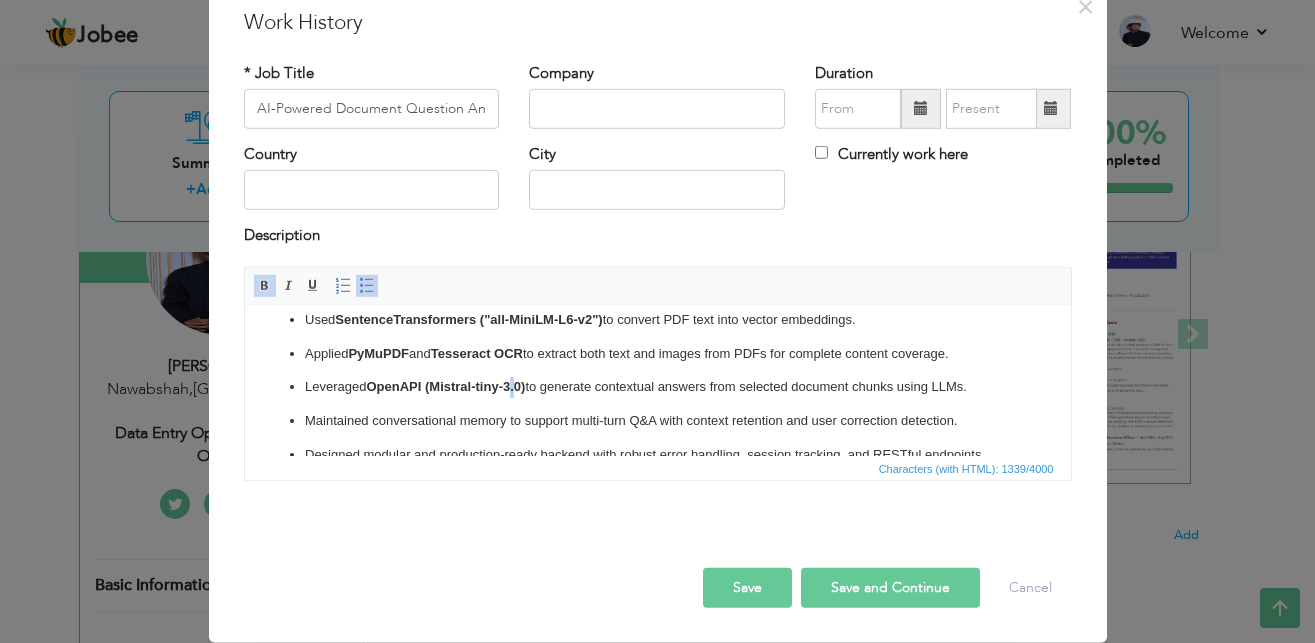 click on "Open API (Mistral-tiny-3.0)" at bounding box center (444, 385) 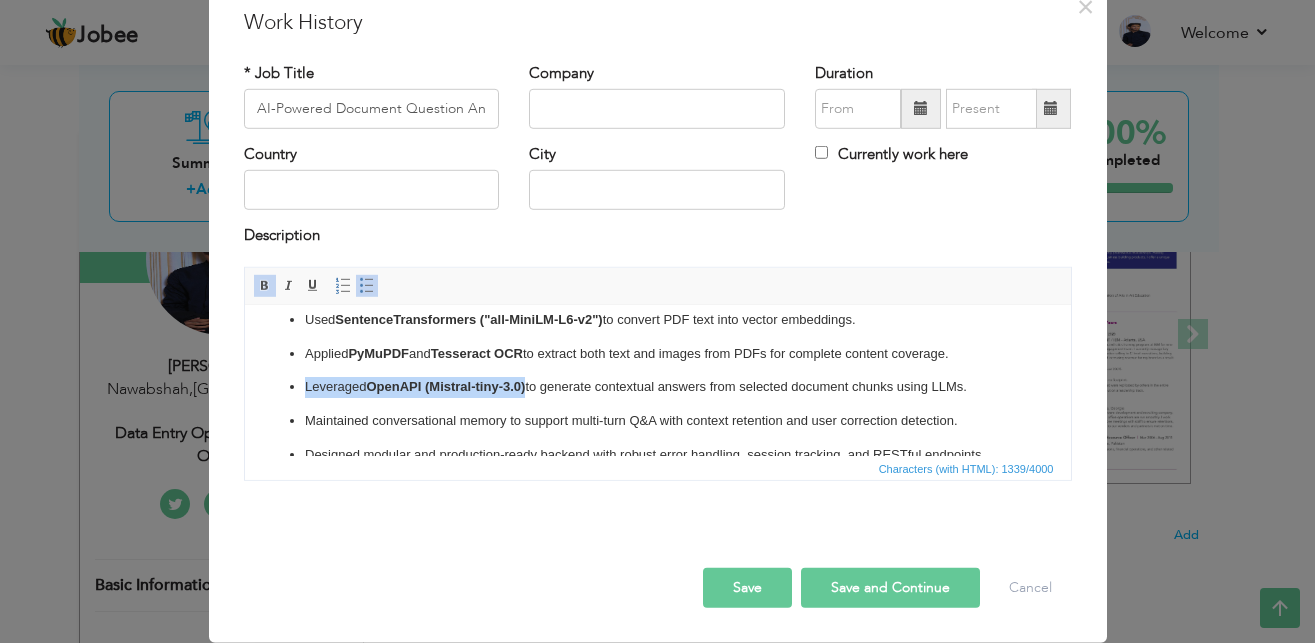 click on "Open API (Mistral-tiny-3.0)" at bounding box center (444, 385) 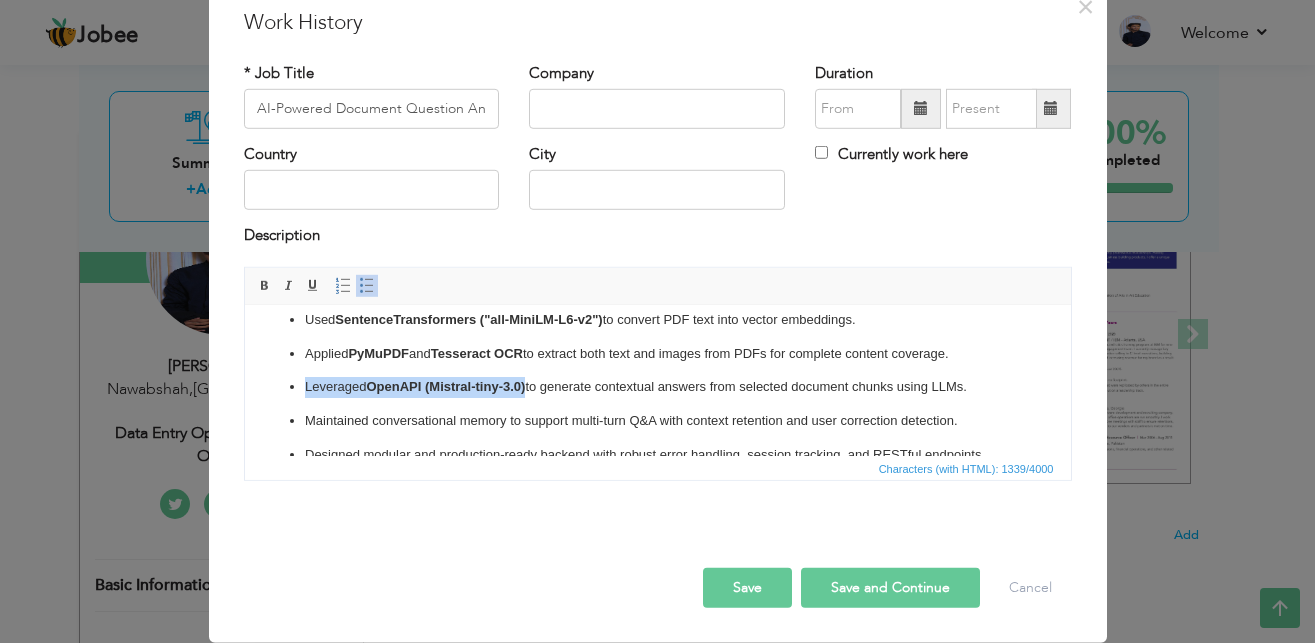 click on "Open API (Mistral-tiny-3.0)" at bounding box center [444, 385] 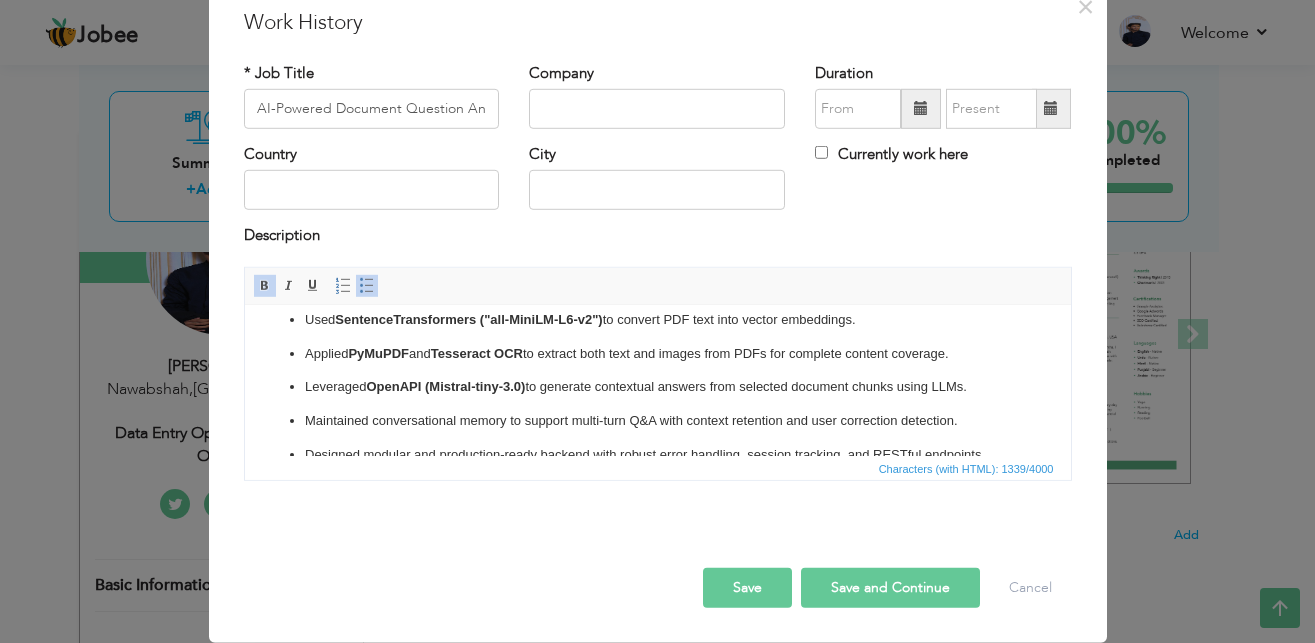 click on "Open API (Mistral-tiny-3.0)" at bounding box center [444, 385] 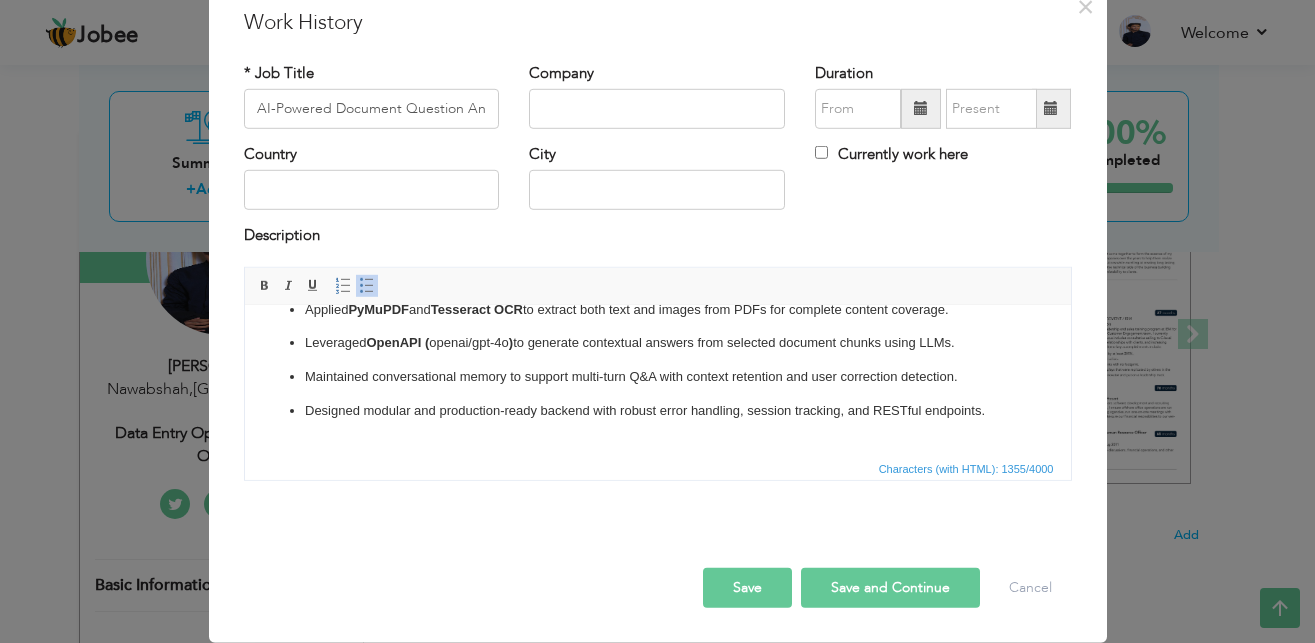 scroll, scrollTop: 0, scrollLeft: 0, axis: both 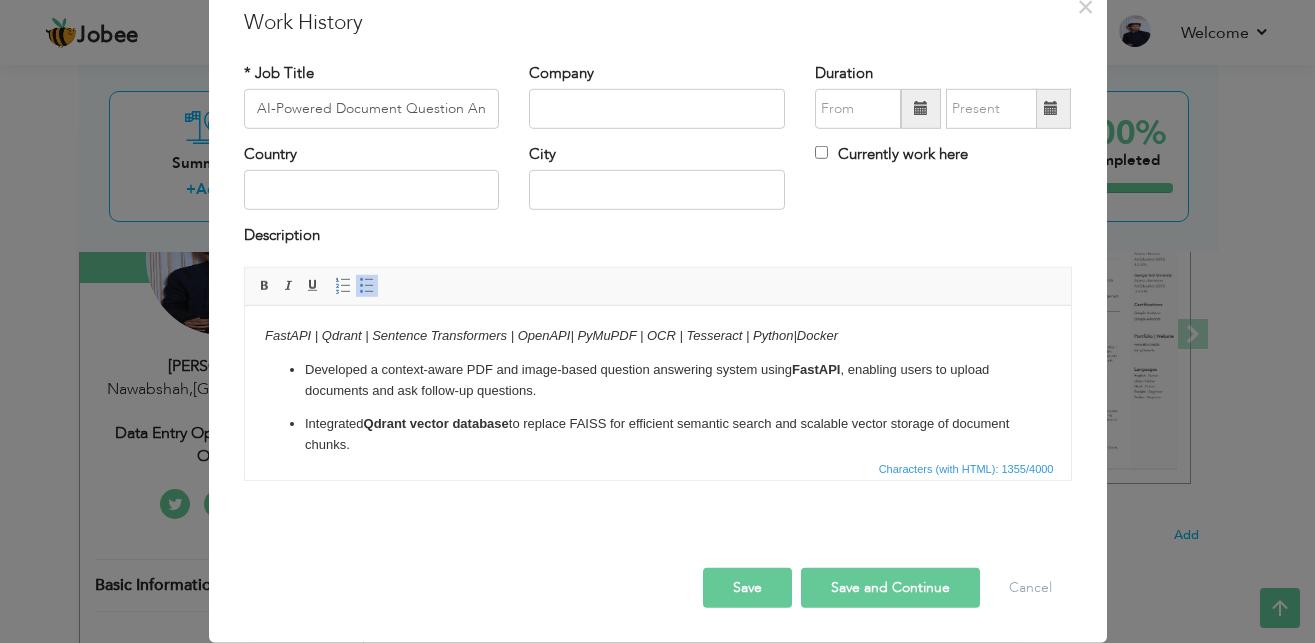 click at bounding box center [921, 108] 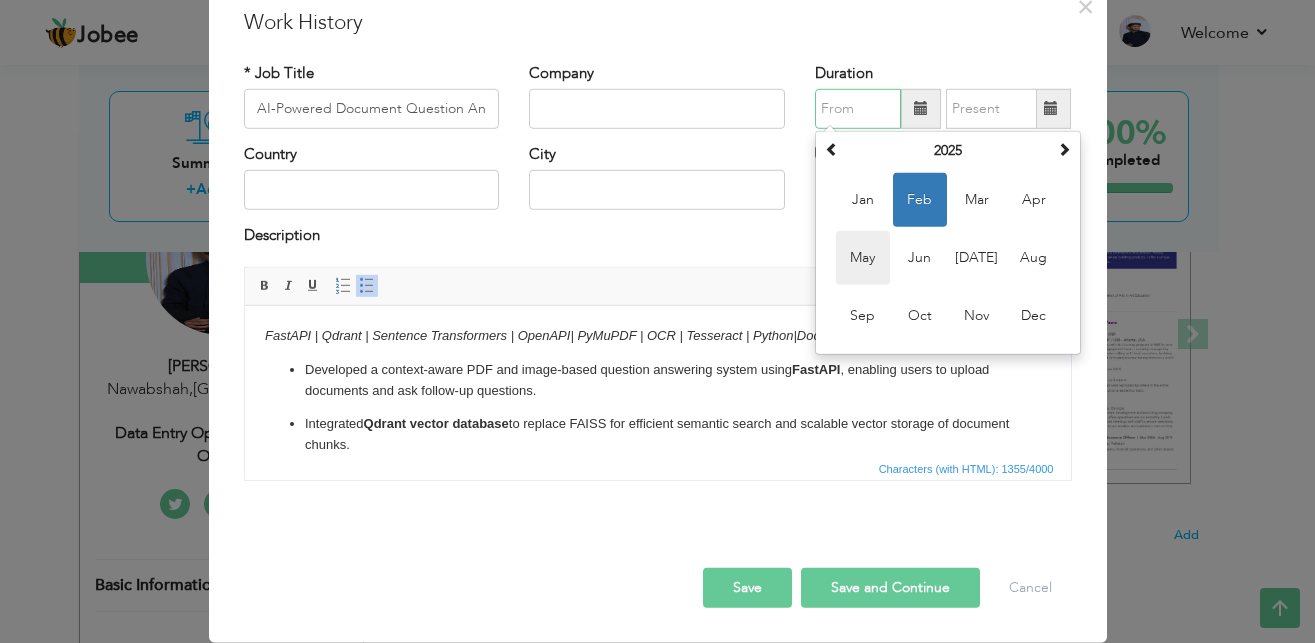 click on "May" at bounding box center [863, 258] 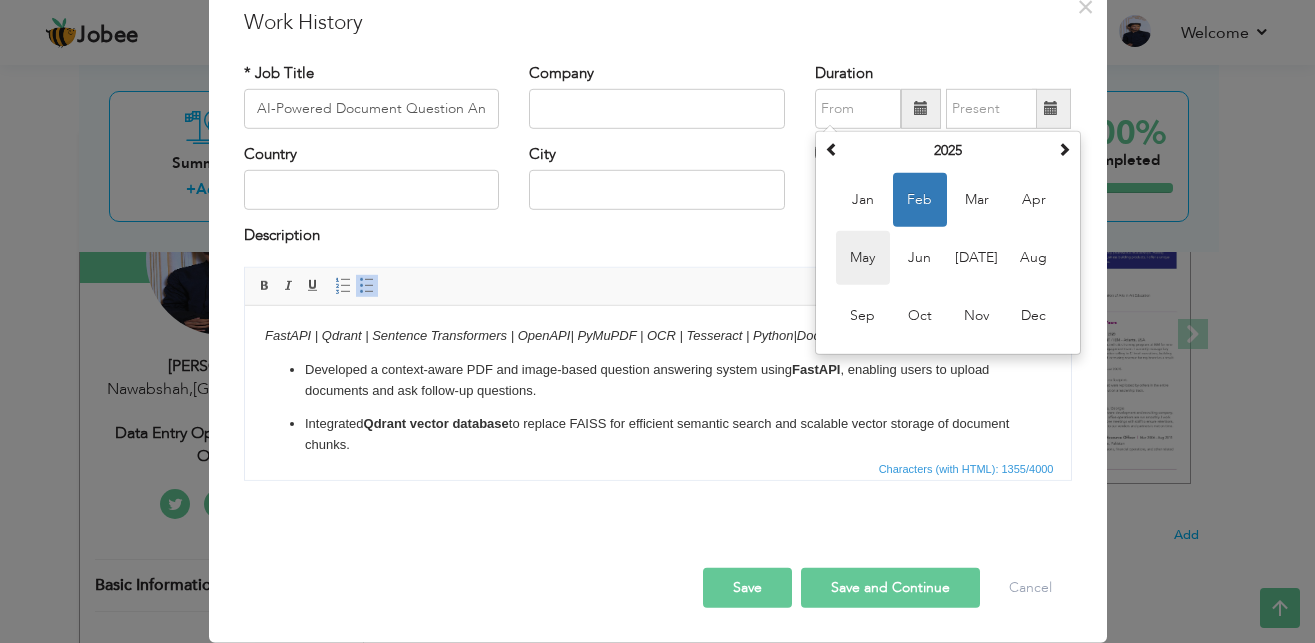 type on "05/2025" 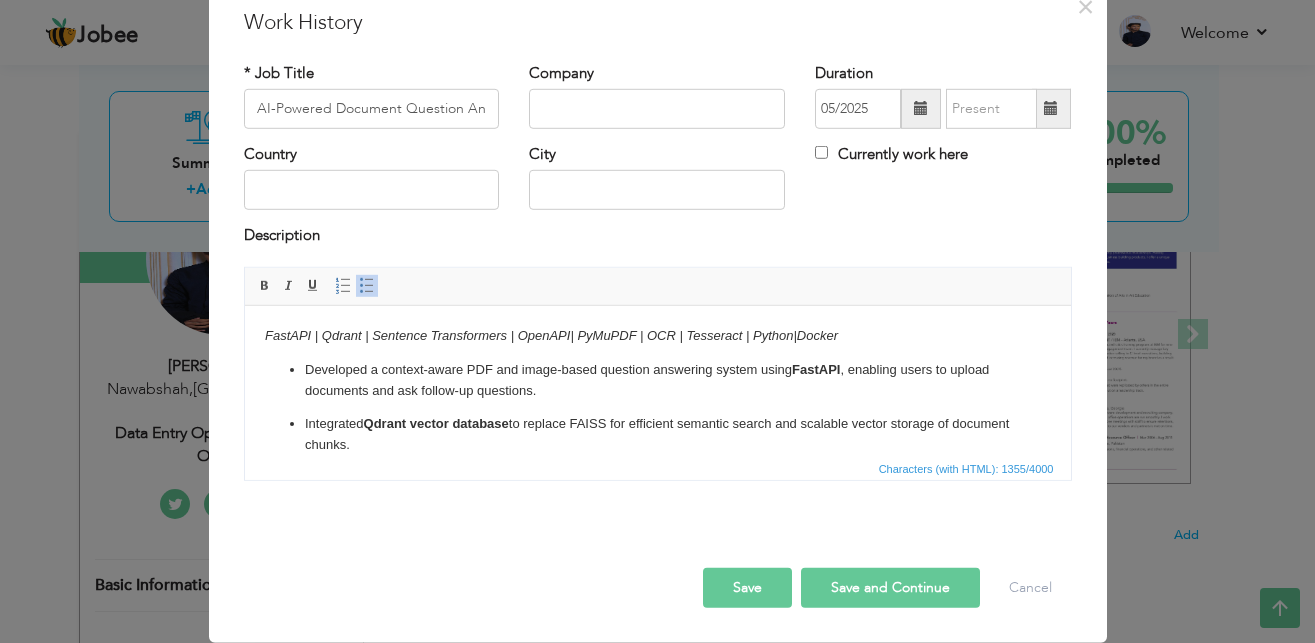 click at bounding box center [1051, 109] 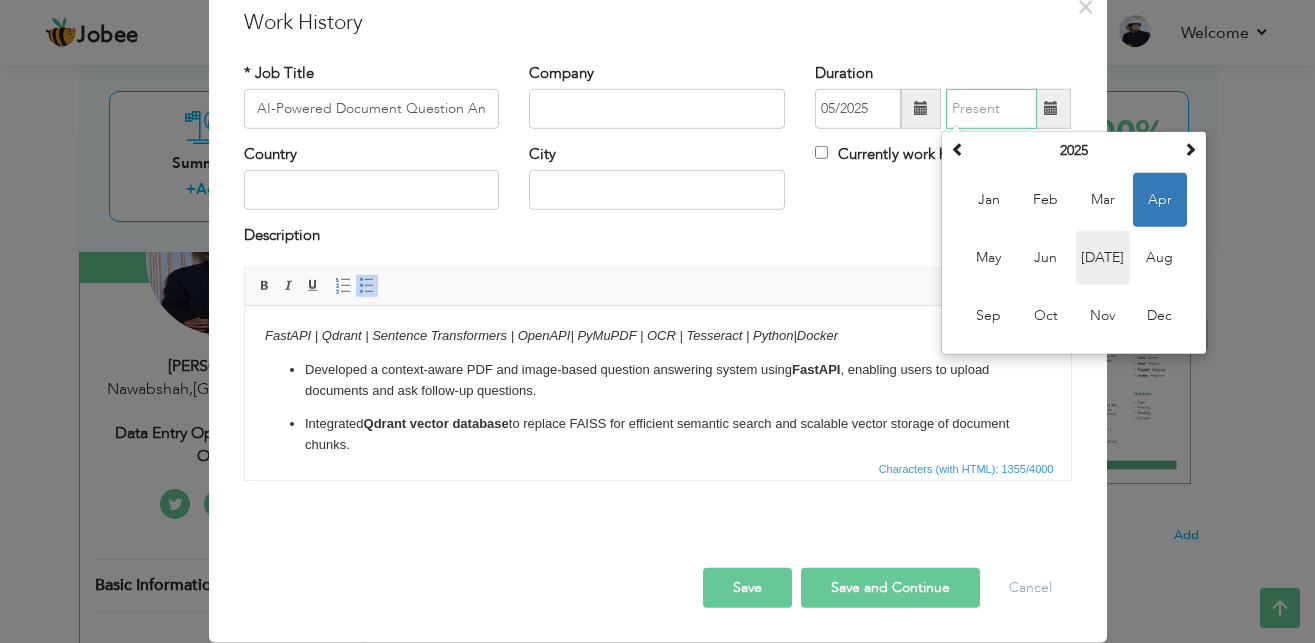 click on "Jul" at bounding box center (1103, 258) 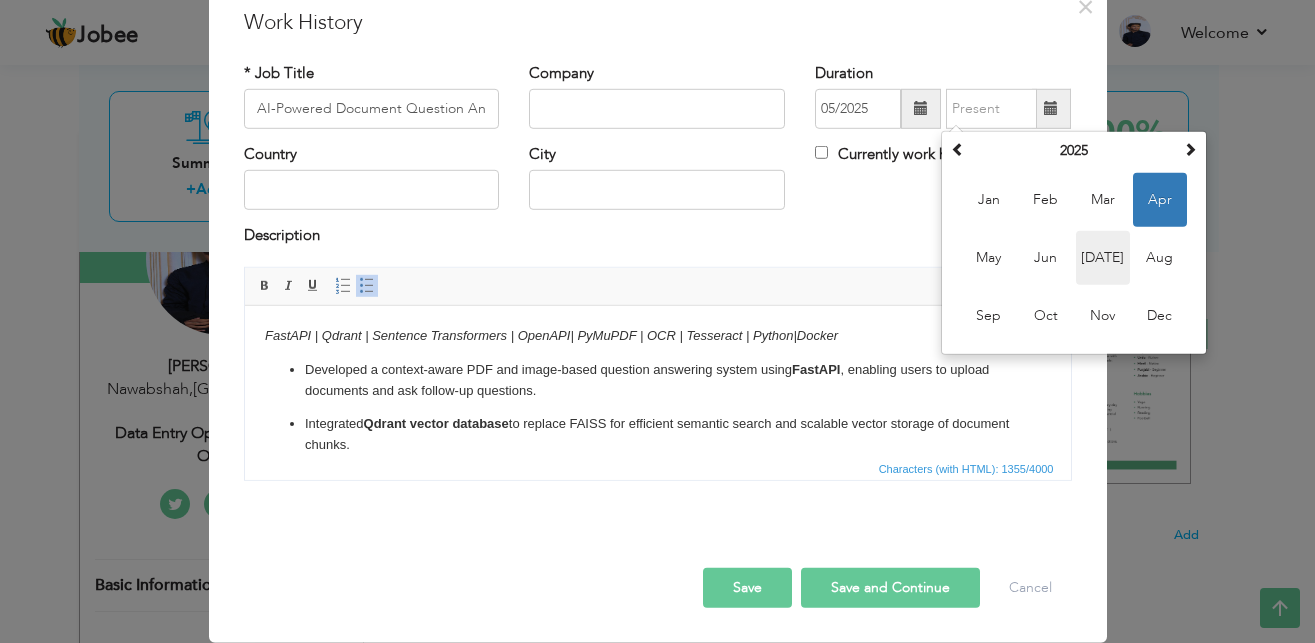 type on "07/2025" 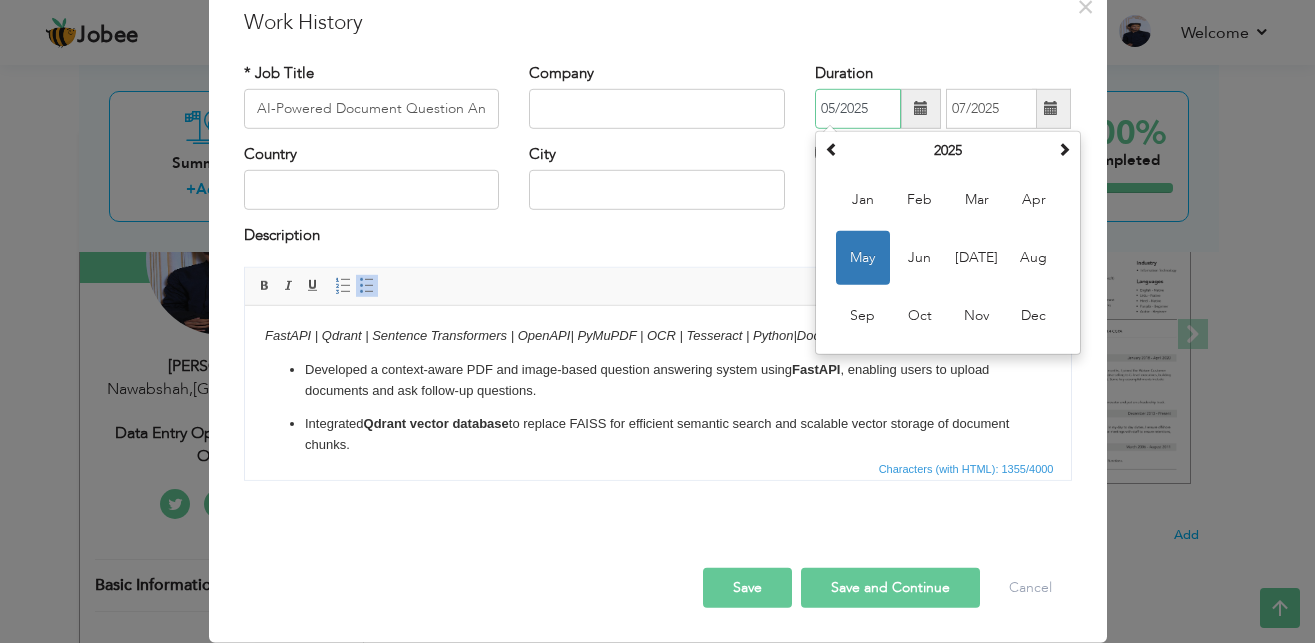 click on "05/2025" at bounding box center [858, 109] 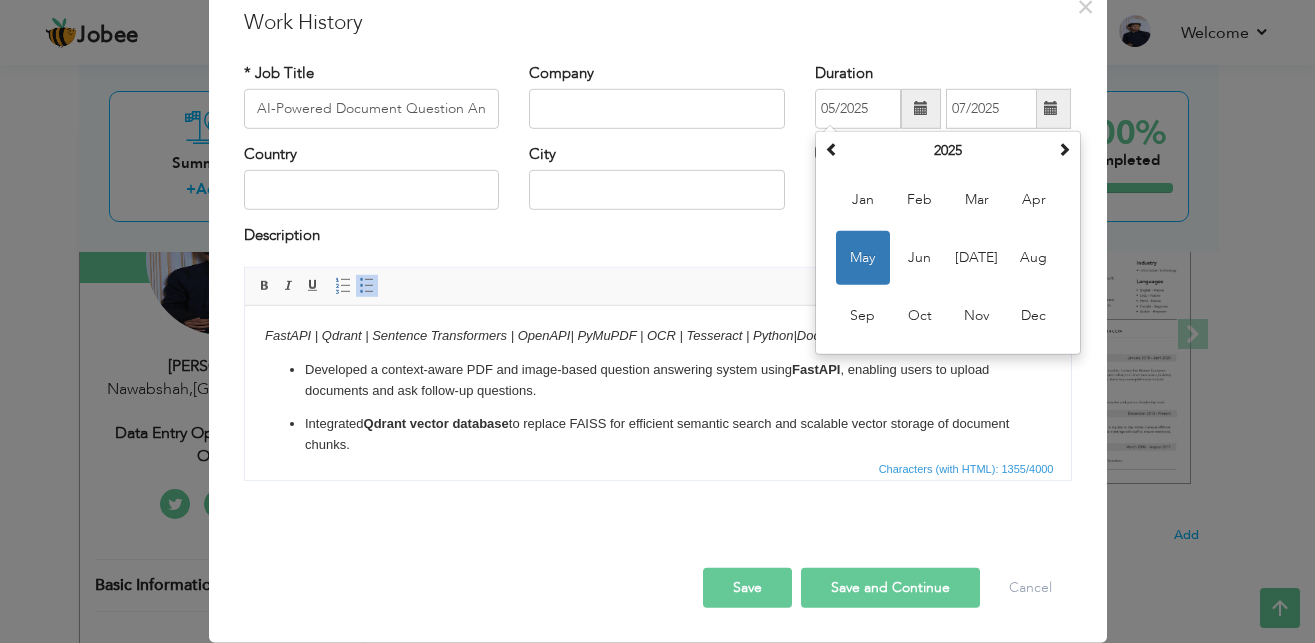 click on "Description" at bounding box center [658, 238] 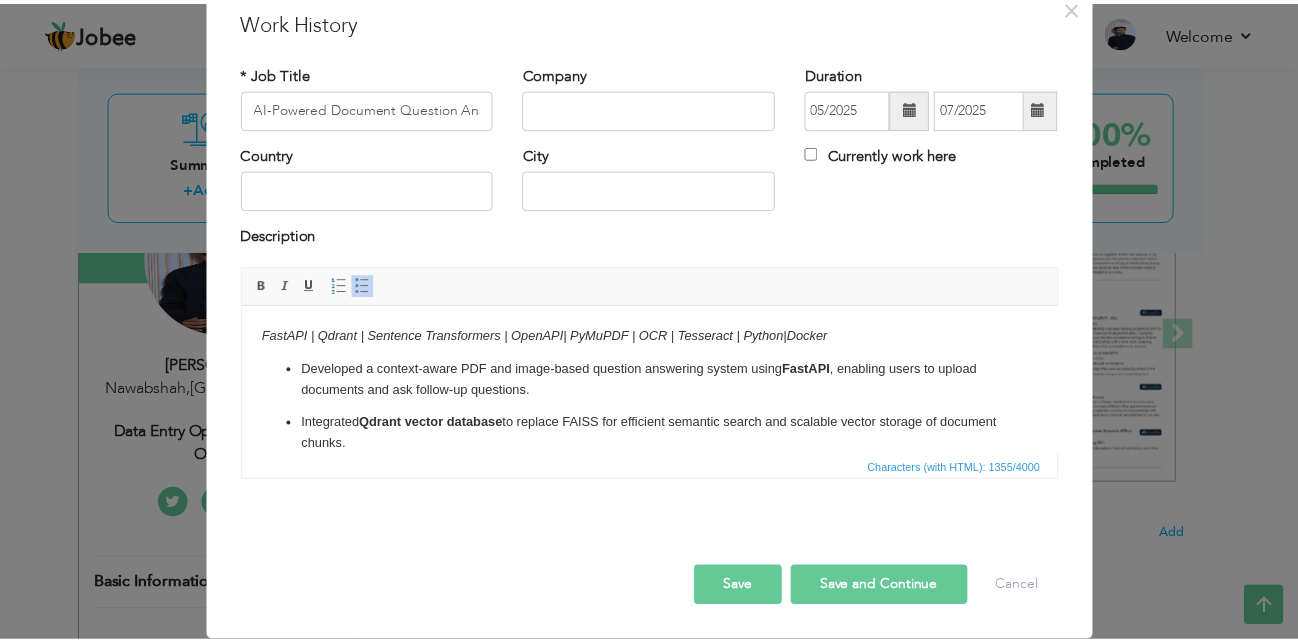 scroll, scrollTop: 79, scrollLeft: 0, axis: vertical 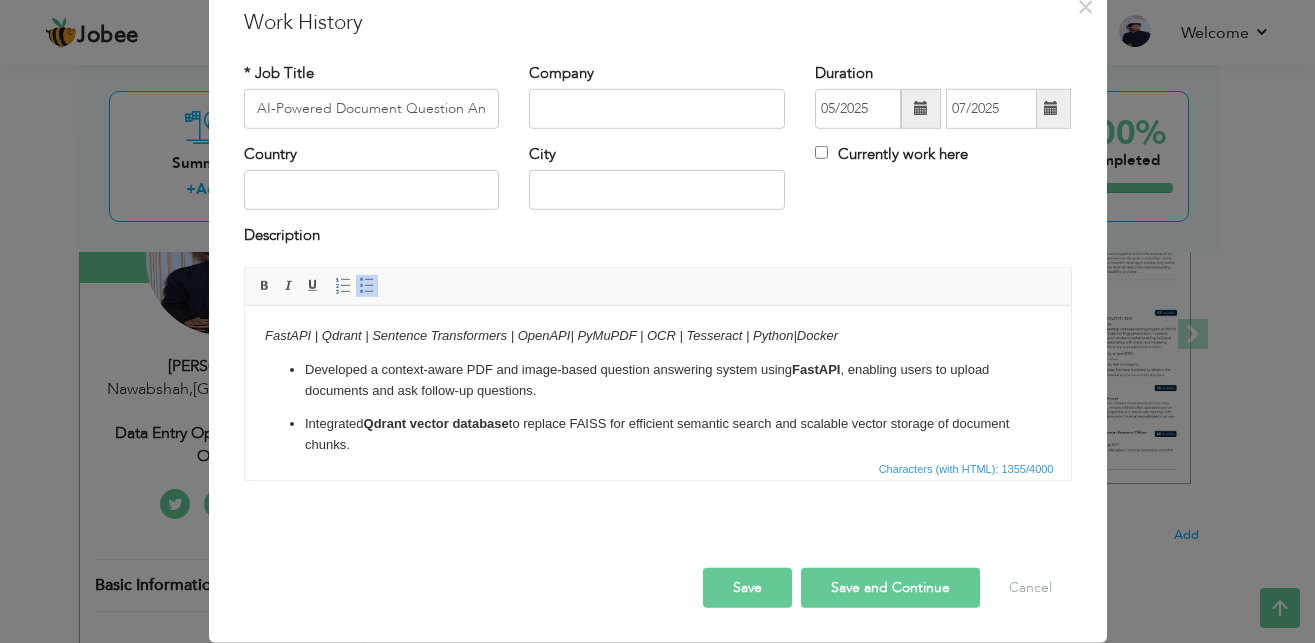 click on "Save" at bounding box center [747, 588] 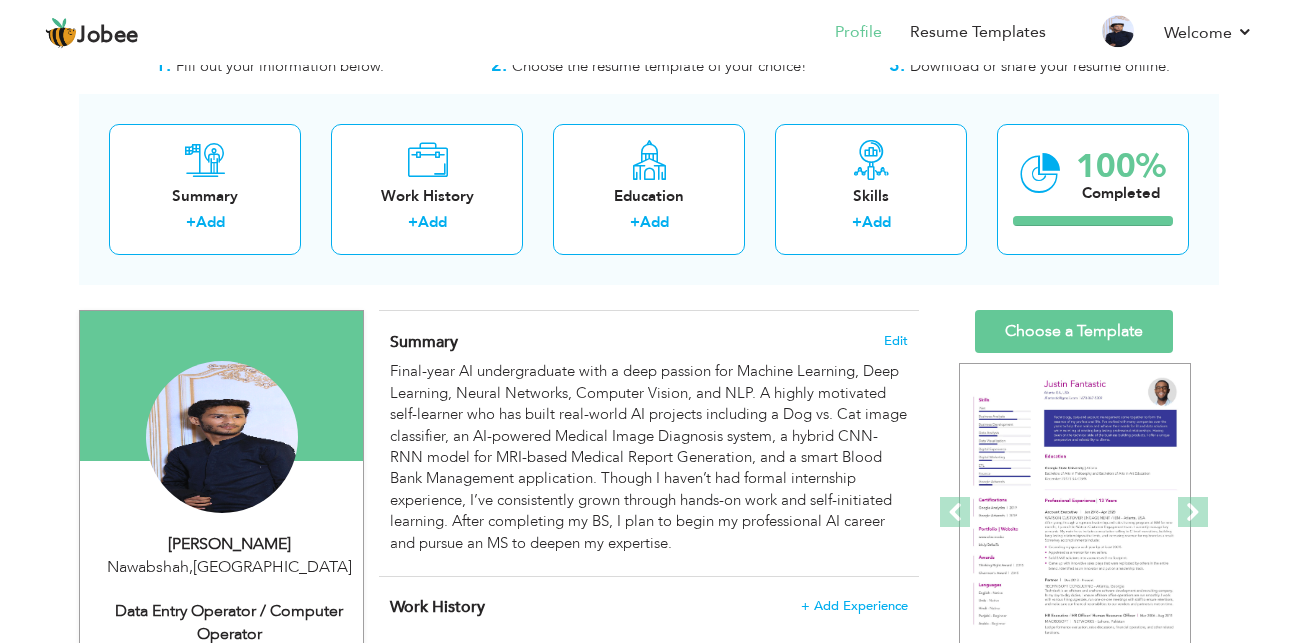 scroll, scrollTop: 68, scrollLeft: 0, axis: vertical 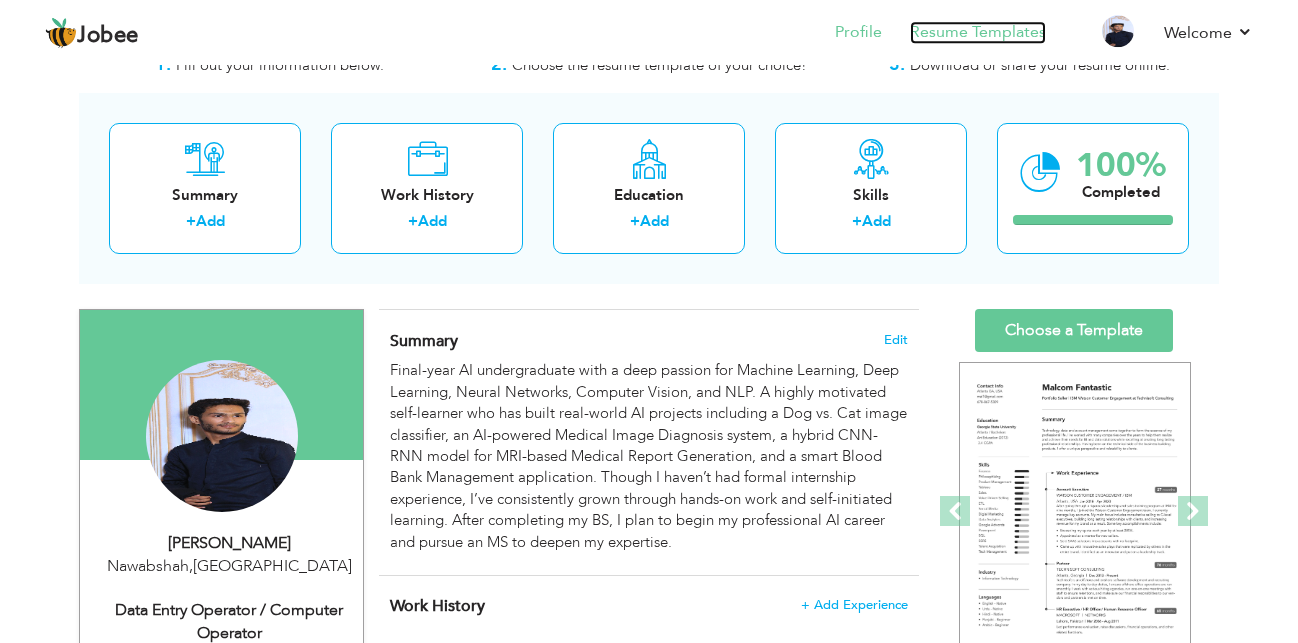 click on "Resume Templates" at bounding box center [978, 32] 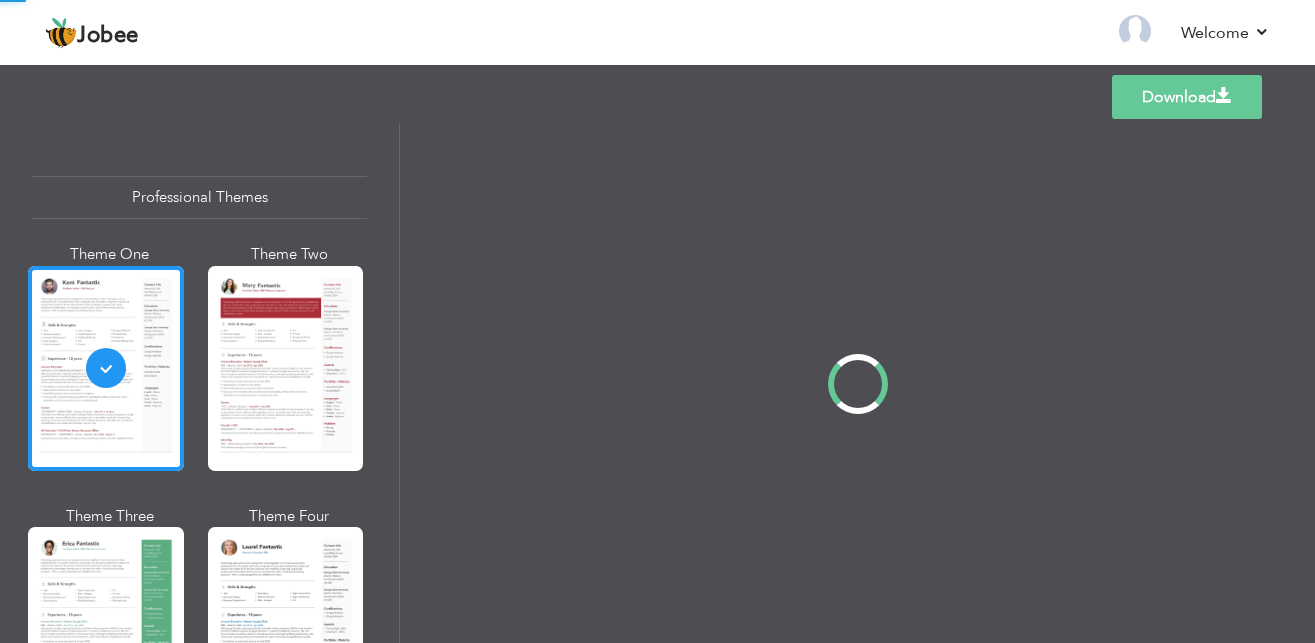 scroll, scrollTop: 0, scrollLeft: 0, axis: both 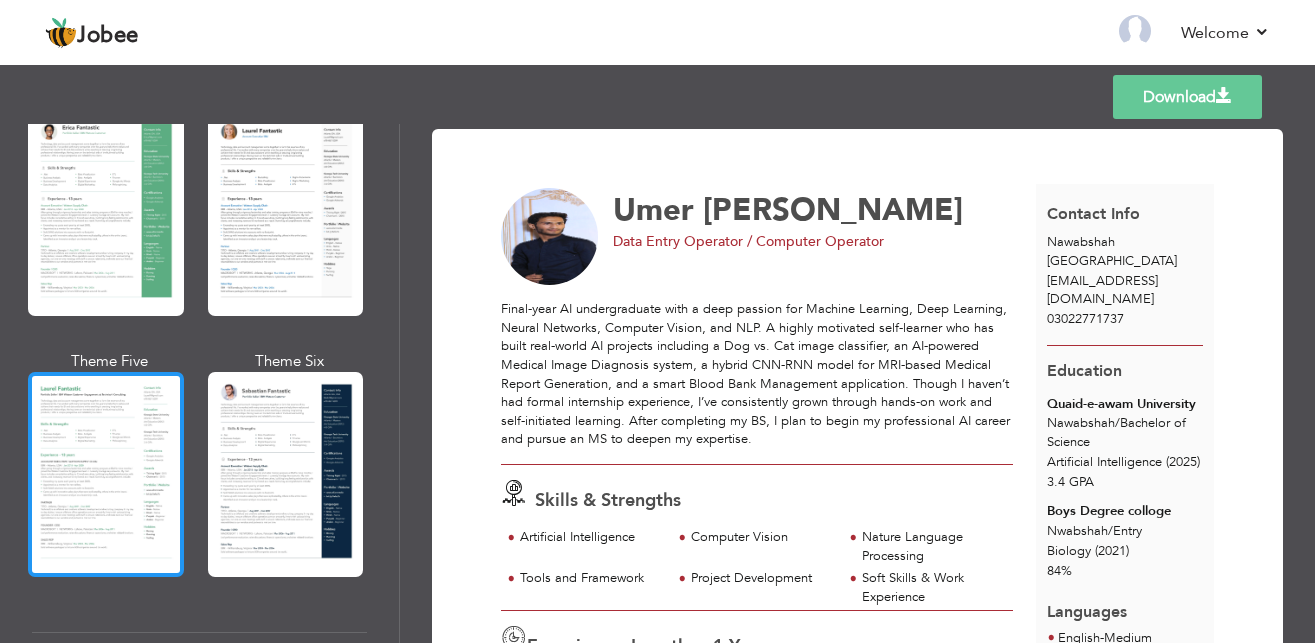 click at bounding box center (106, 474) 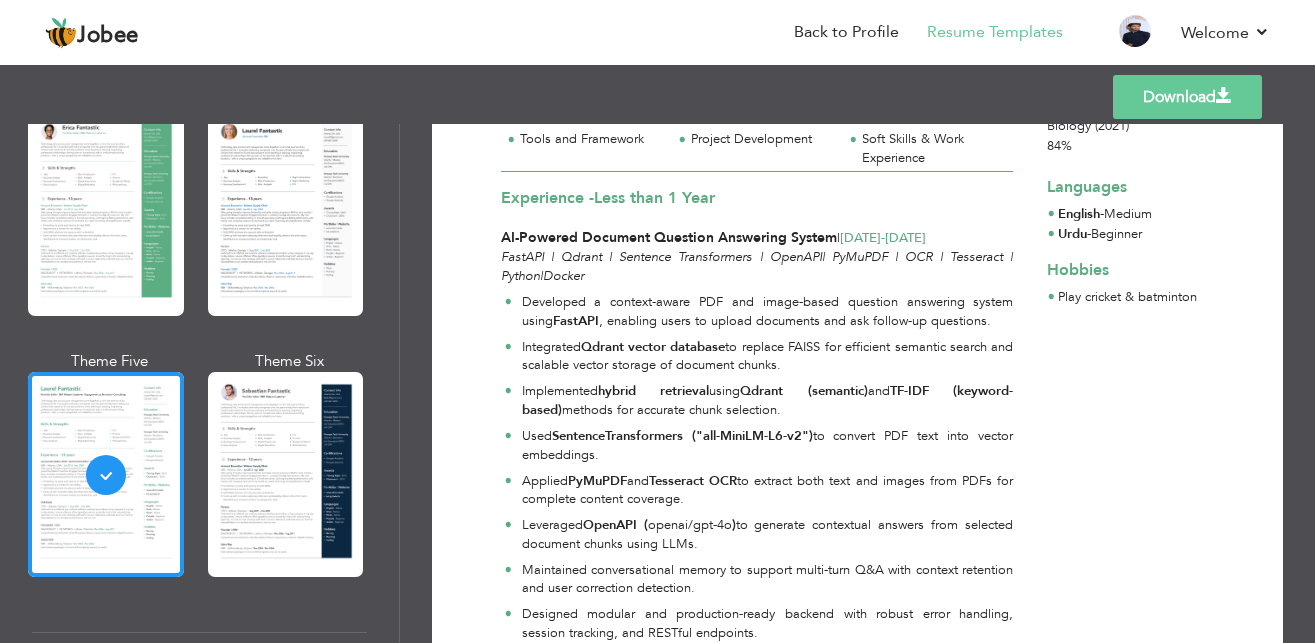 scroll, scrollTop: 394, scrollLeft: 0, axis: vertical 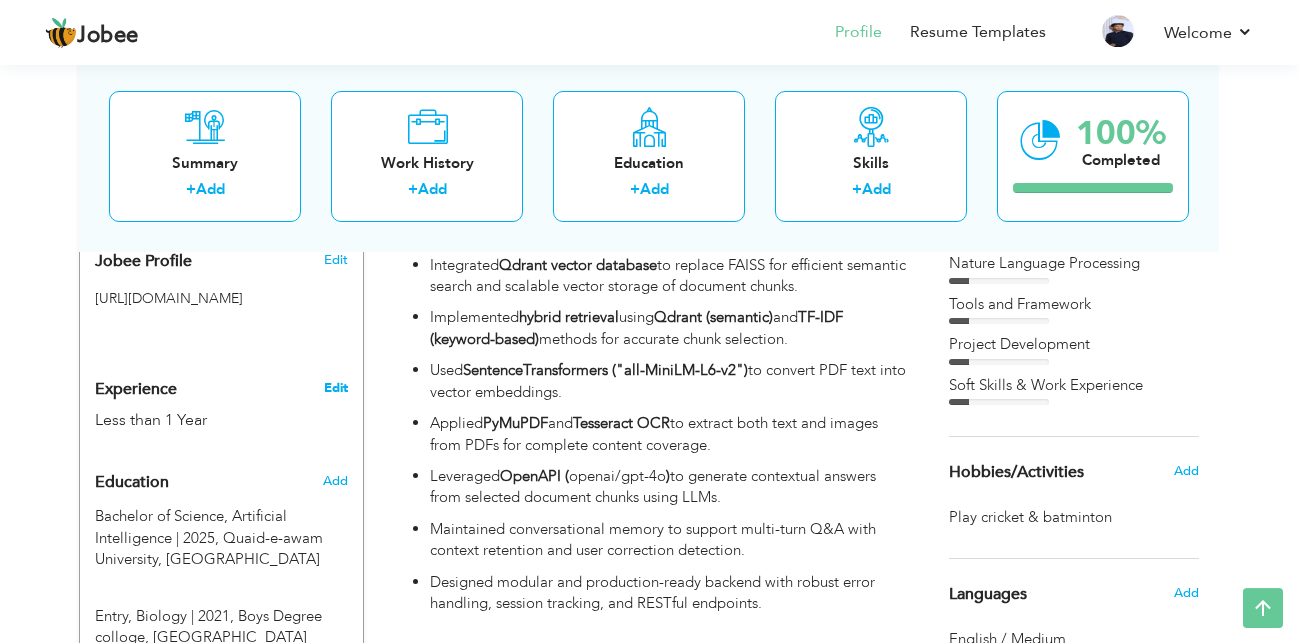click on "Edit" at bounding box center [336, 388] 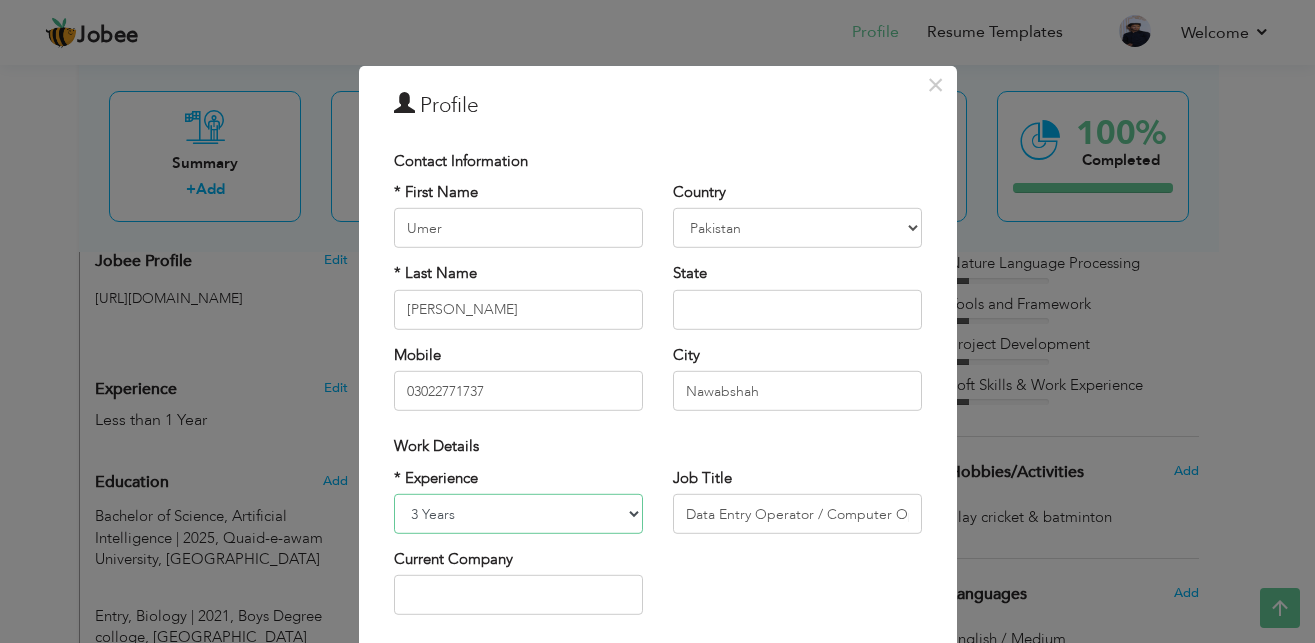 click on "3 Years" at bounding box center [0, 0] 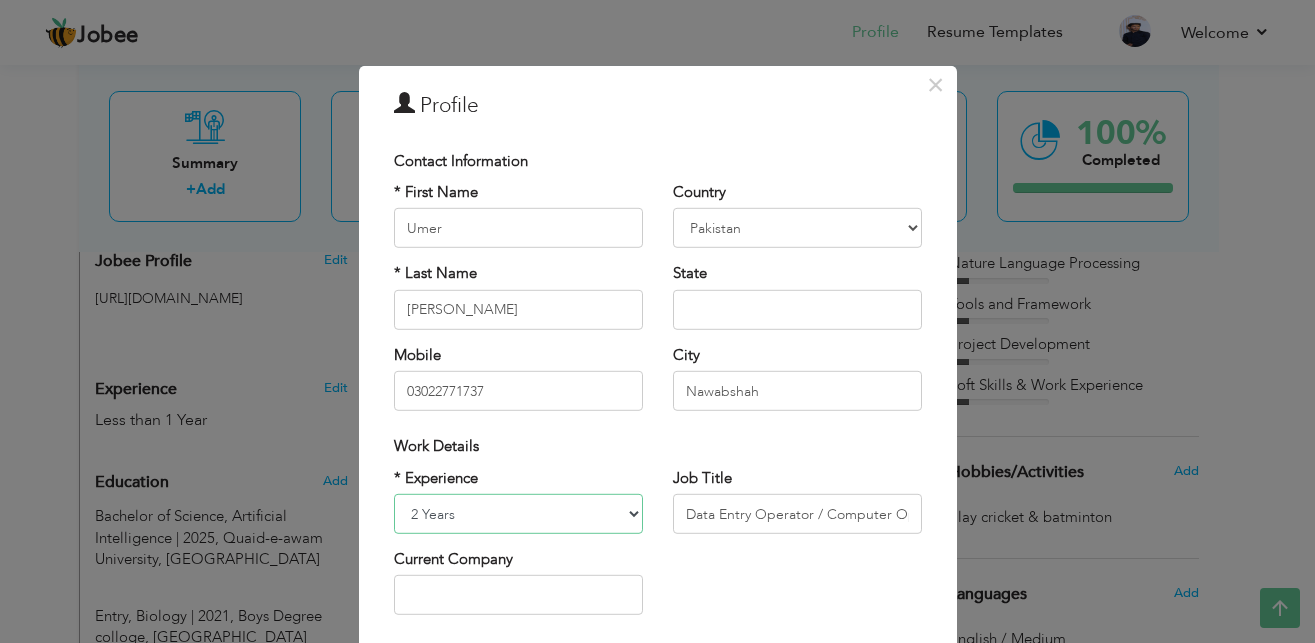 click on "2 Years" at bounding box center [0, 0] 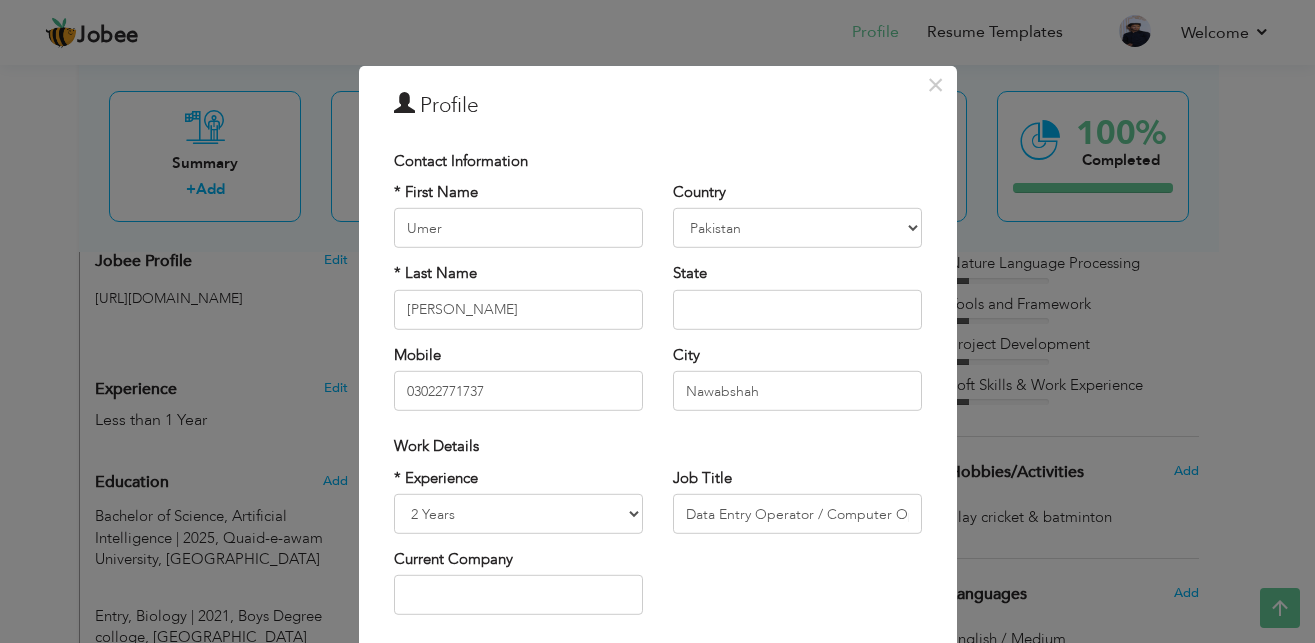 click on "×
Profile
Contact Information
* First Name
Umer
* Last Name
Aamir U.K" at bounding box center (657, 321) 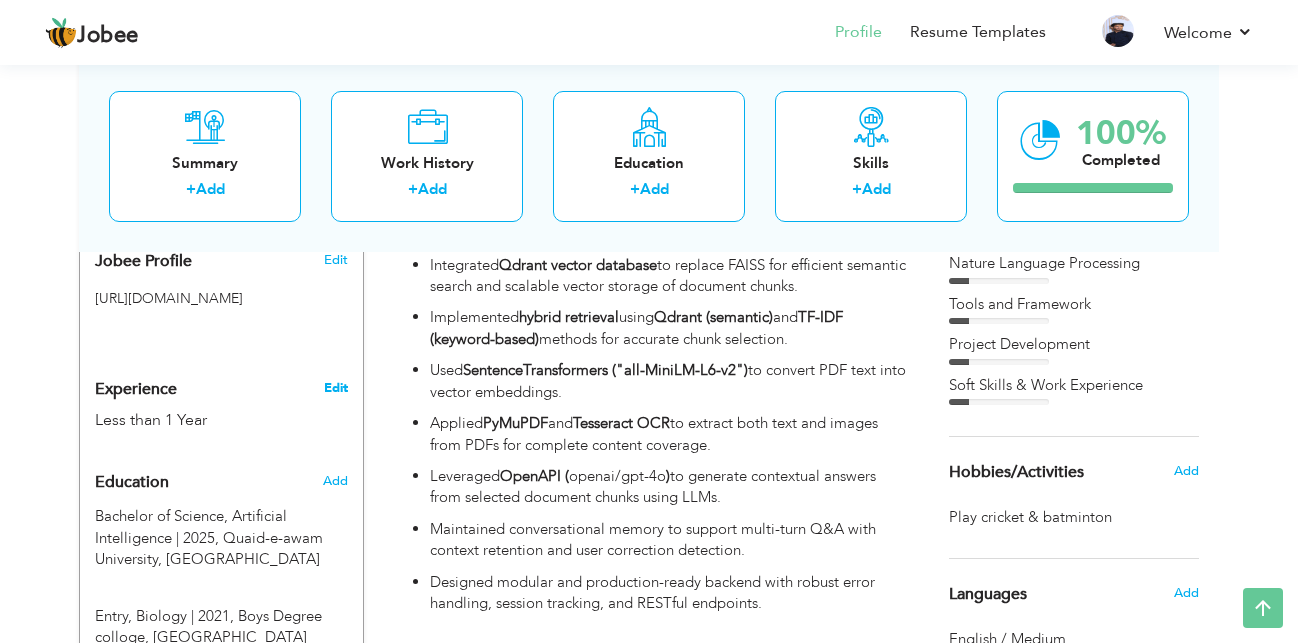 click on "Edit" at bounding box center (336, 388) 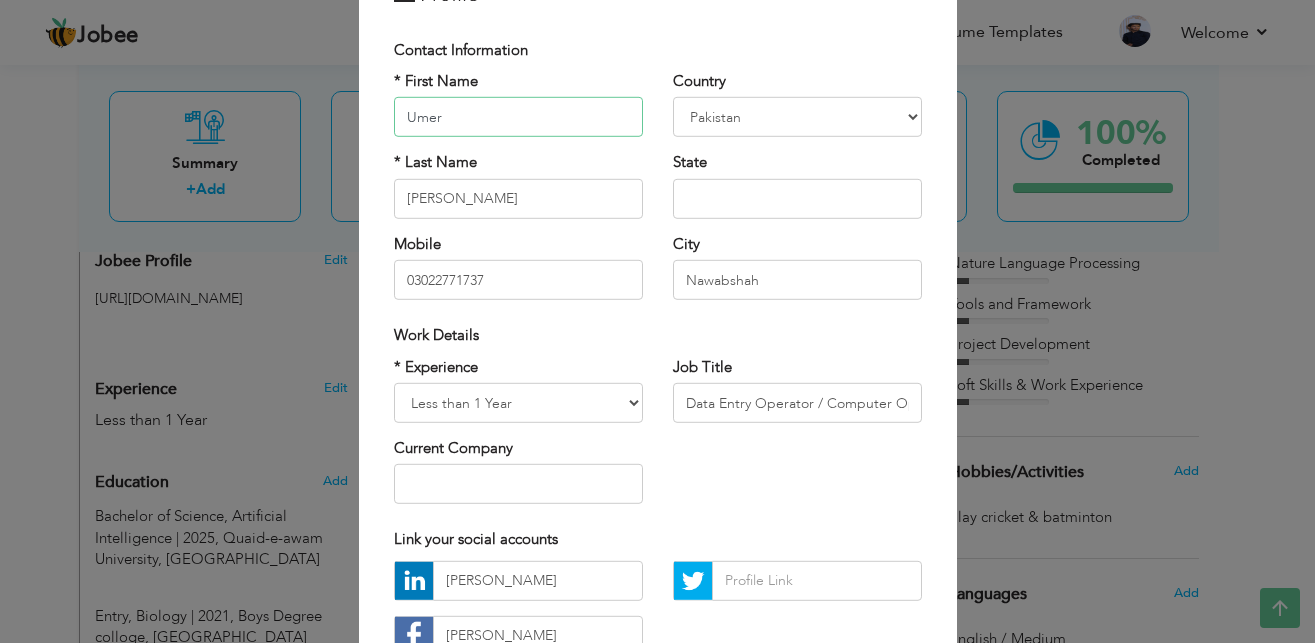 scroll, scrollTop: 113, scrollLeft: 0, axis: vertical 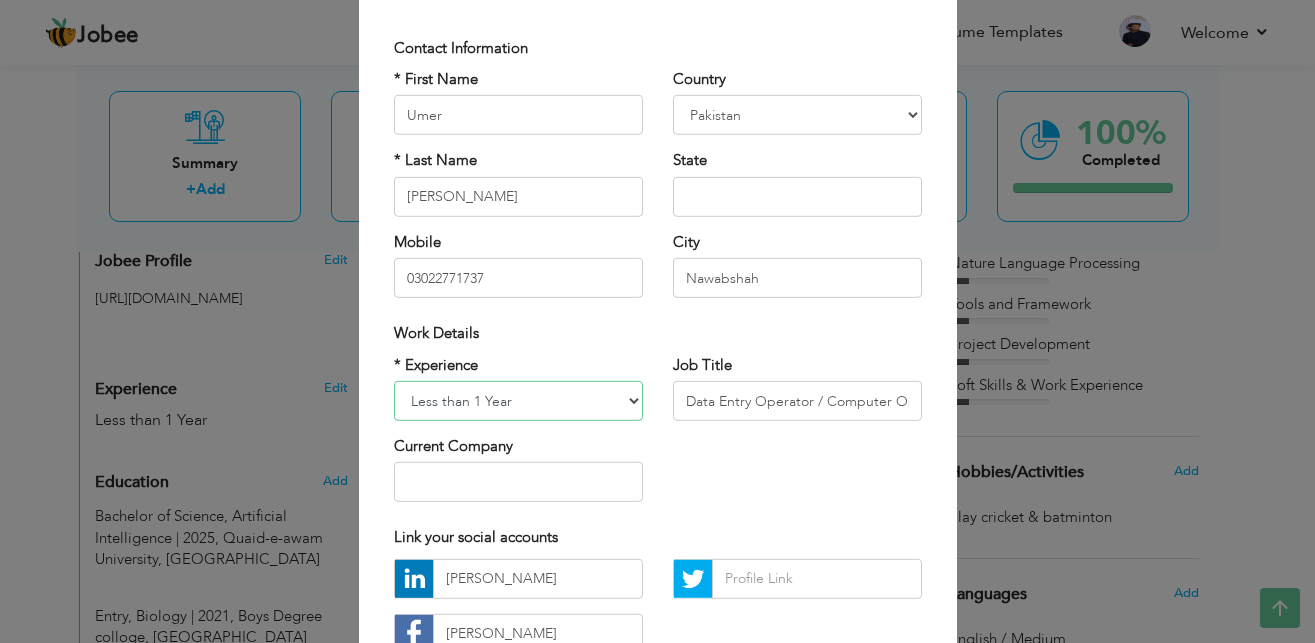 click on "Entry Level Less than 1 Year 1 Year 2 Years 3 Years 4 Years 5 Years 6 Years 7 Years 8 Years 9 Years 10 Years 11 Years 12 Years 13 Years 14 Years 15 Years 16 Years 17 Years 18 Years 19 Years 20 Years 21 Years 22 Years 23 Years 24 Years 25 Years 26 Years 27 Years 28 Years 29 Years 30 Years 31 Years 32 Years 33 Years 34 Years 35 Years More than 35 Years" at bounding box center [518, 401] 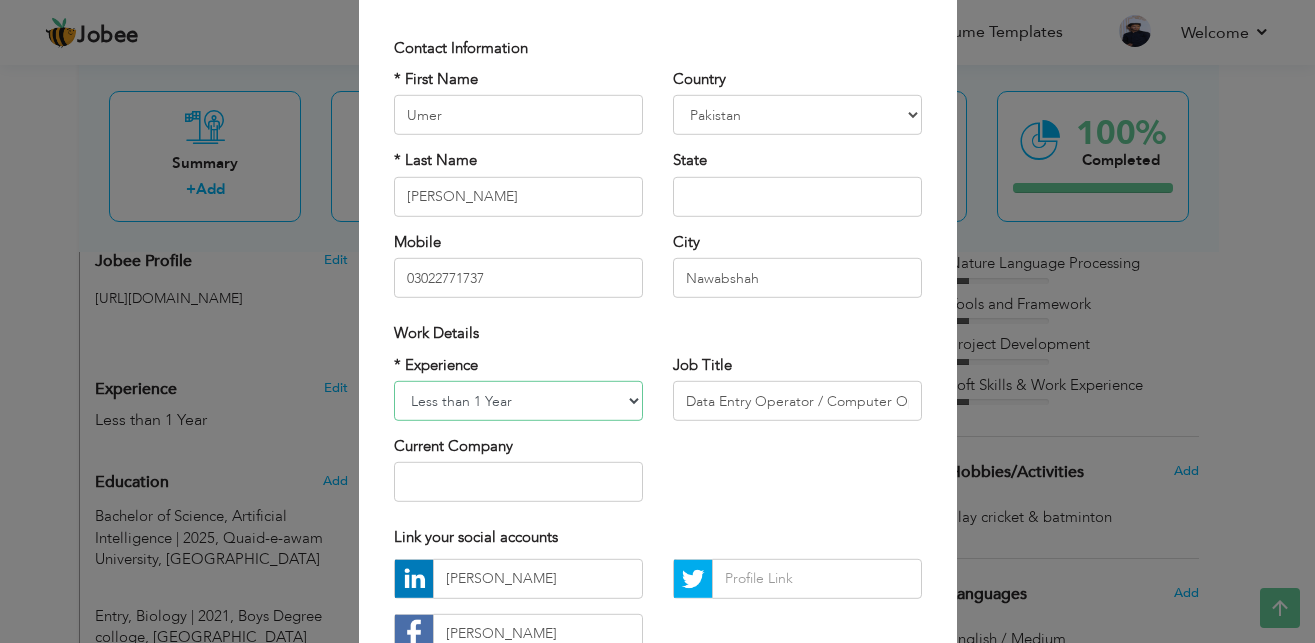 select on "number:4" 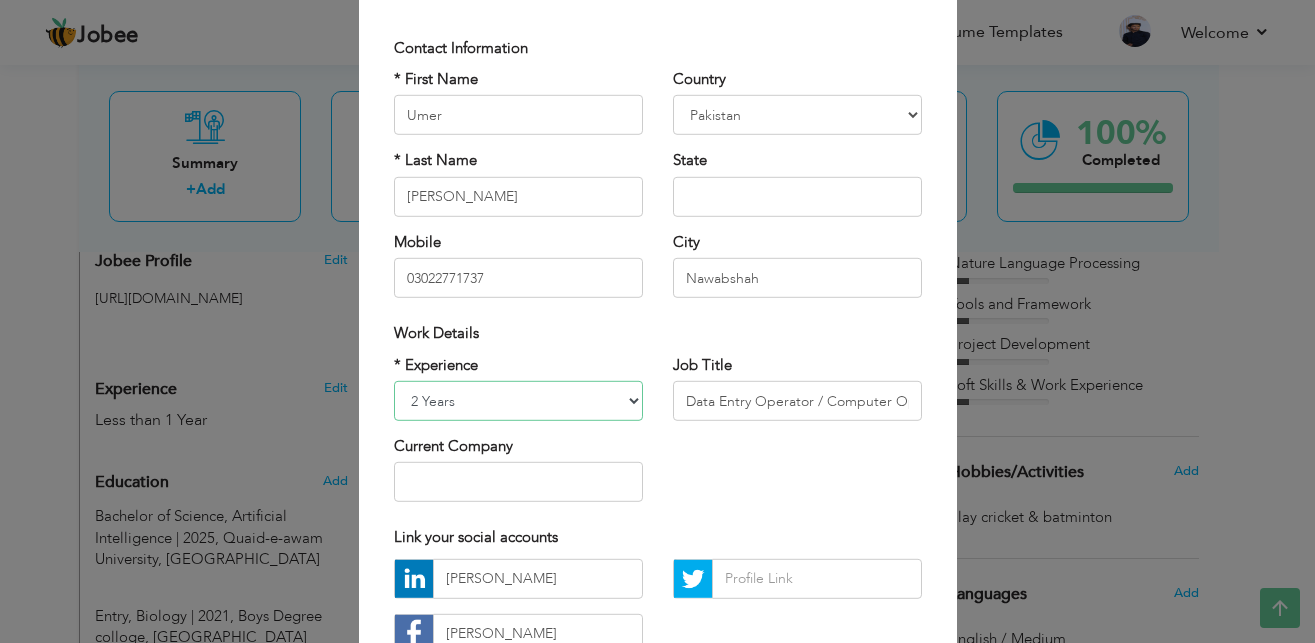 click on "2 Years" at bounding box center [0, 0] 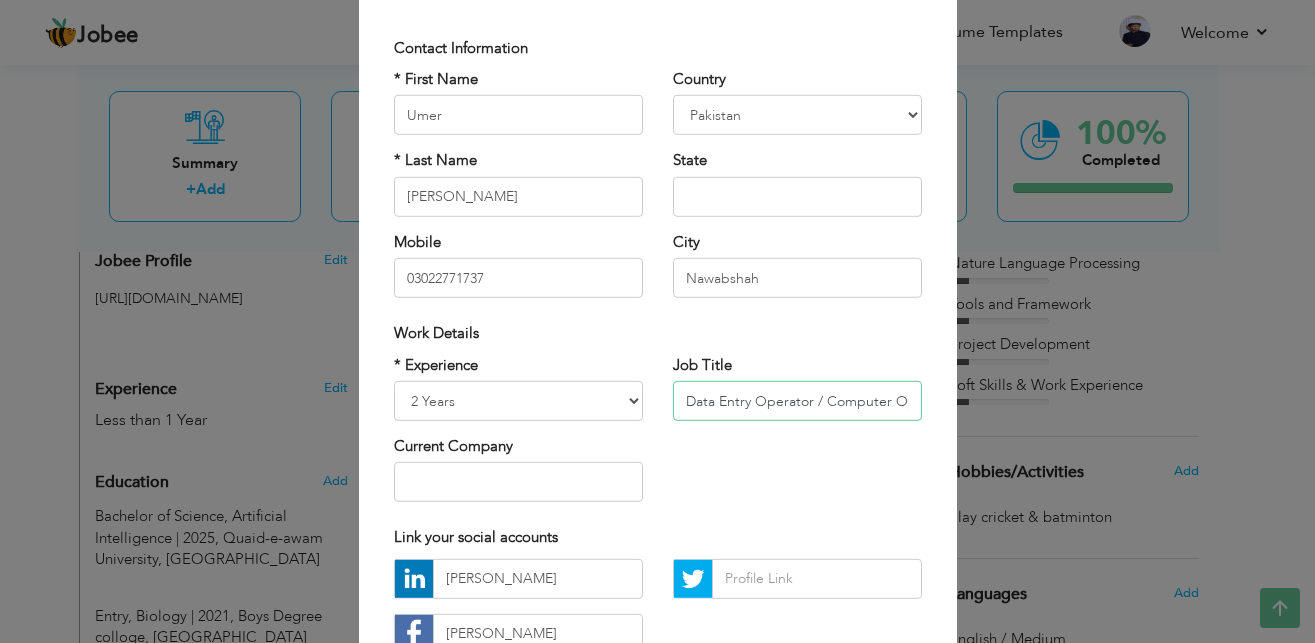 click on "Data Entry Operator / Computer Operator" at bounding box center [797, 401] 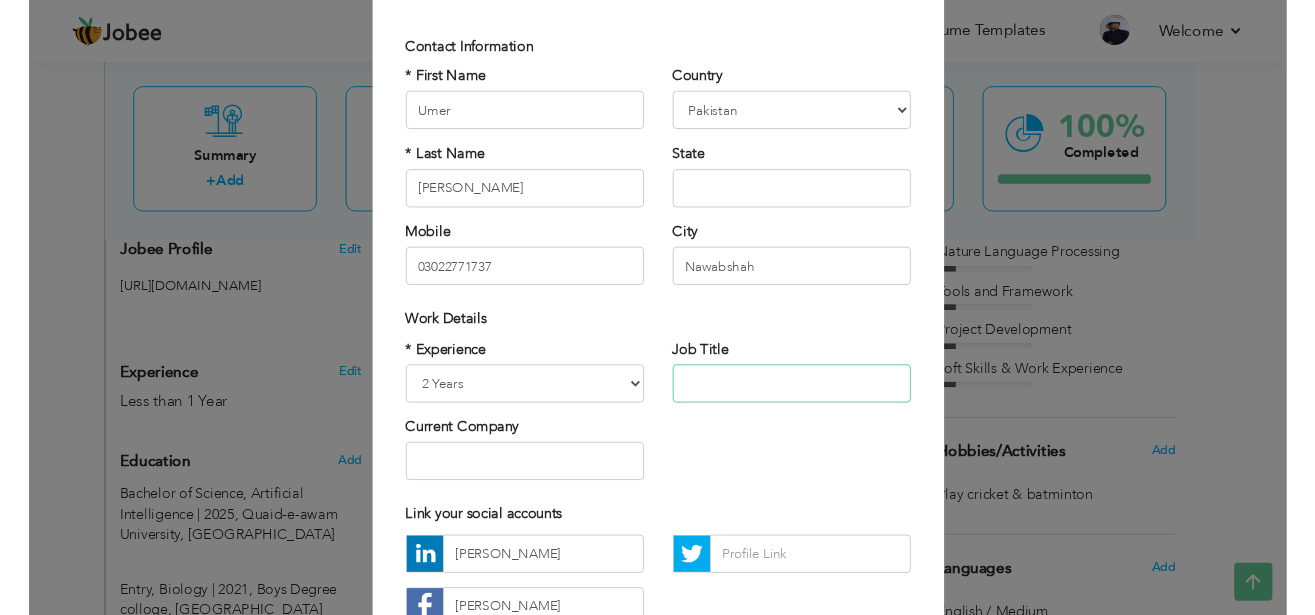 scroll, scrollTop: 260, scrollLeft: 0, axis: vertical 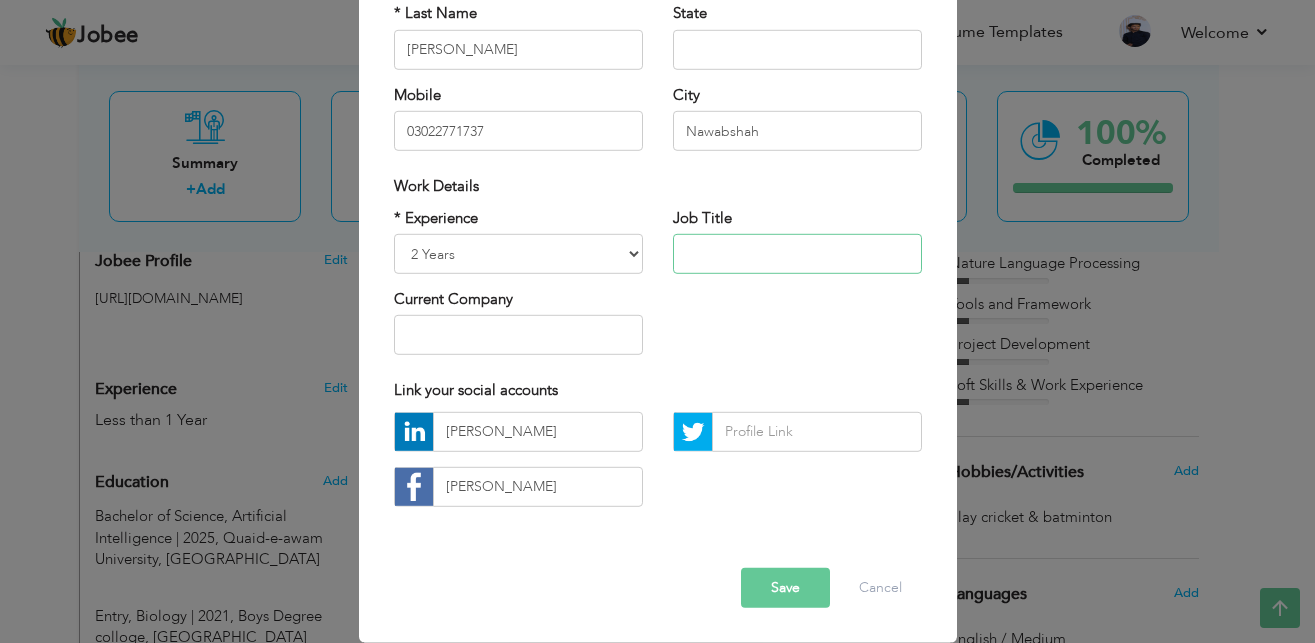 type 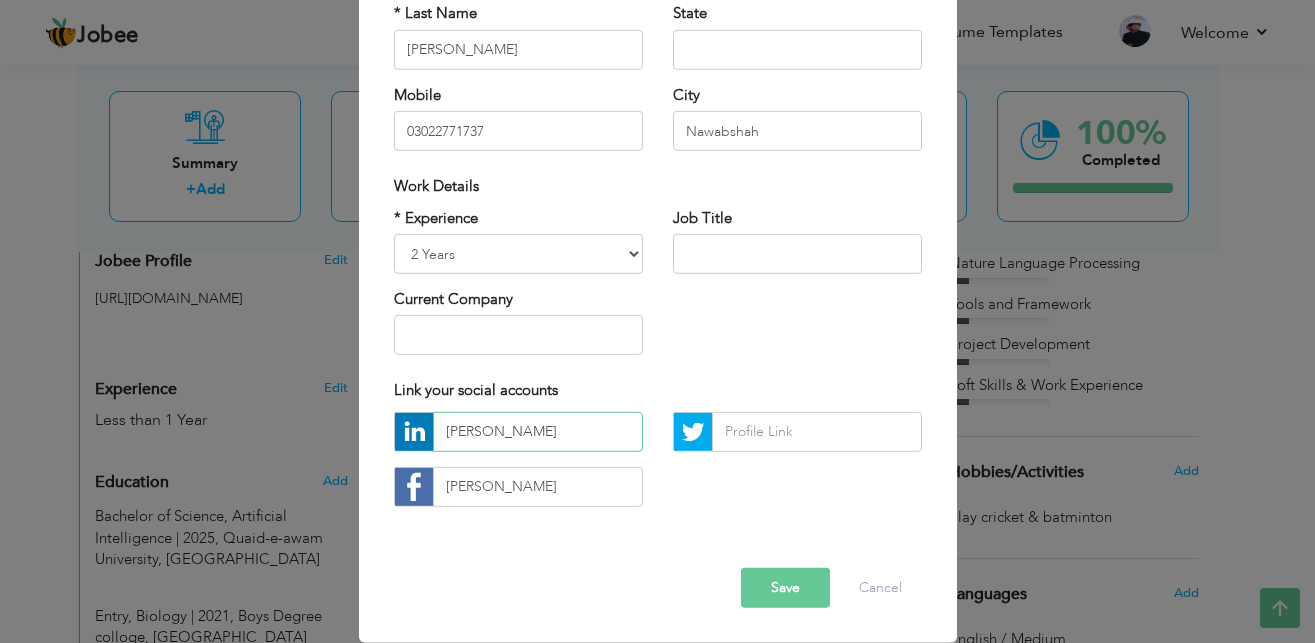 click on "umer Aamir" at bounding box center (538, 432) 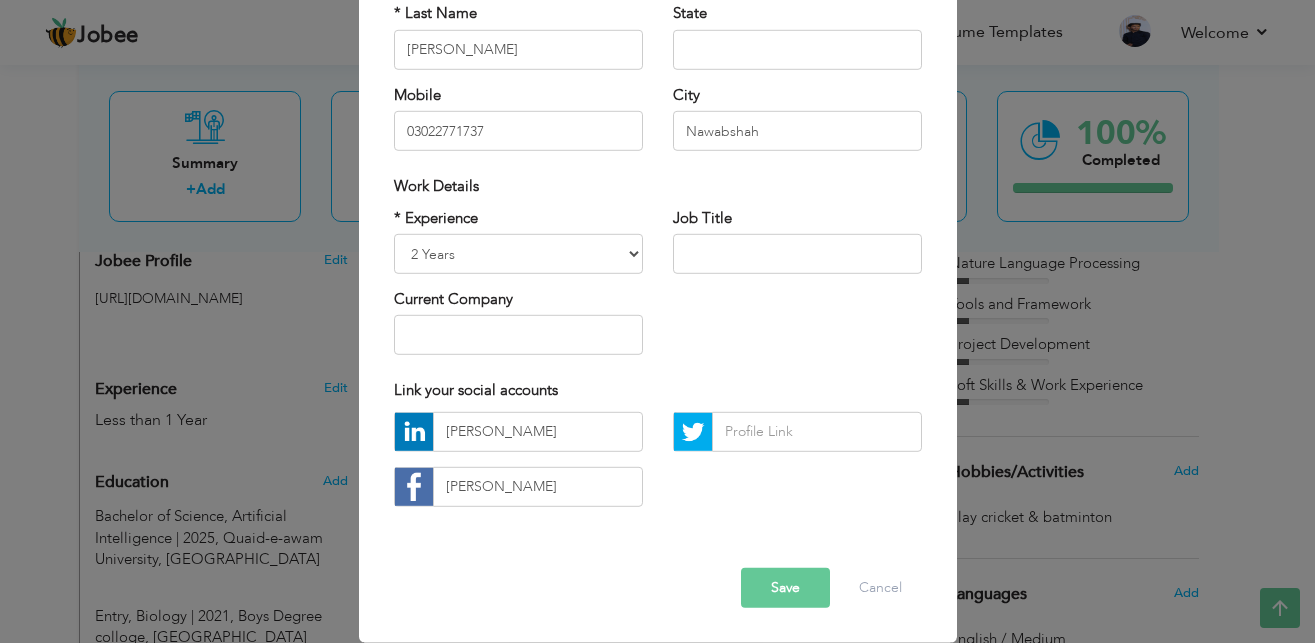 scroll, scrollTop: 257, scrollLeft: 0, axis: vertical 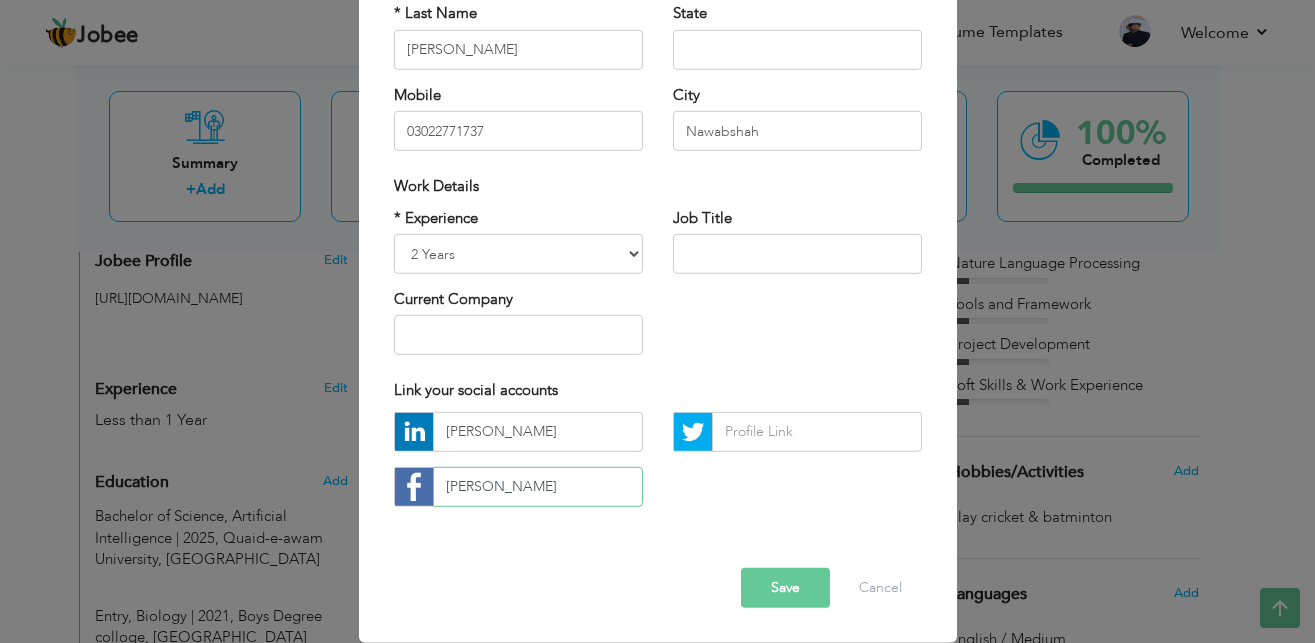 click on "Umer Aamir Qureshi" at bounding box center (538, 487) 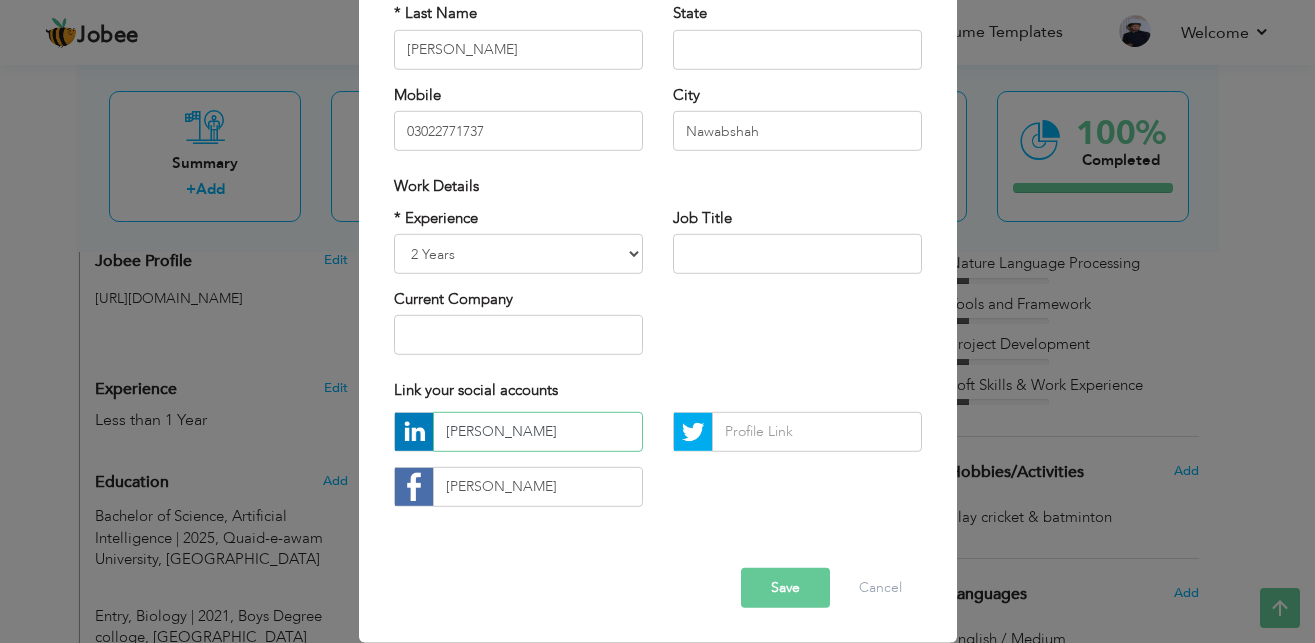 click on "umer Aamir" at bounding box center (538, 432) 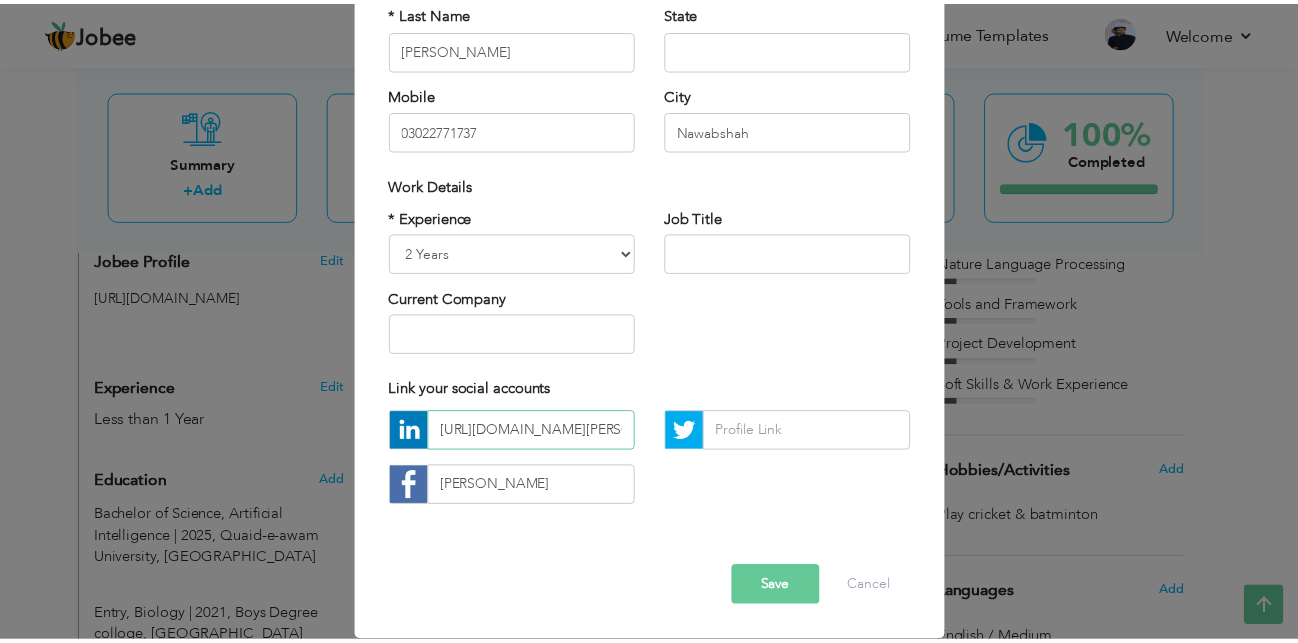scroll, scrollTop: 0, scrollLeft: 140, axis: horizontal 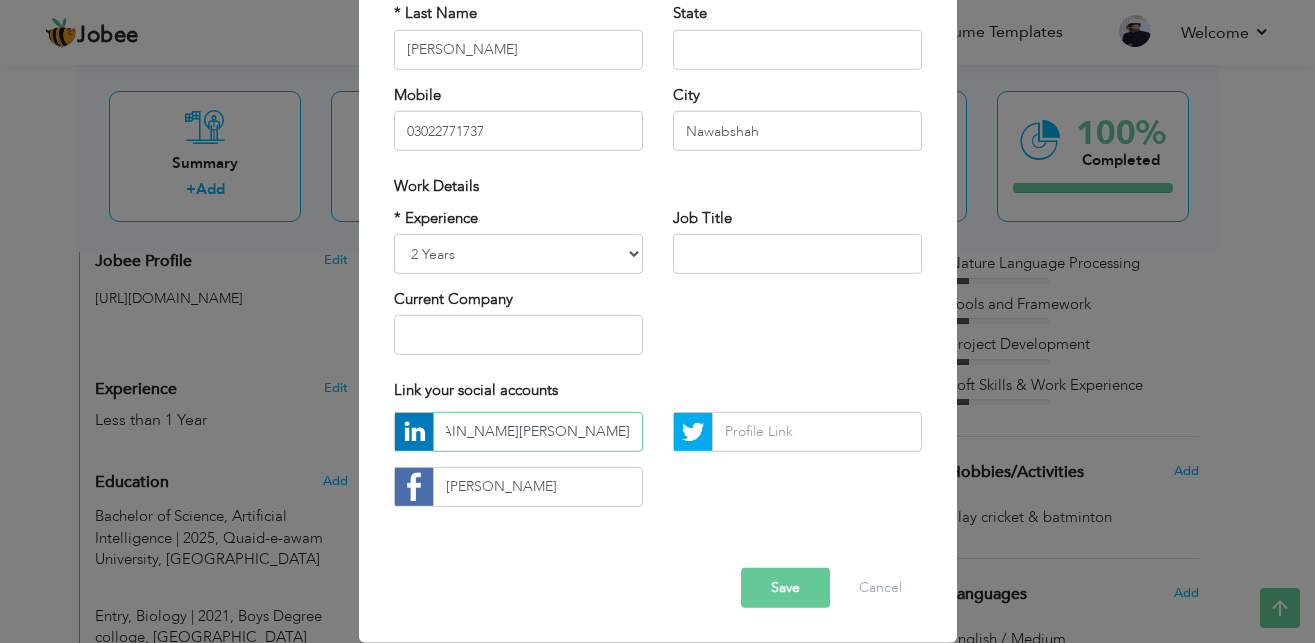 type on "https://www.linkedin.com/in/umer-aamir-a36853254/" 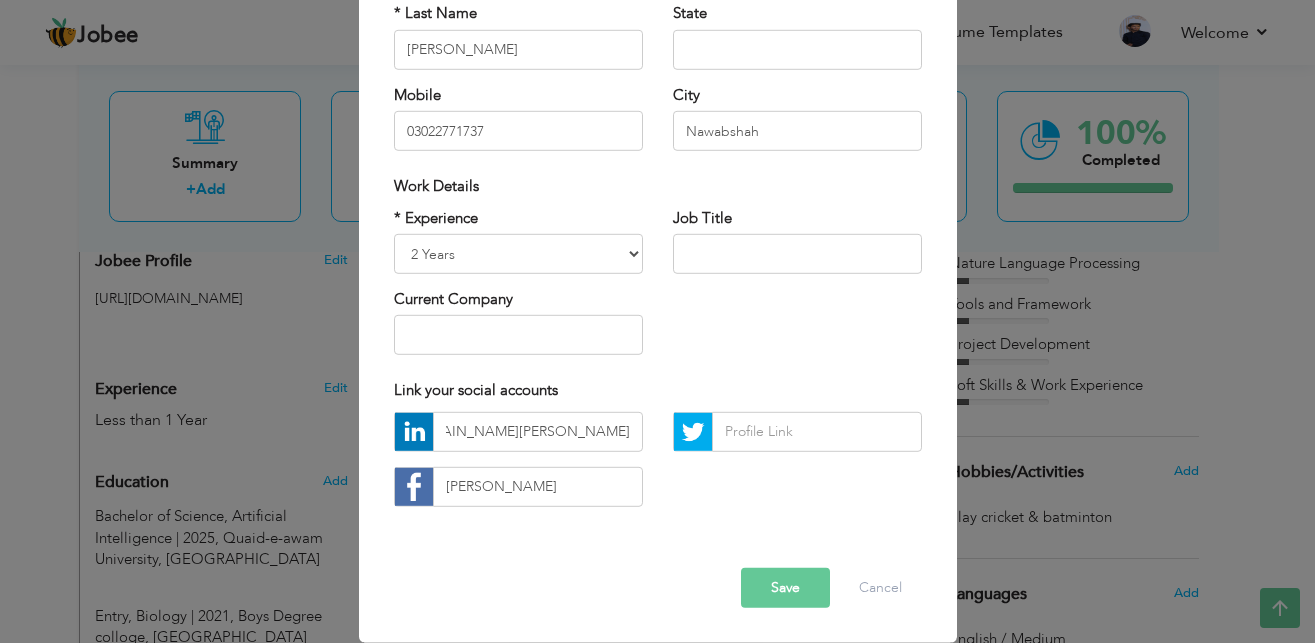 click on "Save" at bounding box center (785, 588) 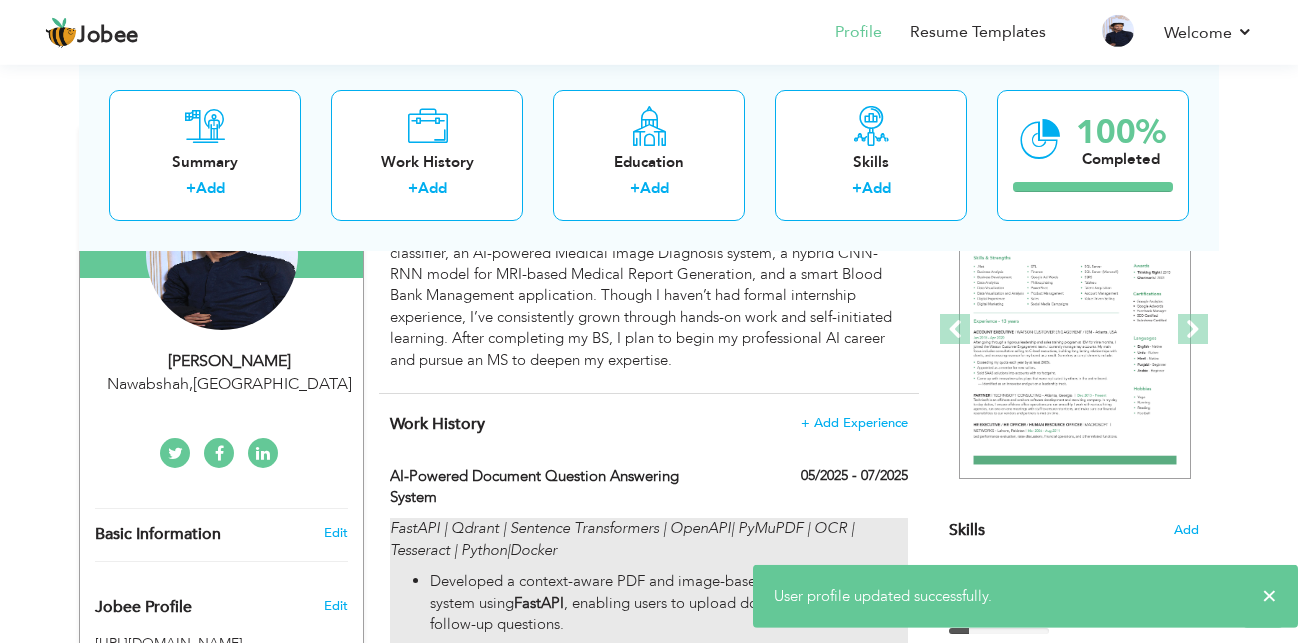 scroll, scrollTop: 249, scrollLeft: 0, axis: vertical 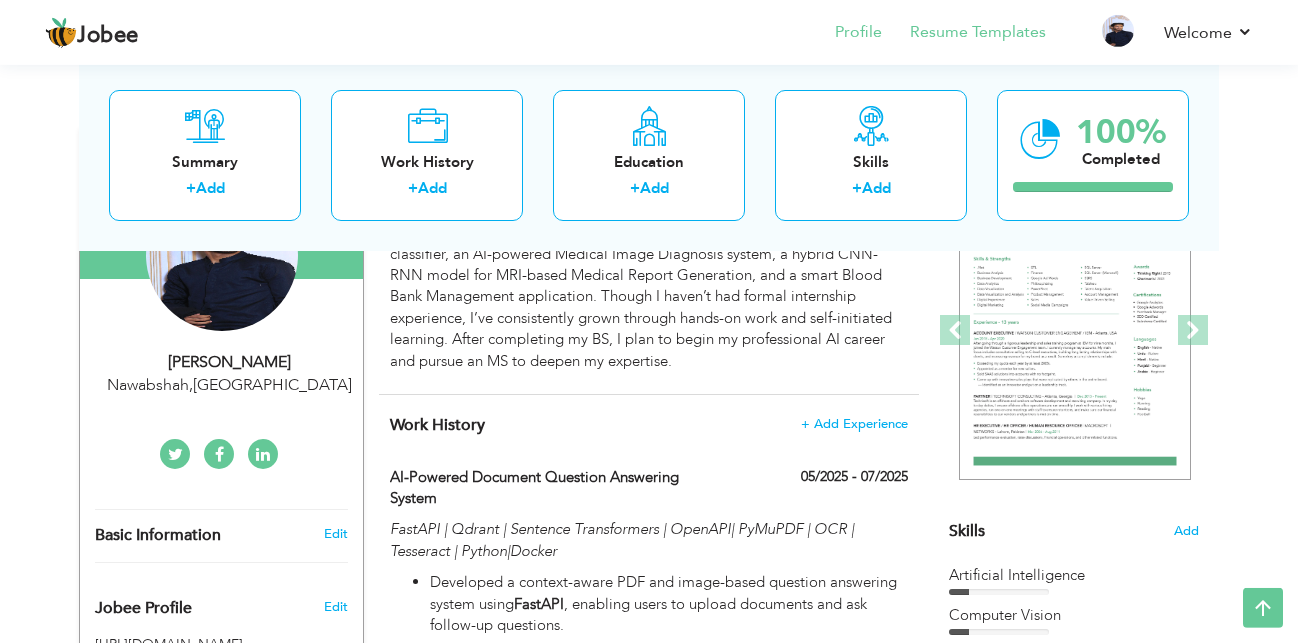 click on "Resume Templates" at bounding box center [964, 34] 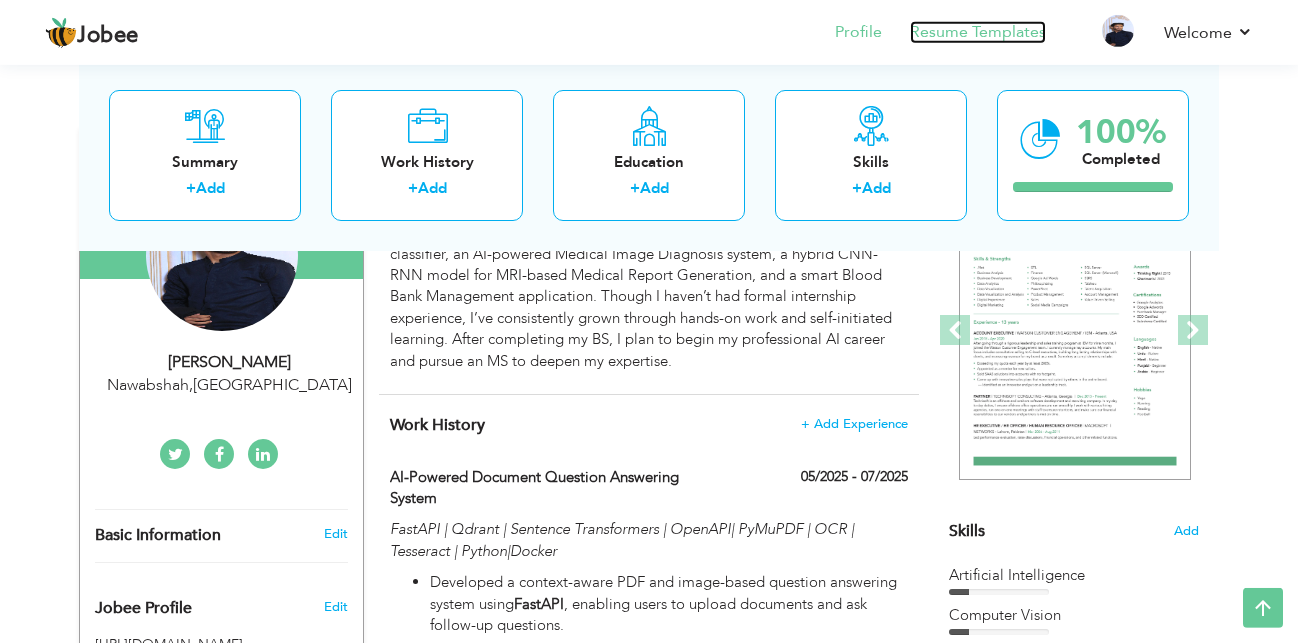click on "Resume Templates" at bounding box center (978, 32) 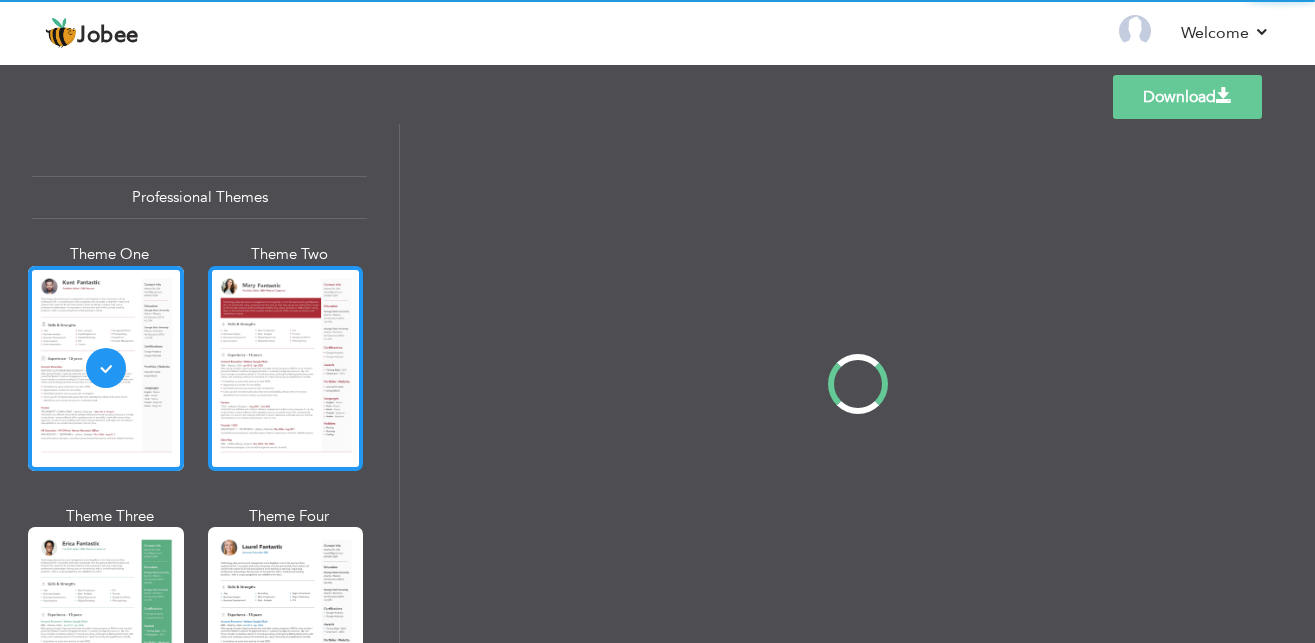 scroll, scrollTop: 0, scrollLeft: 0, axis: both 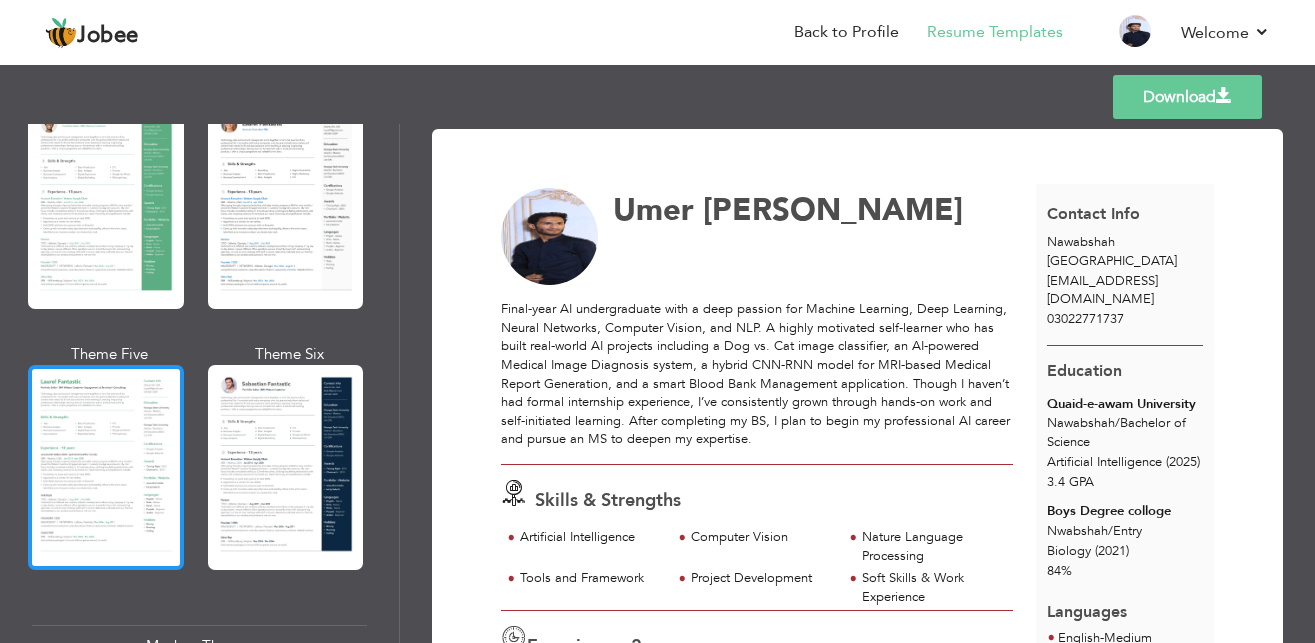 click at bounding box center (106, 467) 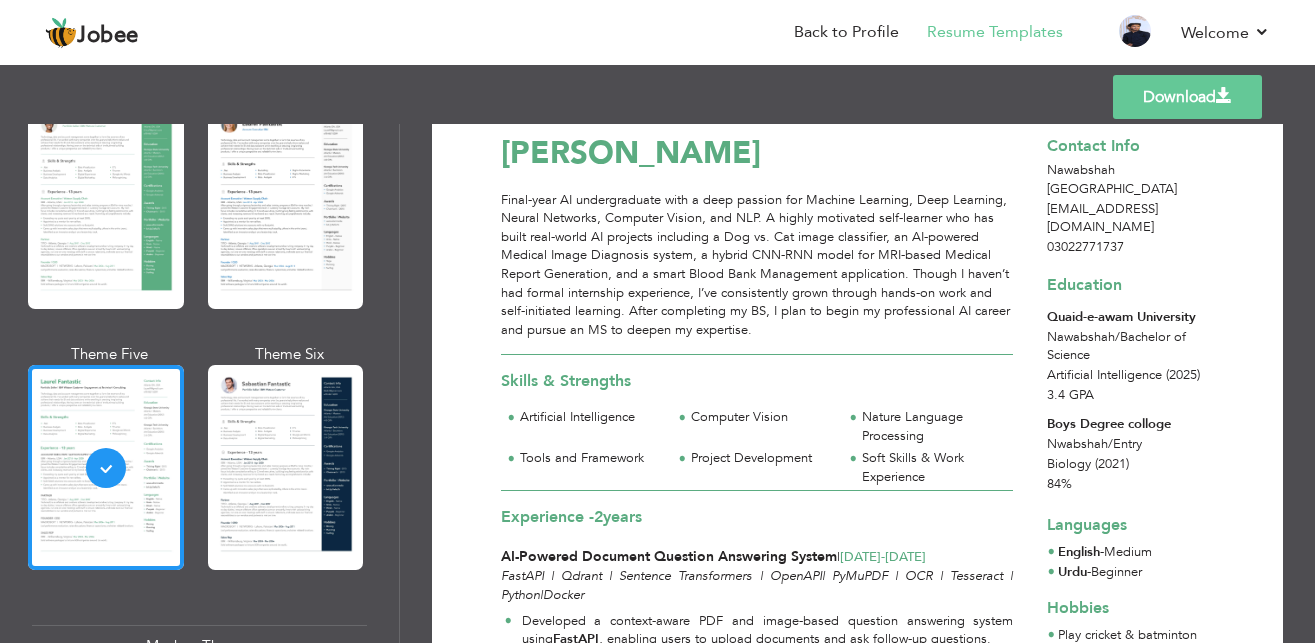 scroll, scrollTop: 55, scrollLeft: 0, axis: vertical 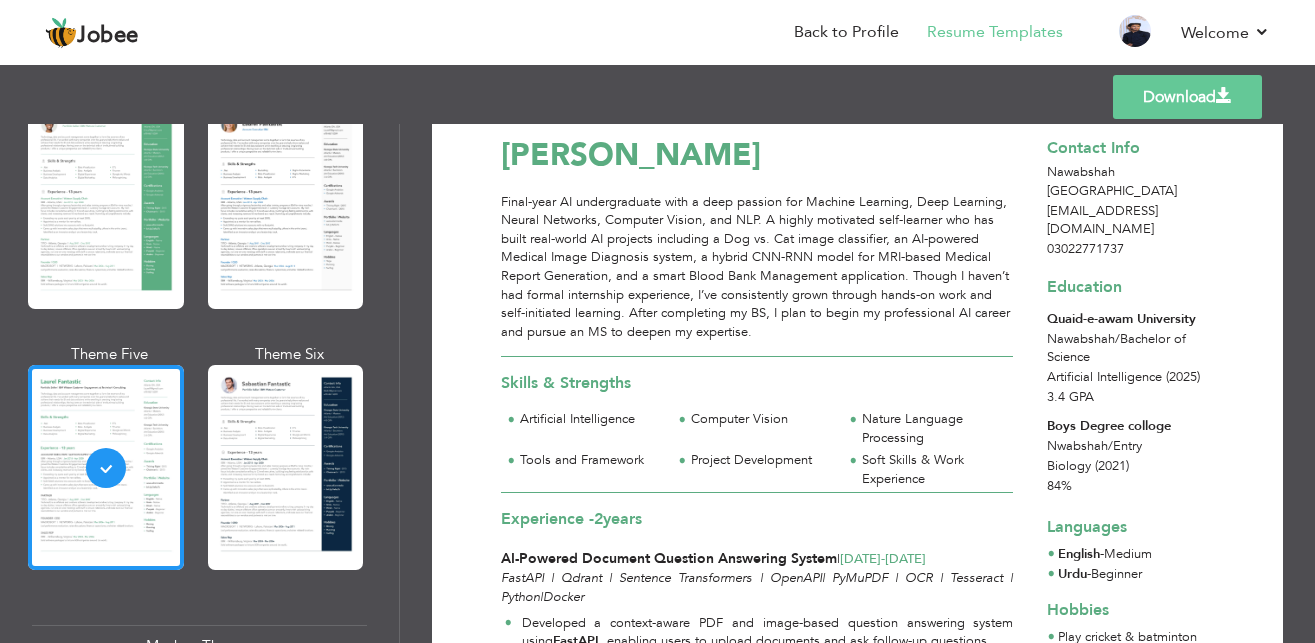 click on "Download" at bounding box center (1187, 97) 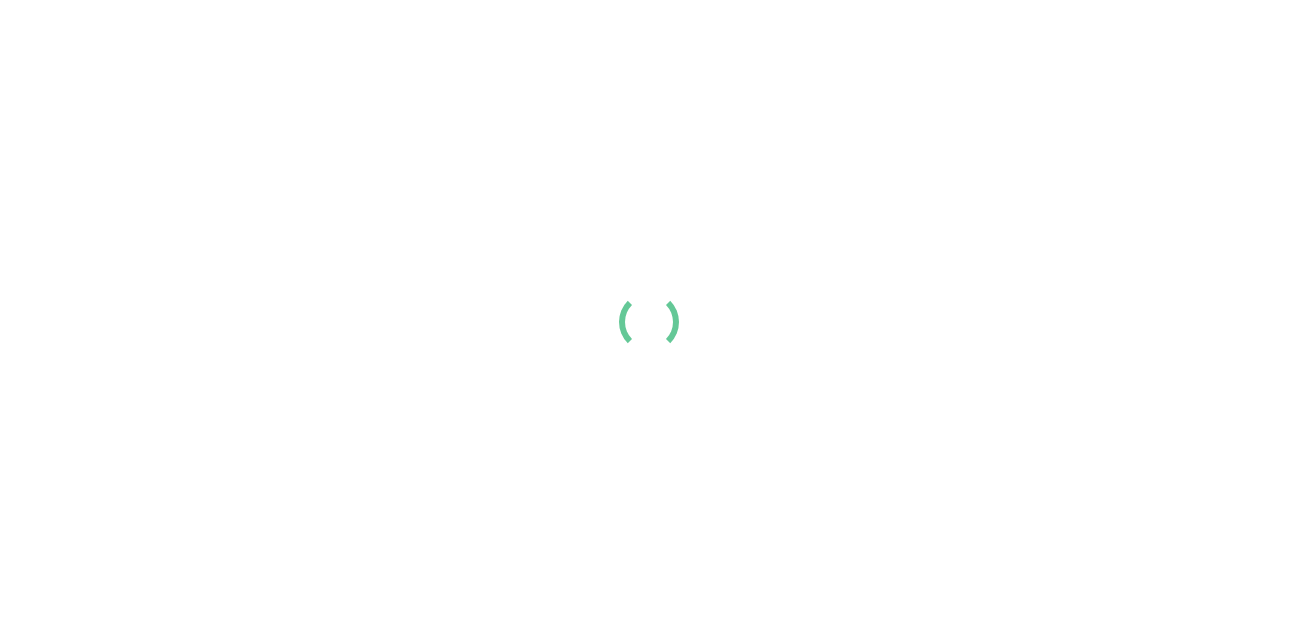 scroll, scrollTop: 0, scrollLeft: 0, axis: both 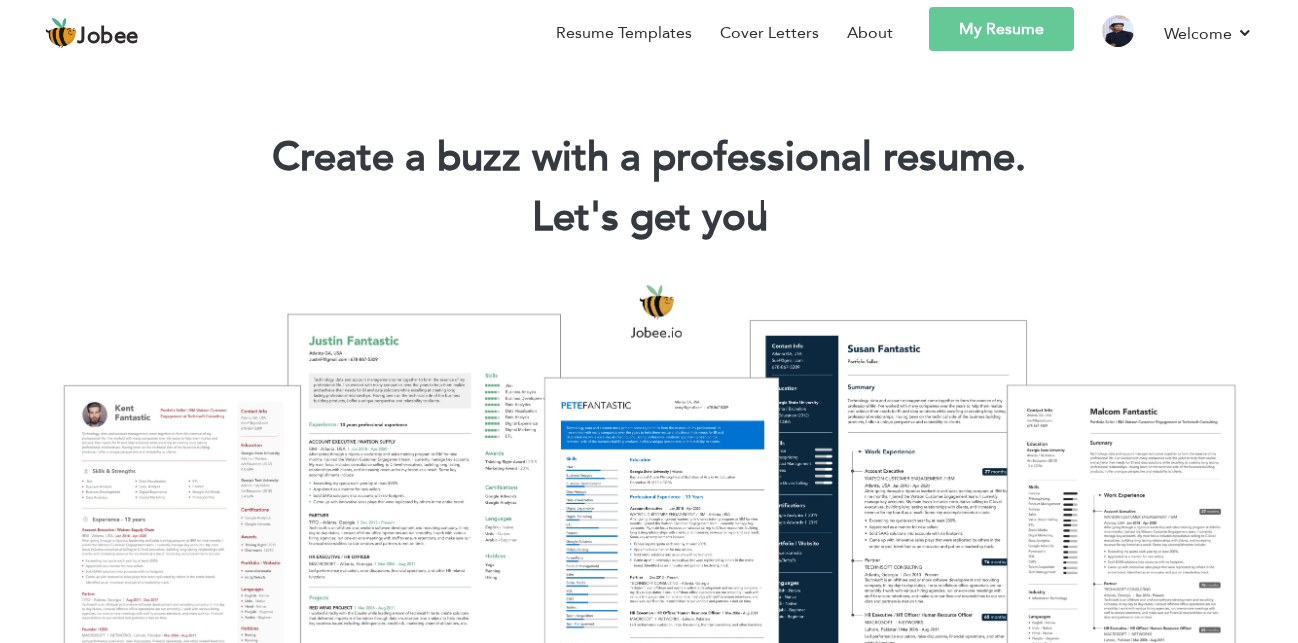 click on "My Resume" at bounding box center [1001, 29] 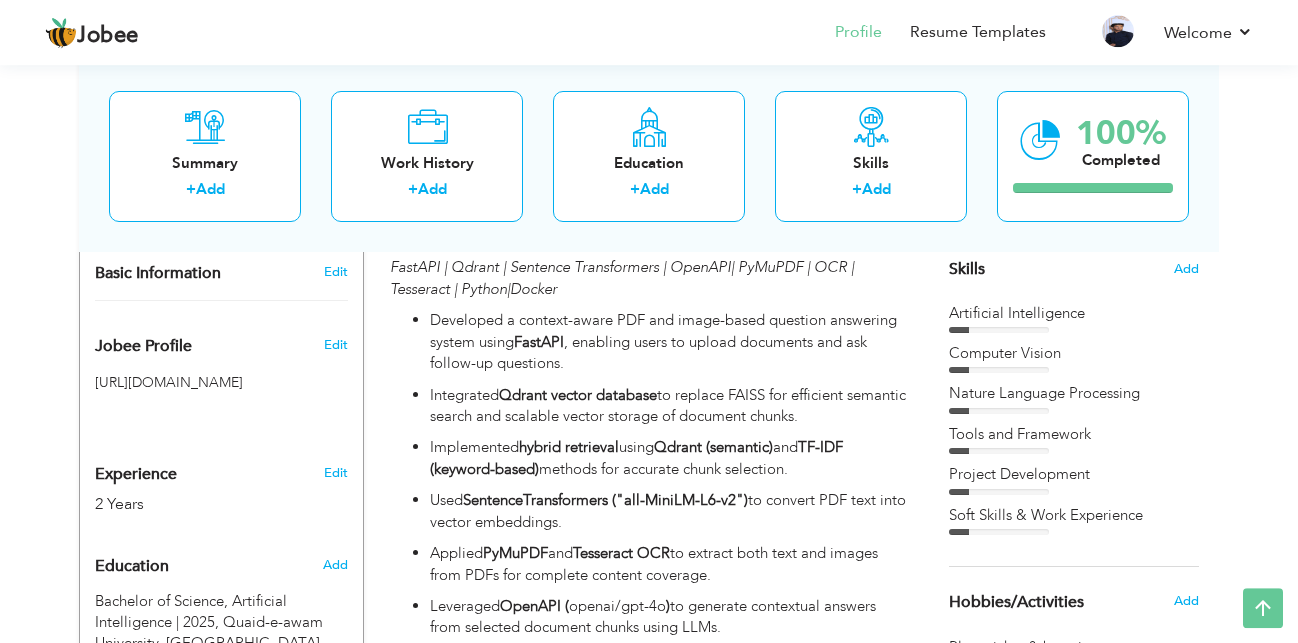scroll, scrollTop: 0, scrollLeft: 0, axis: both 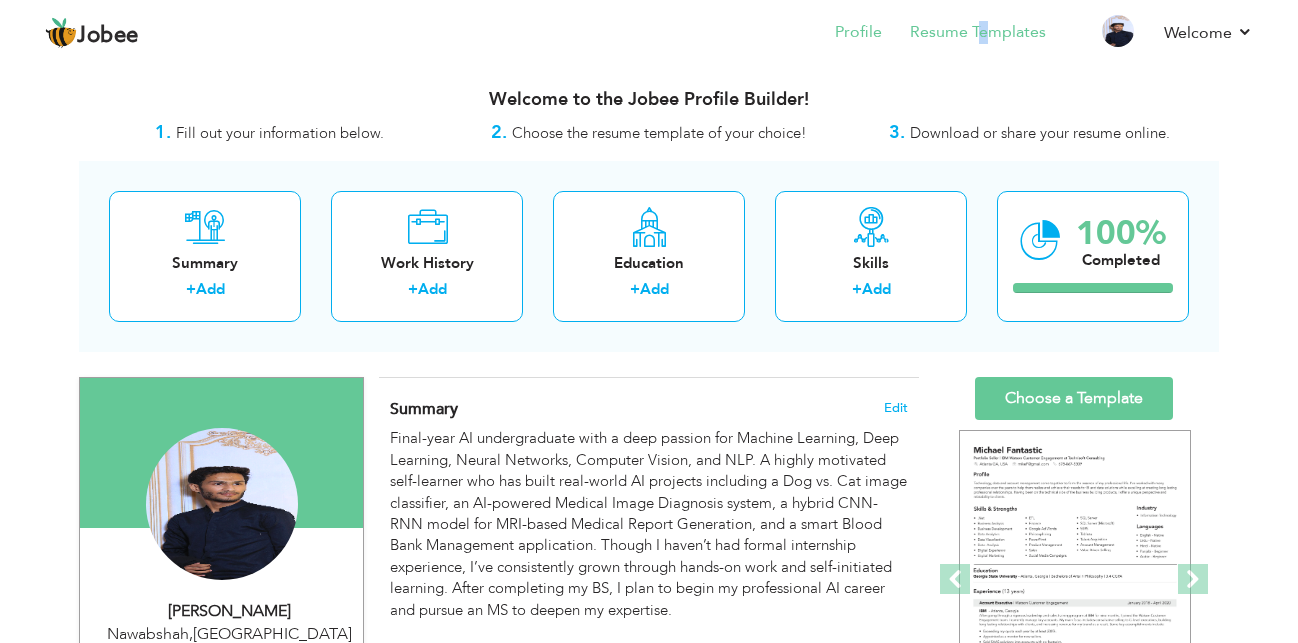 drag, startPoint x: 980, startPoint y: 44, endPoint x: 992, endPoint y: 36, distance: 14.422205 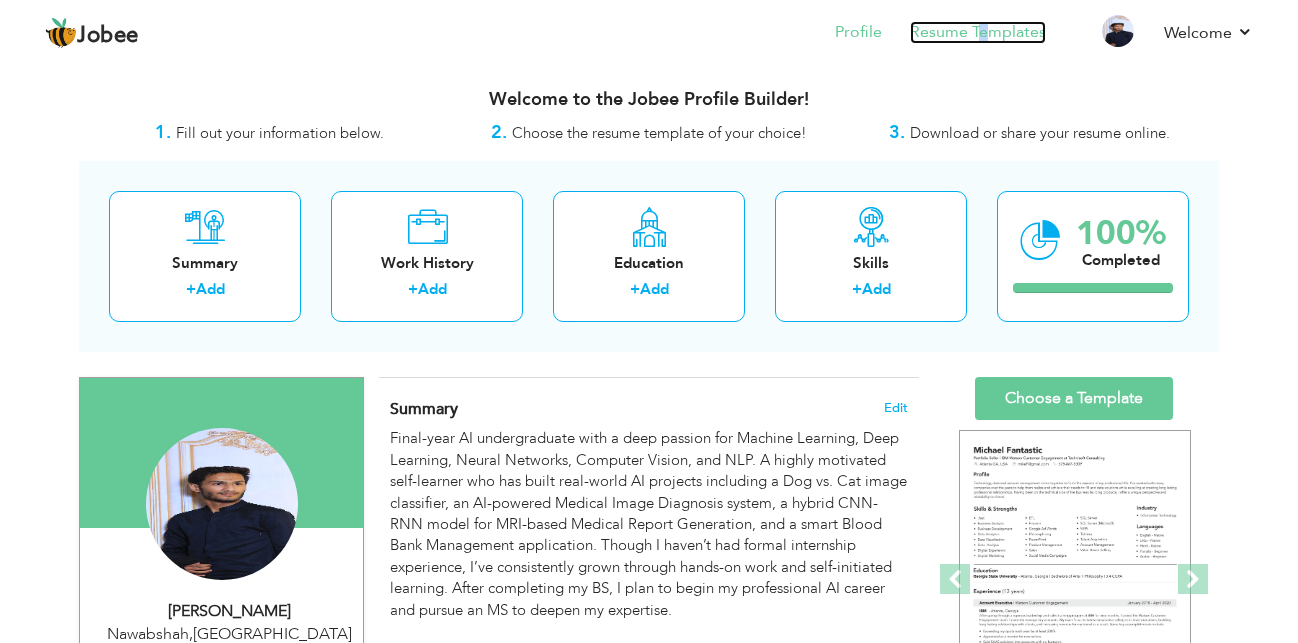 click on "Resume Templates" at bounding box center (978, 32) 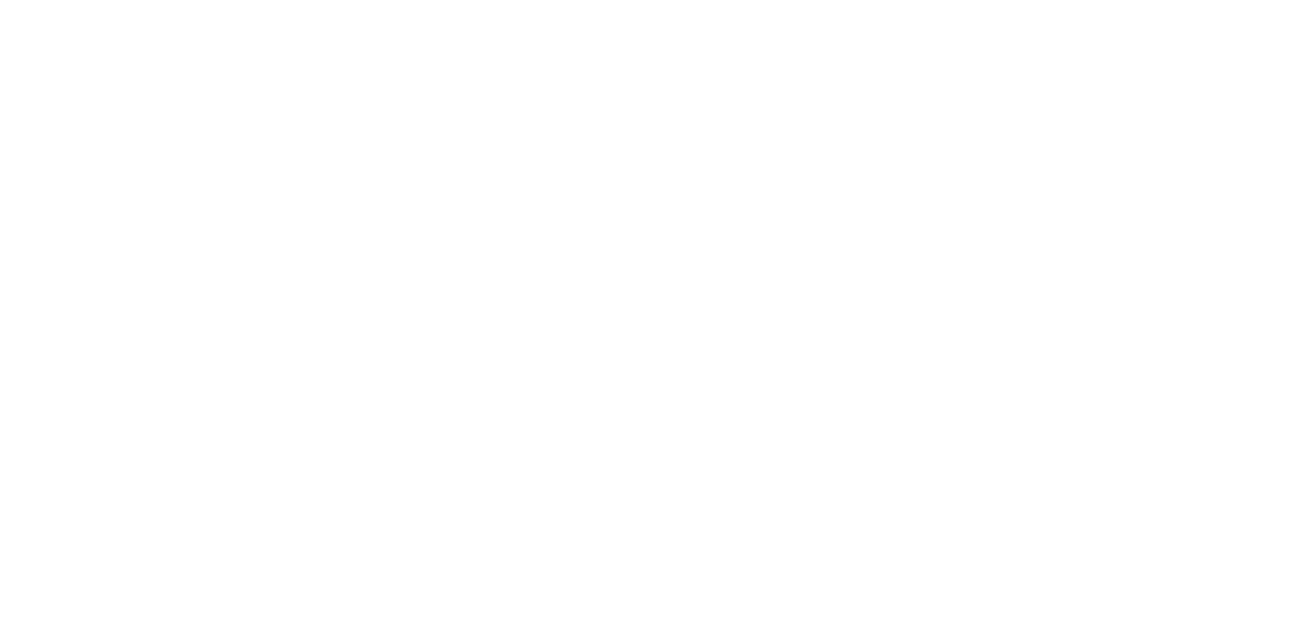 scroll, scrollTop: 0, scrollLeft: 0, axis: both 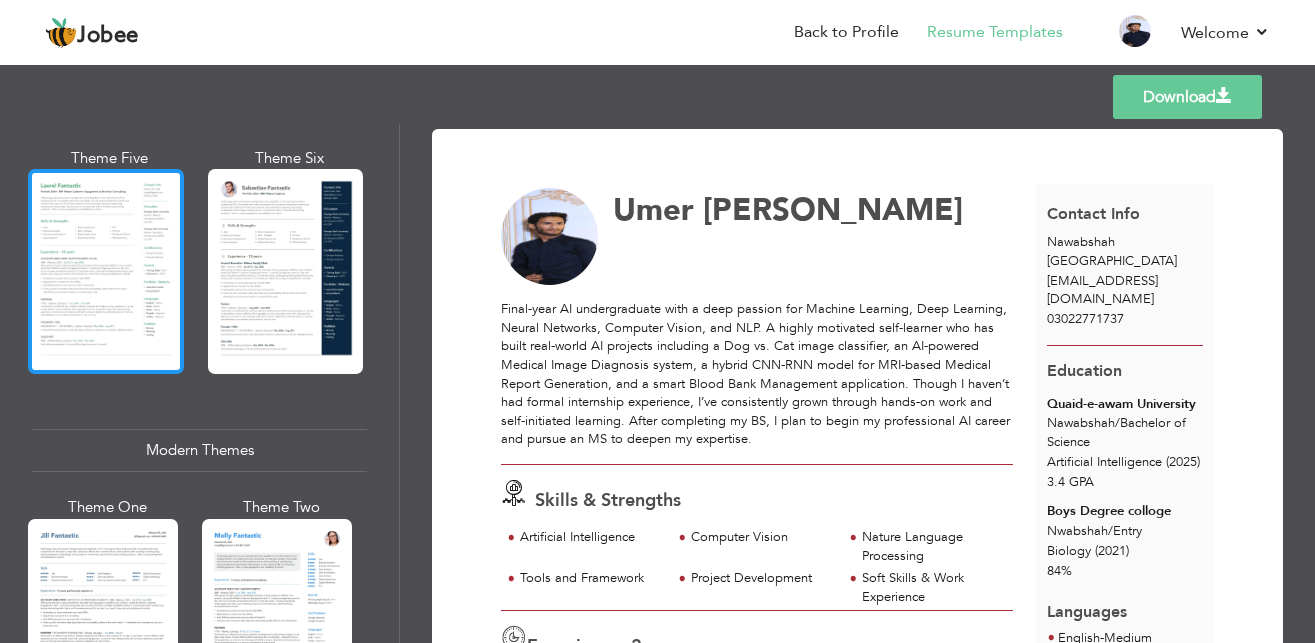 click at bounding box center (106, 271) 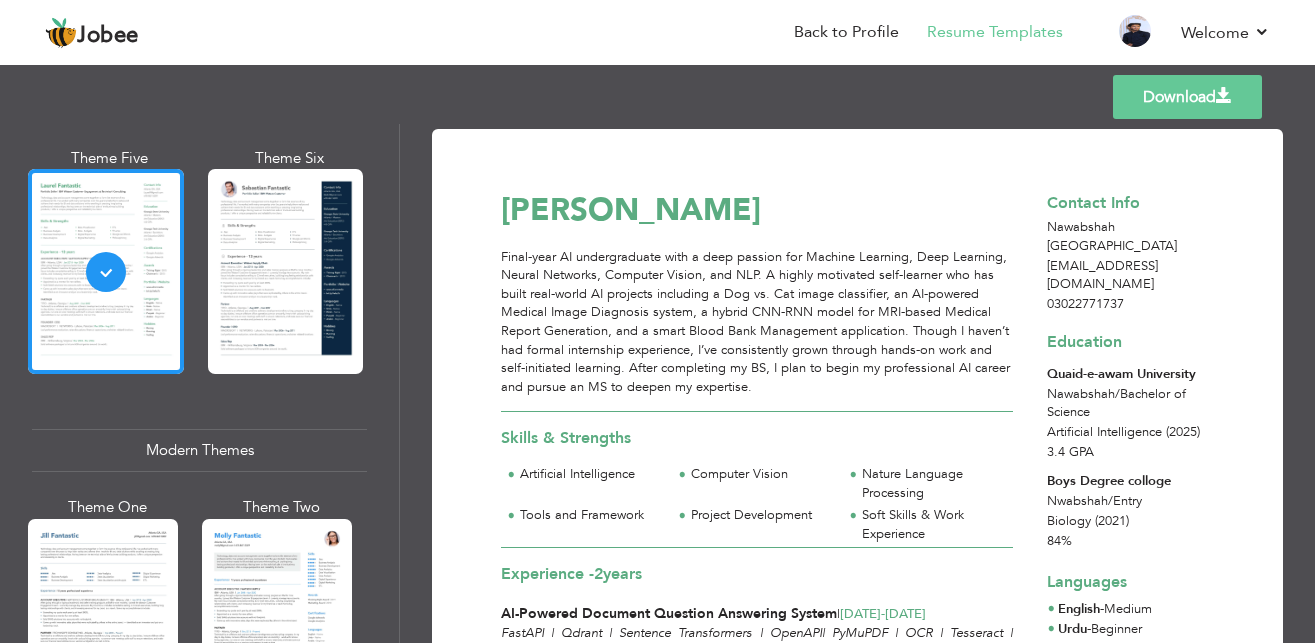 click on "Download" at bounding box center [1187, 97] 